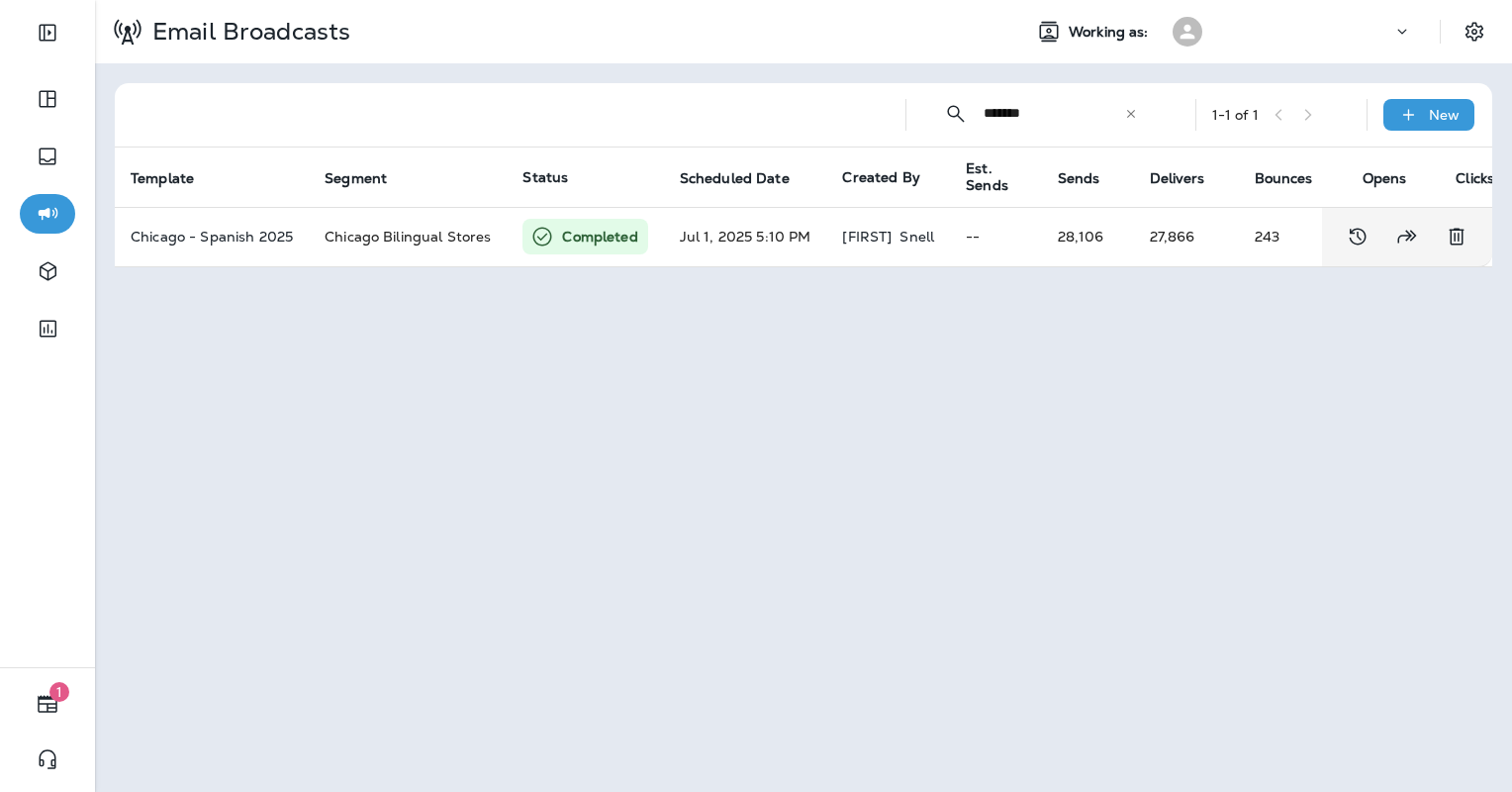 scroll, scrollTop: 0, scrollLeft: 0, axis: both 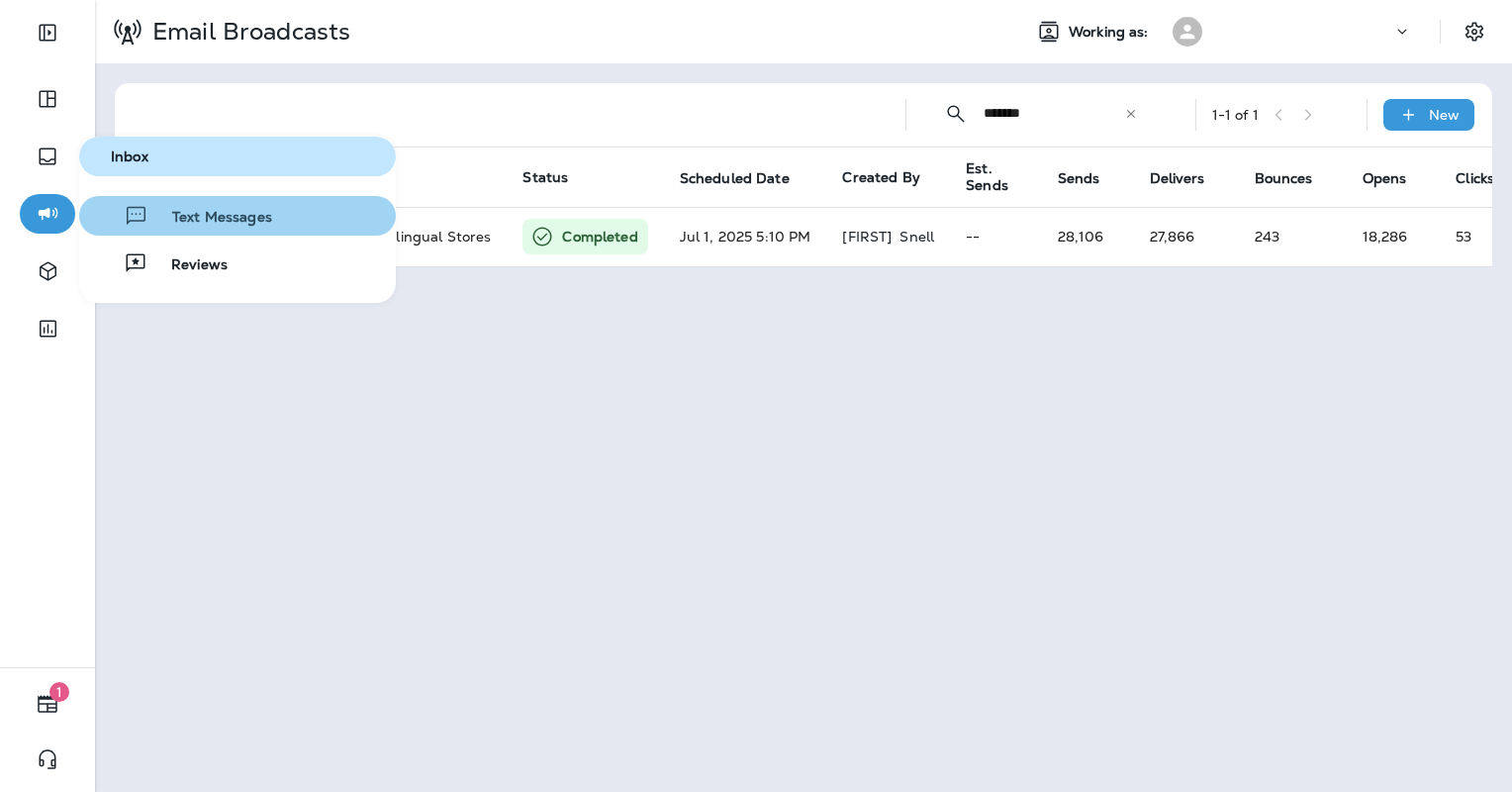 click on "Text Messages" at bounding box center [179, 216] 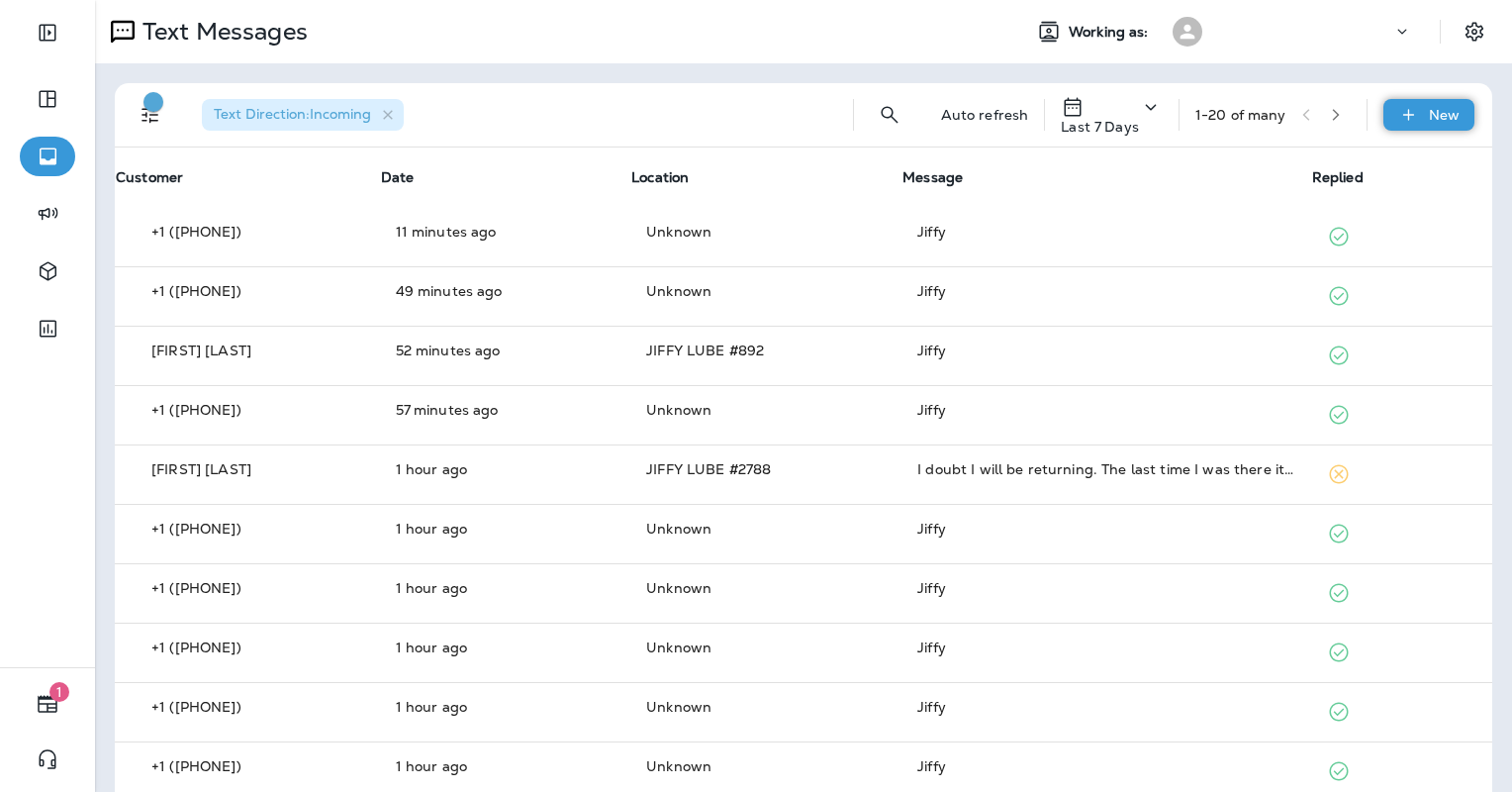 click on "New" at bounding box center (1429, 115) 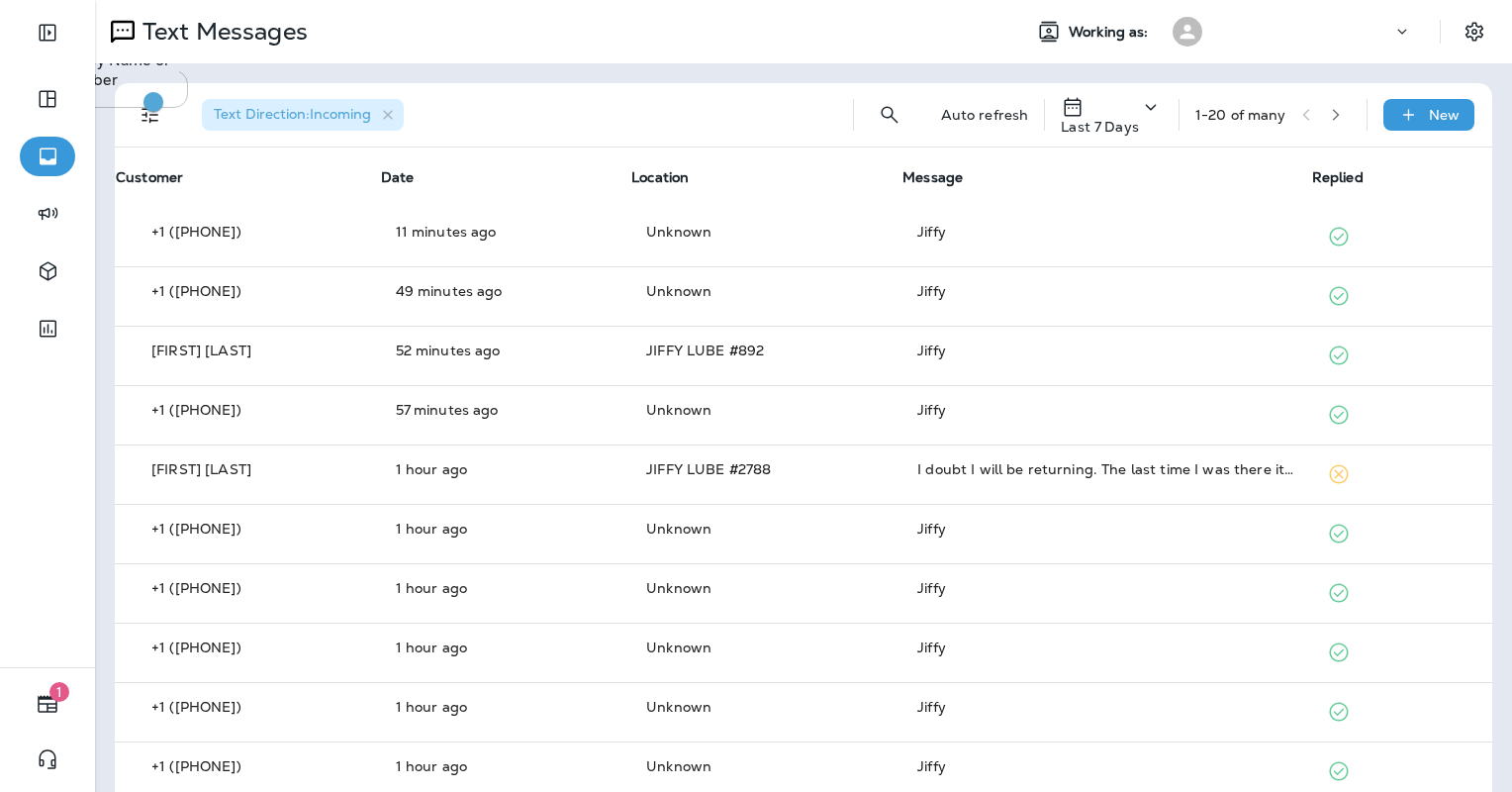 click on "Cancel" at bounding box center (31, 129) 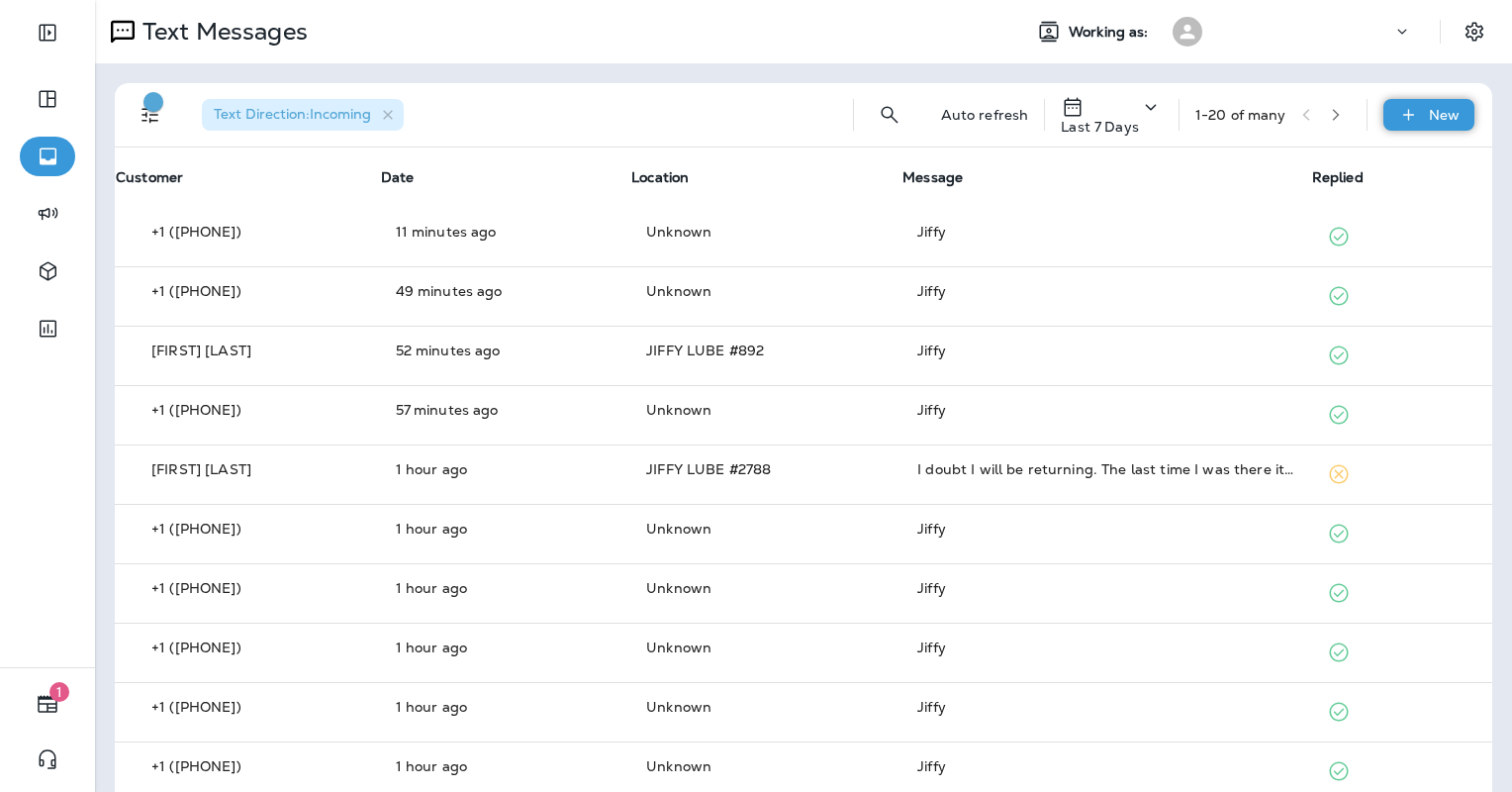 click 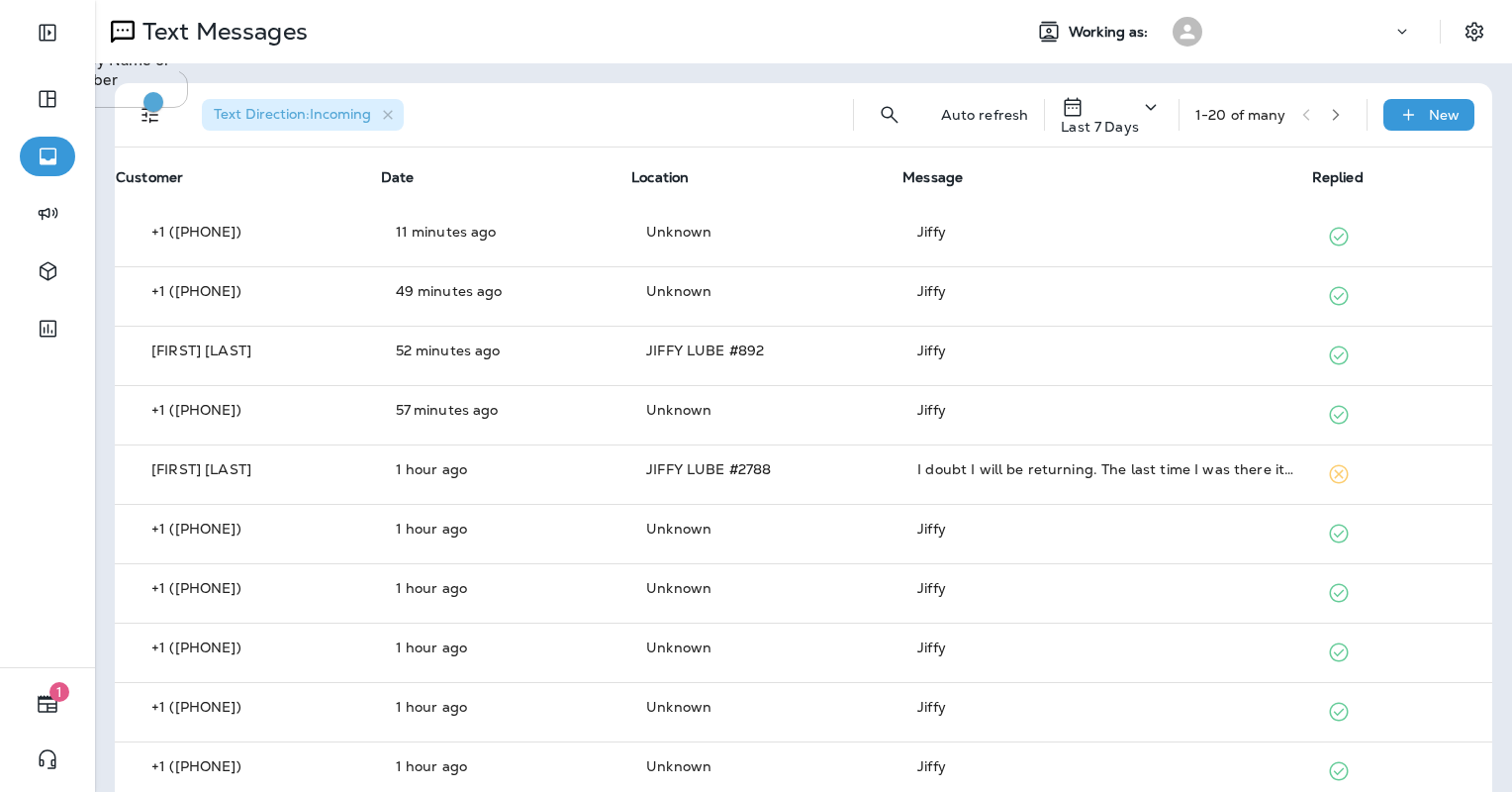 click 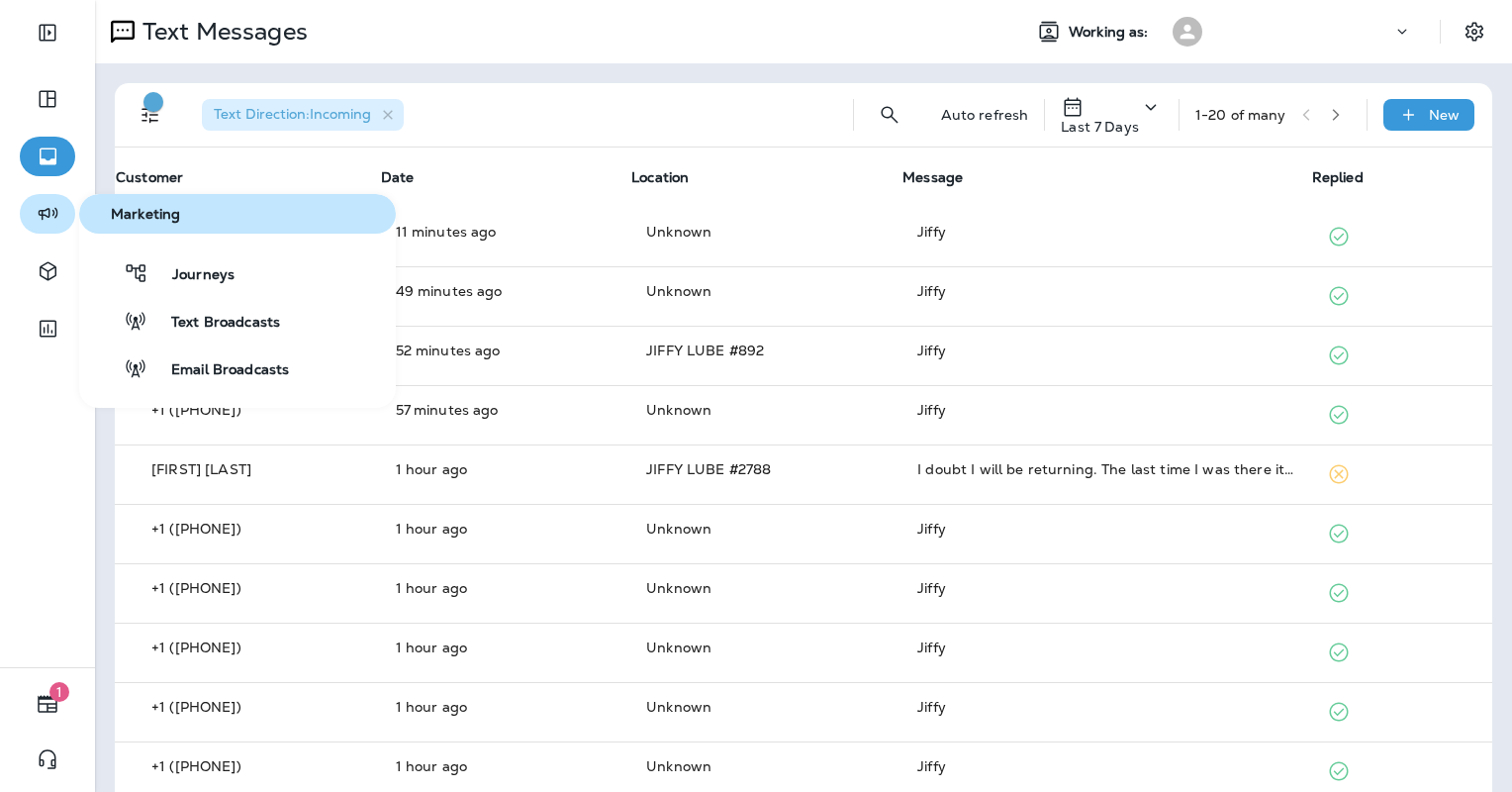 click at bounding box center [47, 214] 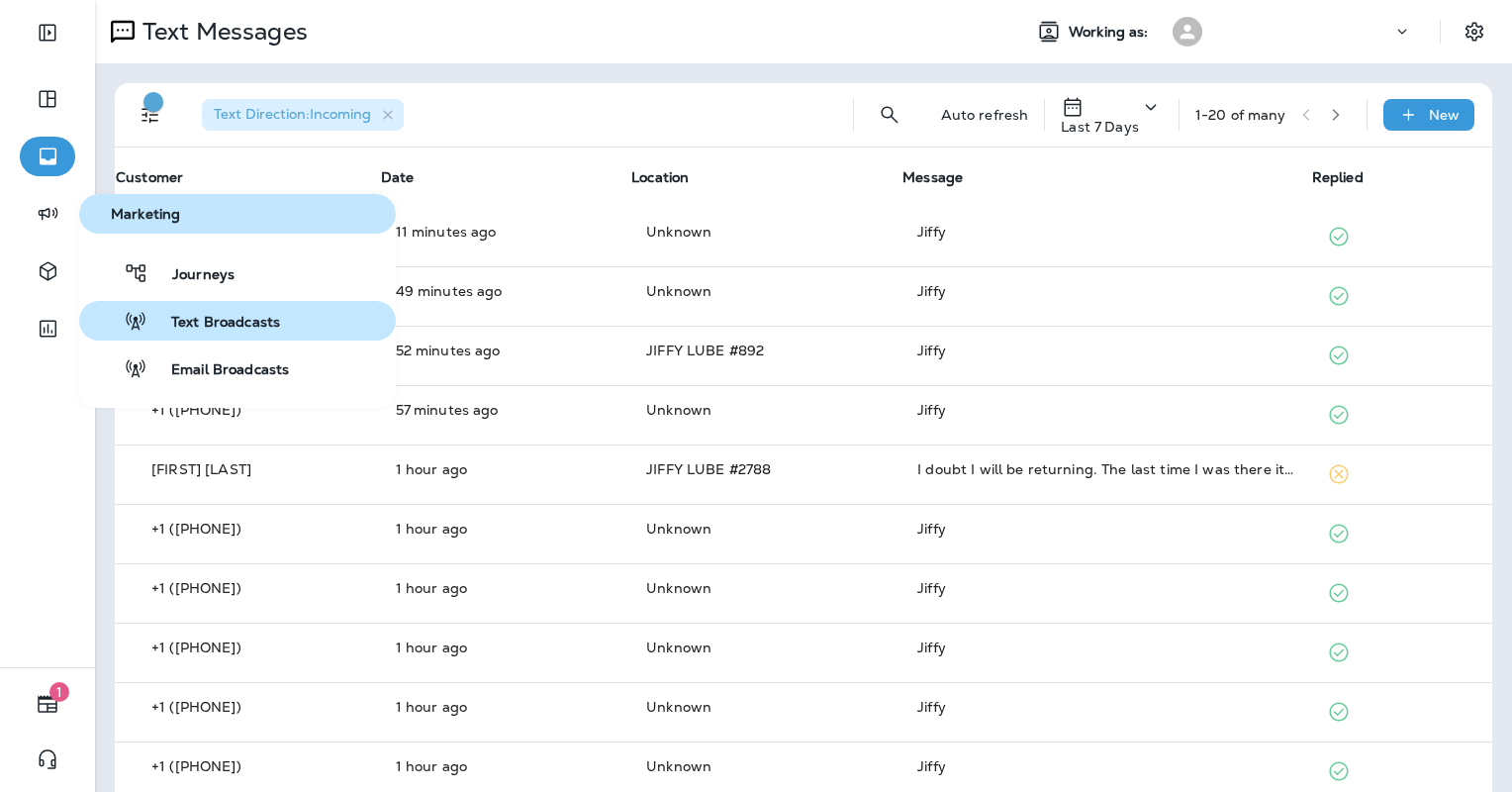 click on "Text Broadcasts" at bounding box center (237, 321) 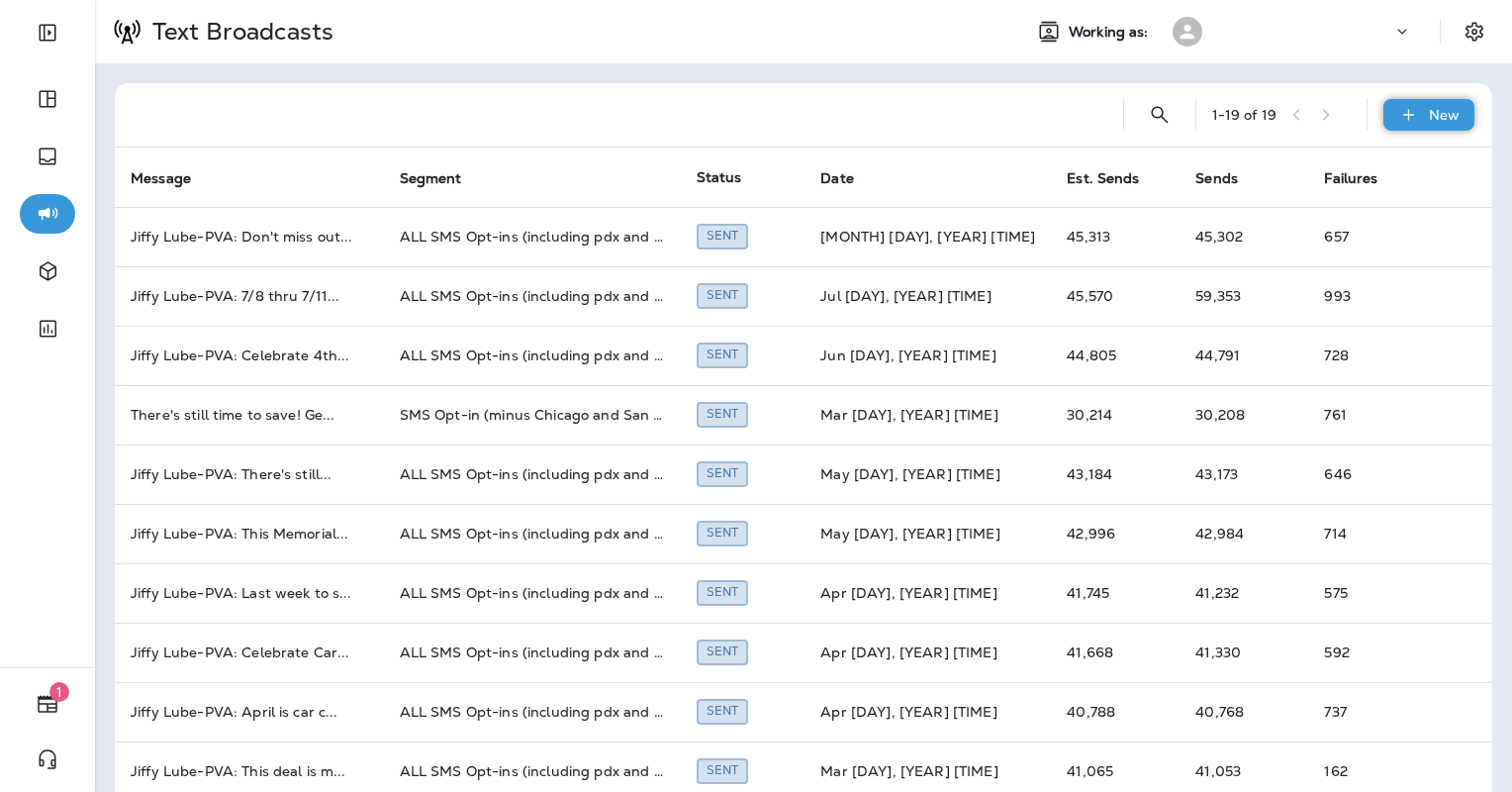 click on "New" at bounding box center [1444, 115] 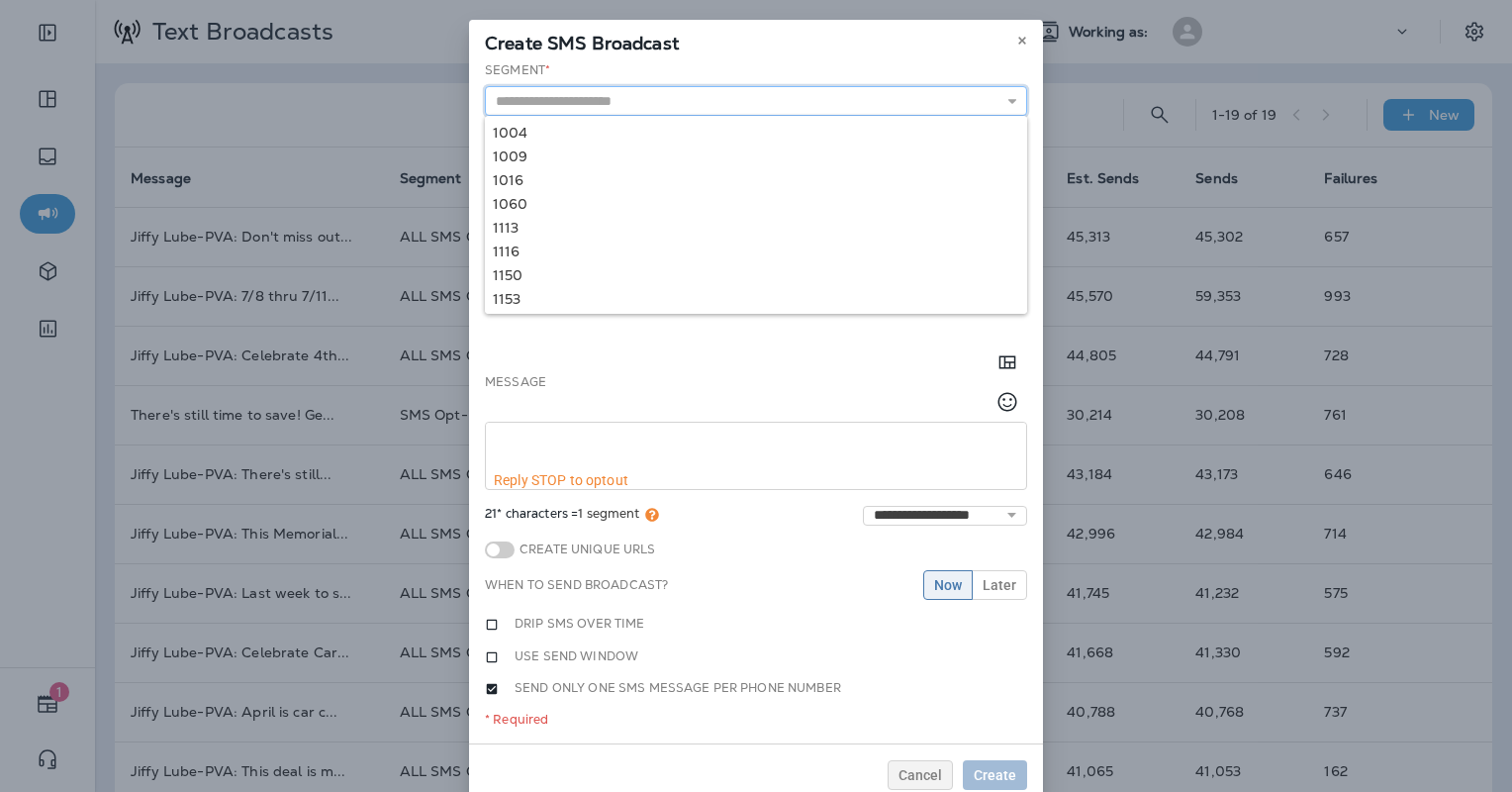 click at bounding box center [756, 101] 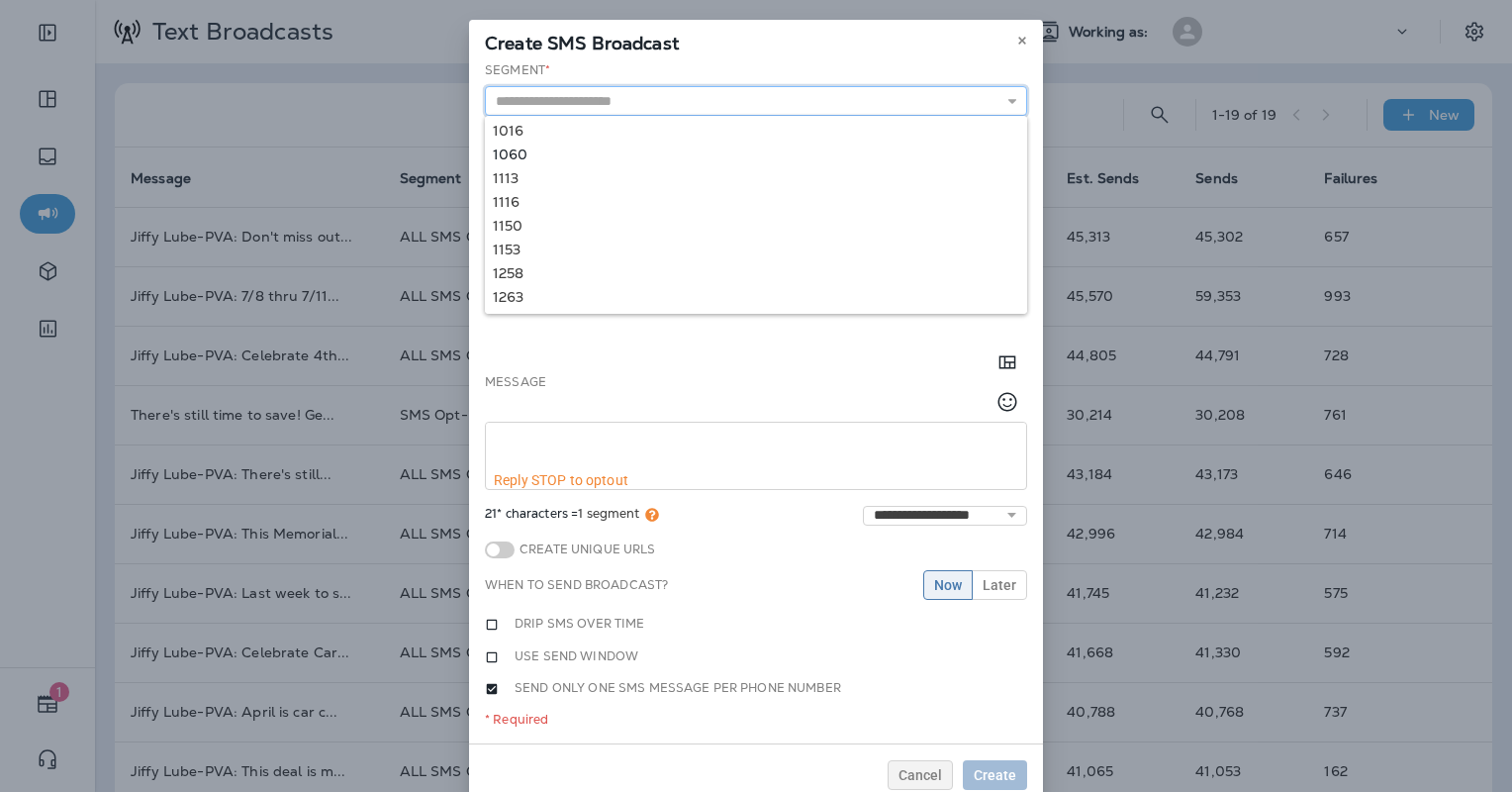 scroll, scrollTop: 0, scrollLeft: 0, axis: both 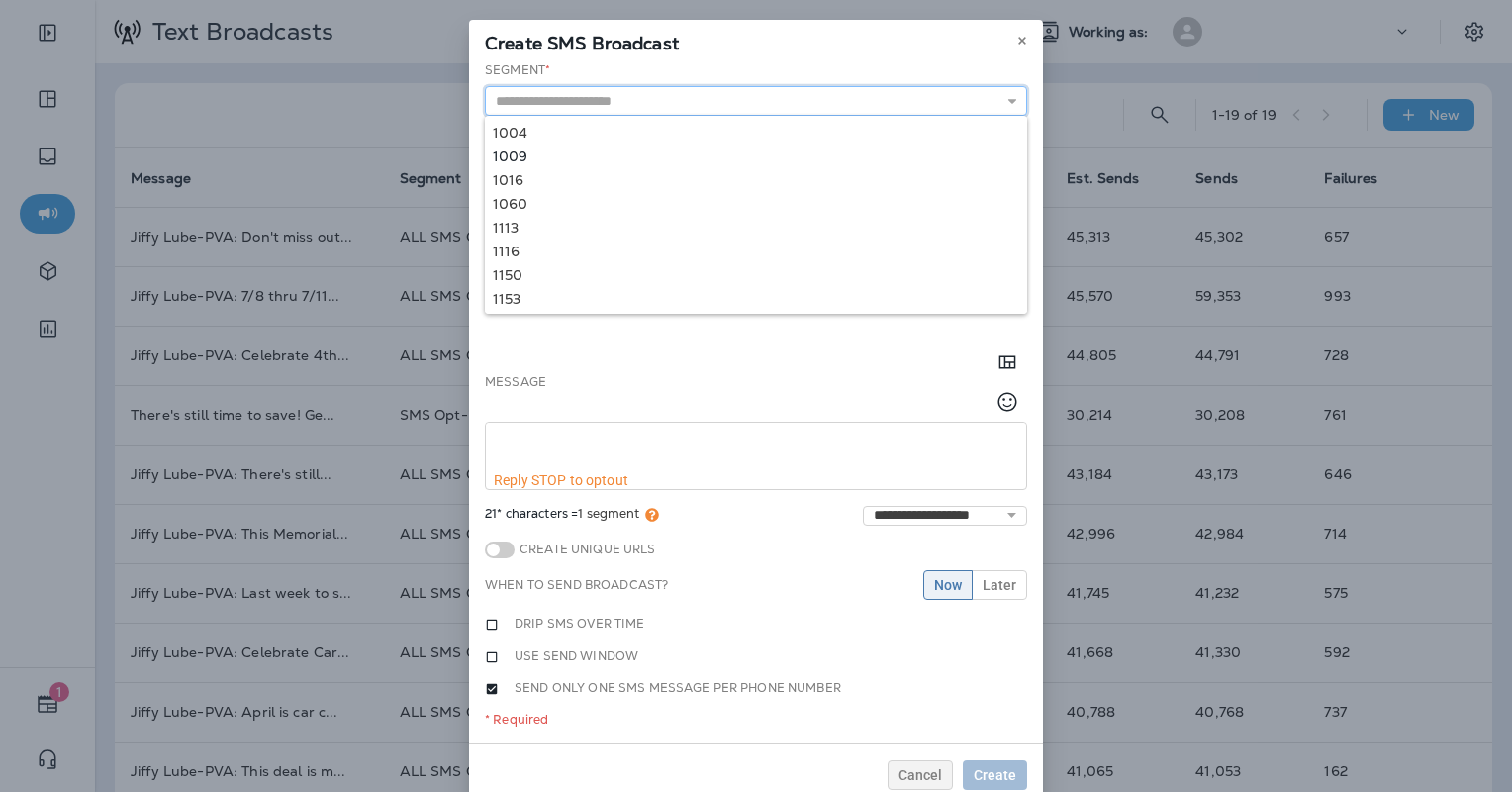type on "*" 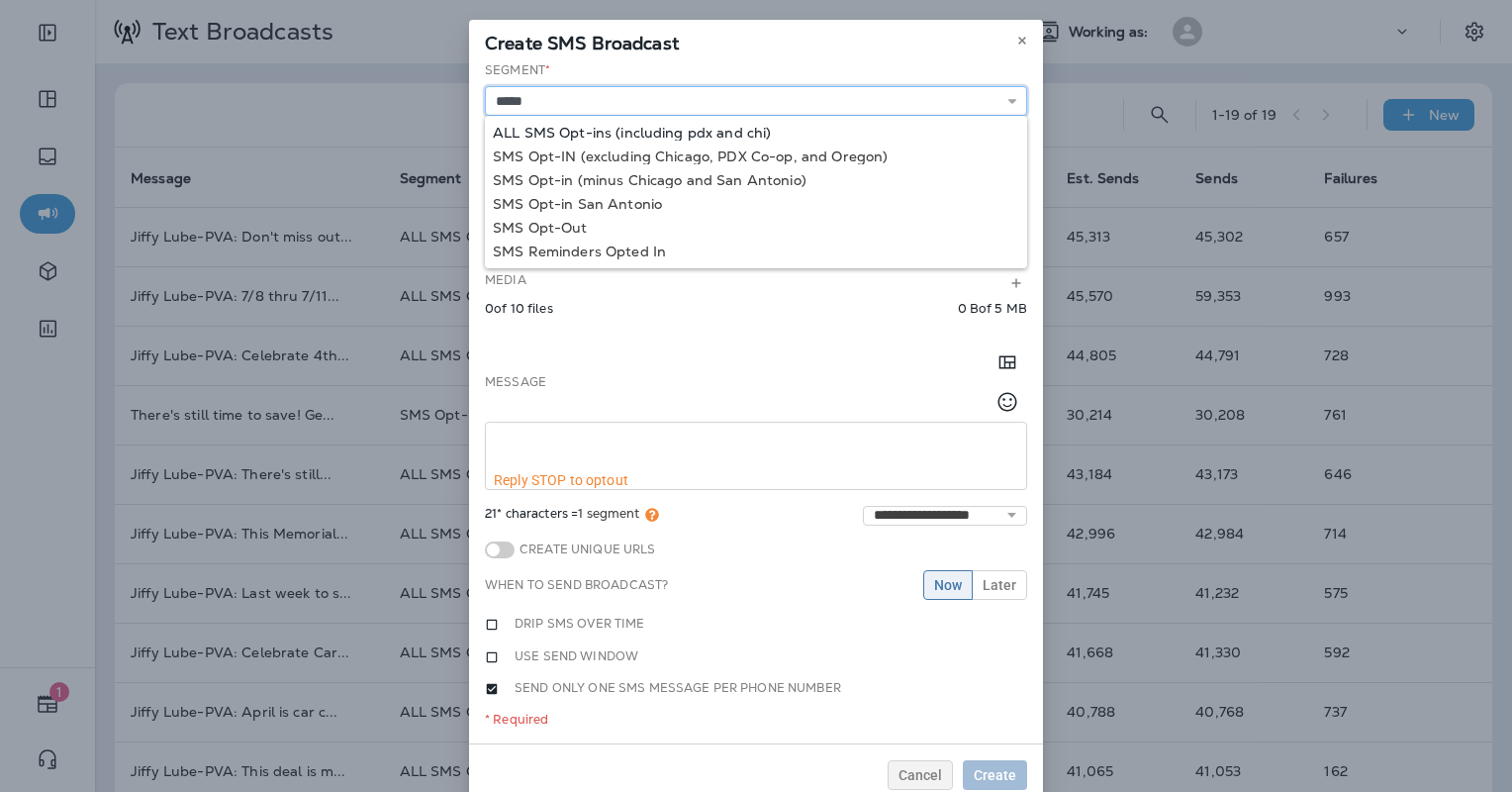 type on "**********" 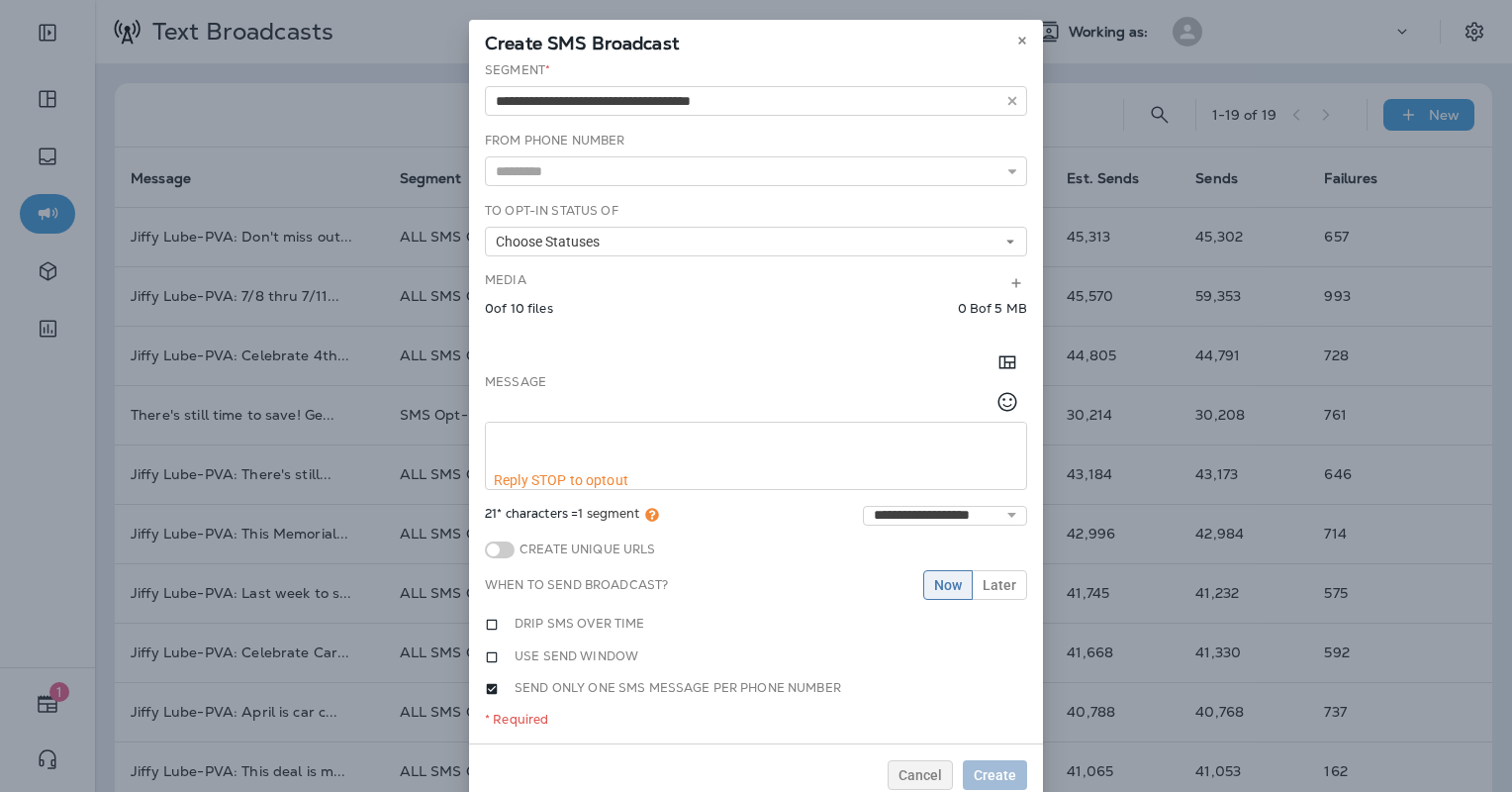click on "**********" at bounding box center [756, 402] 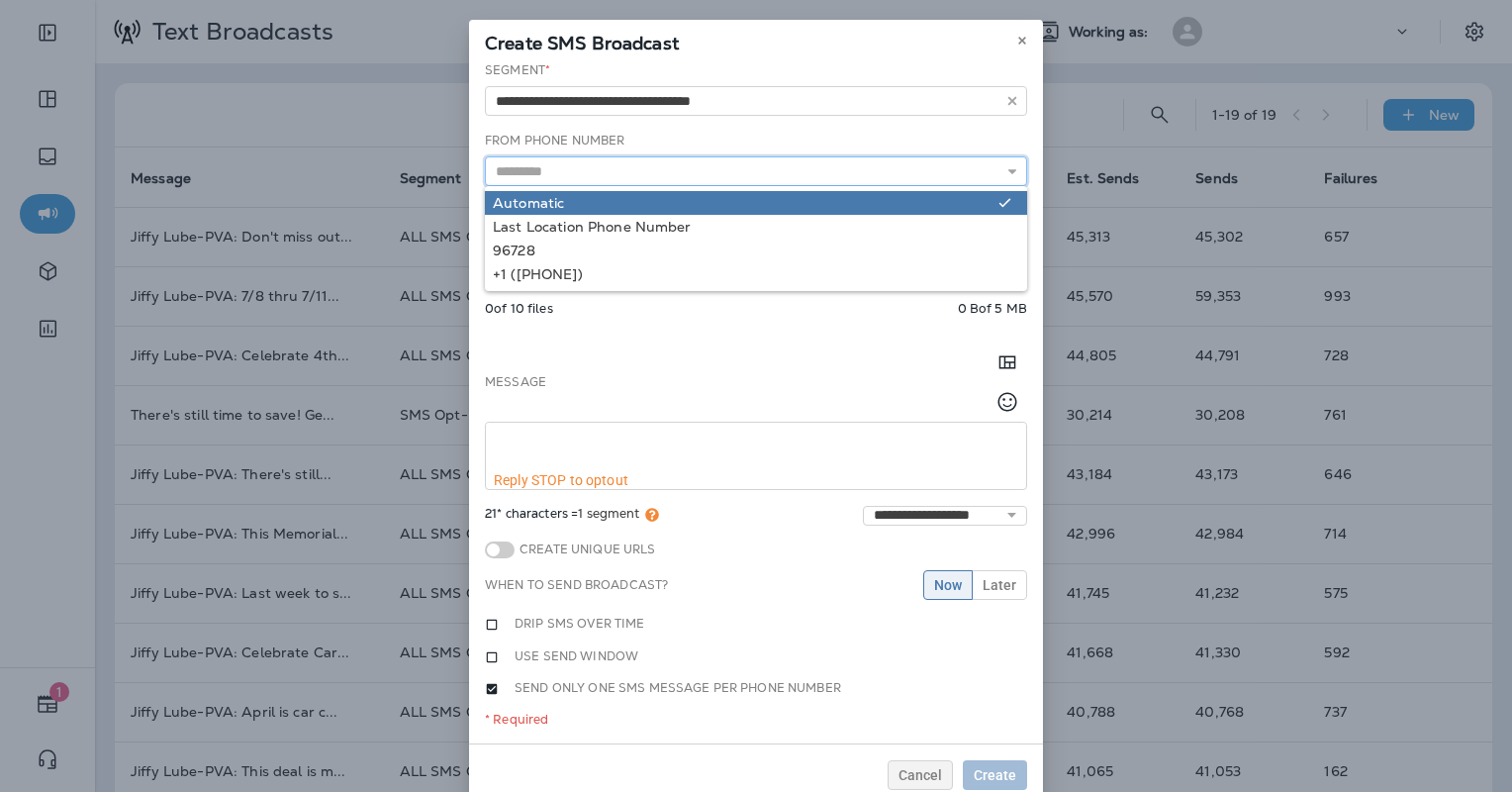 click at bounding box center [756, 171] 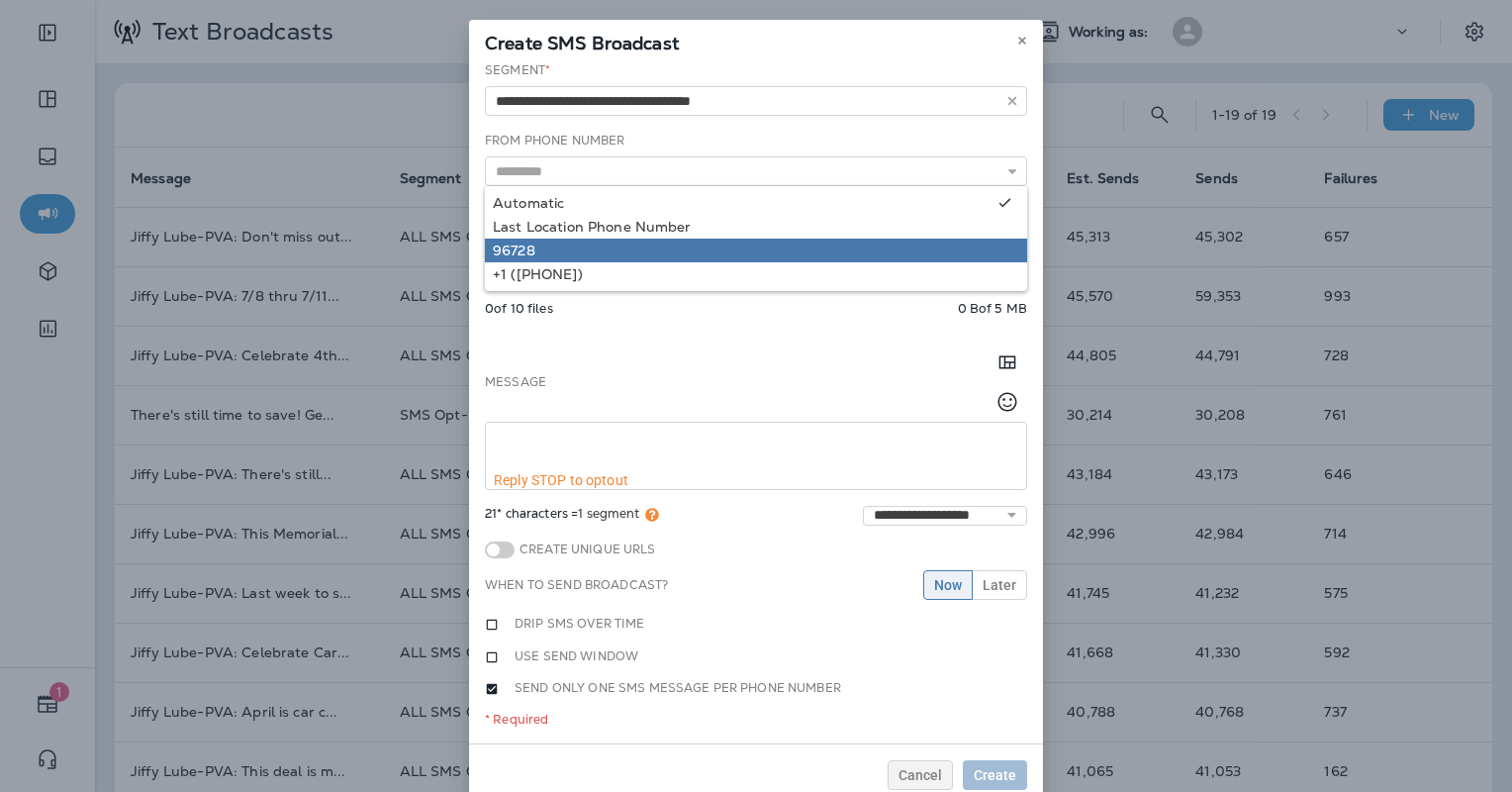 type on "*****" 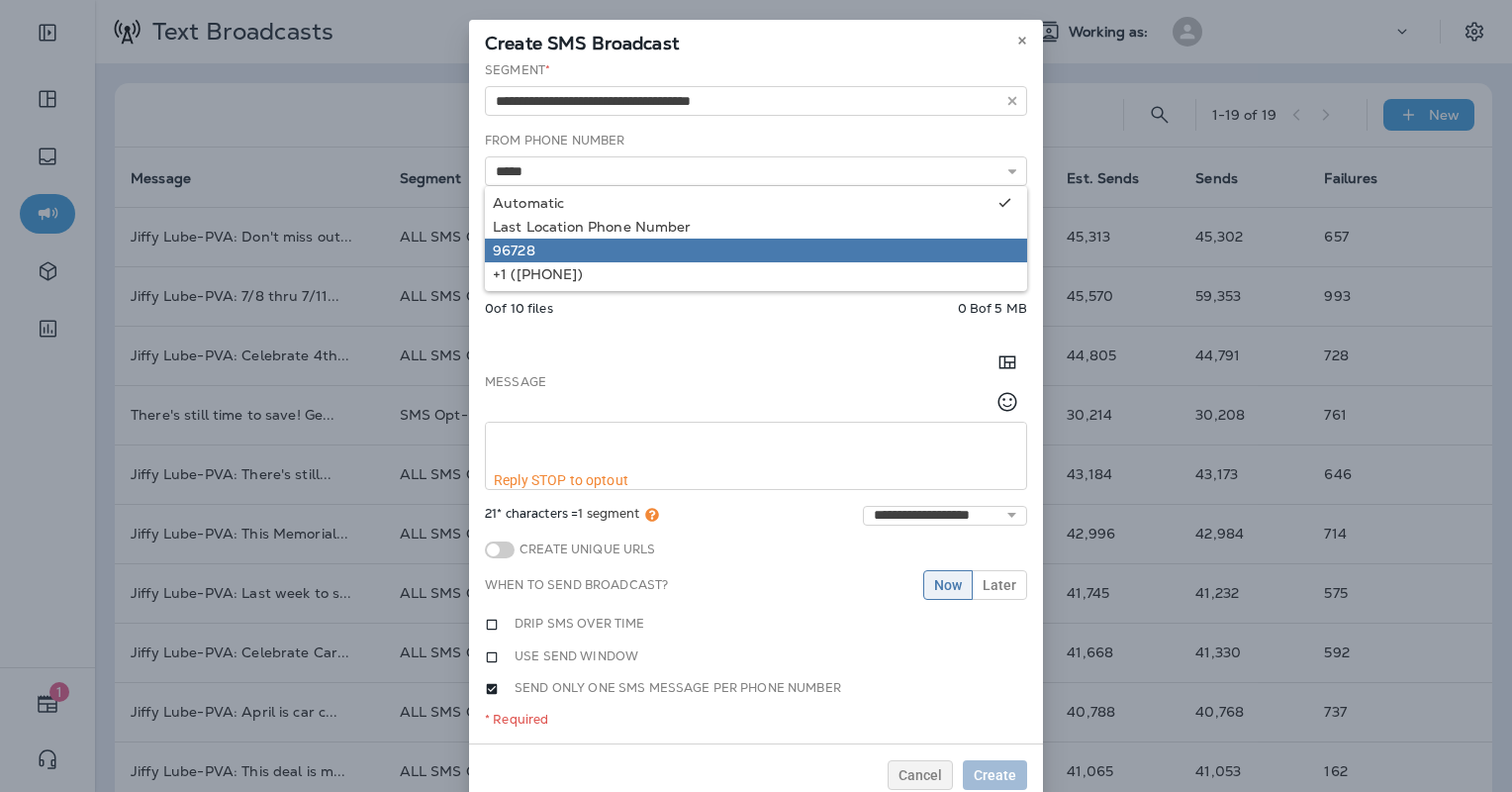 click on "**********" at bounding box center [756, 402] 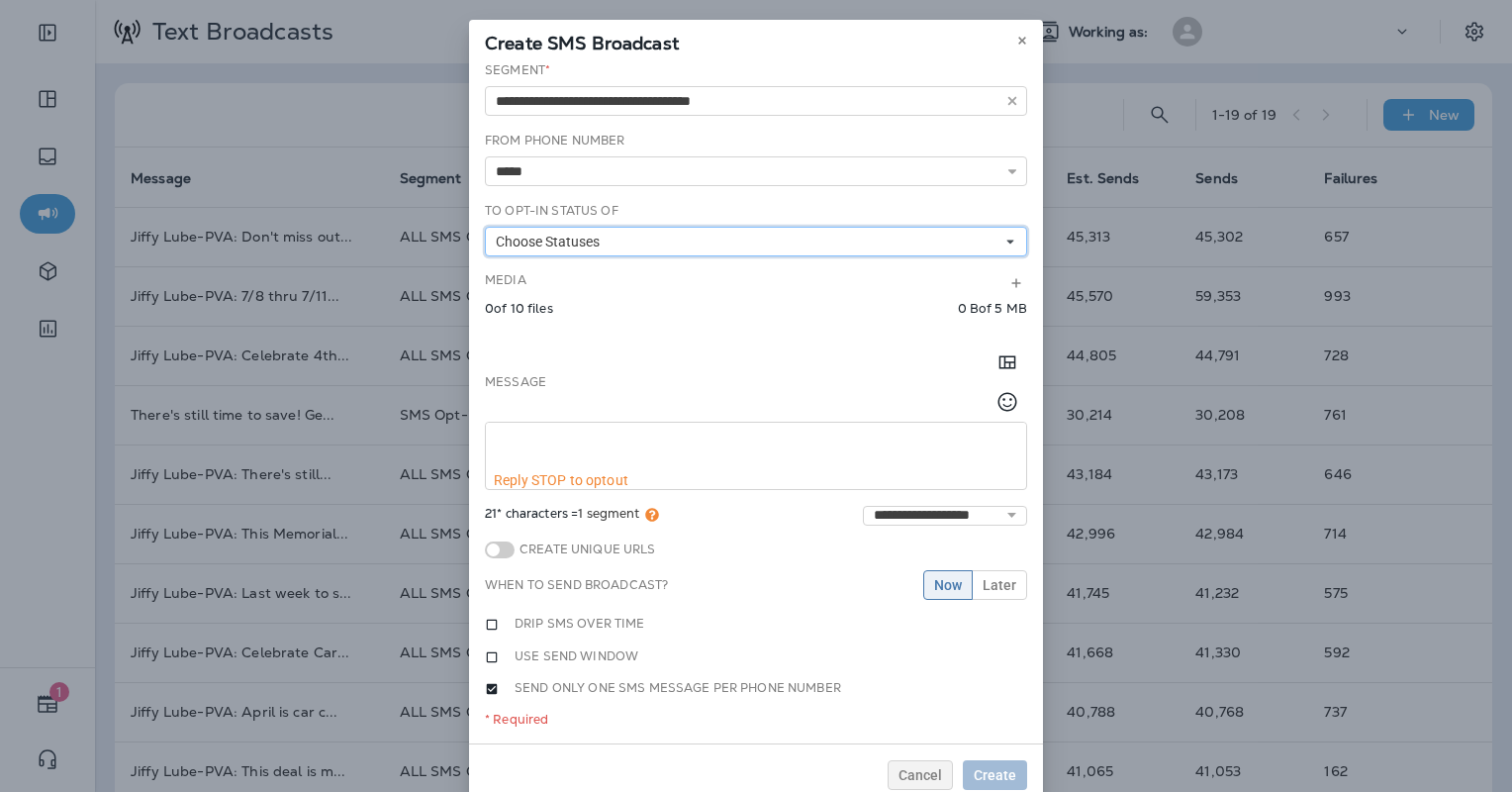 click on "Choose Statuses" at bounding box center [756, 242] 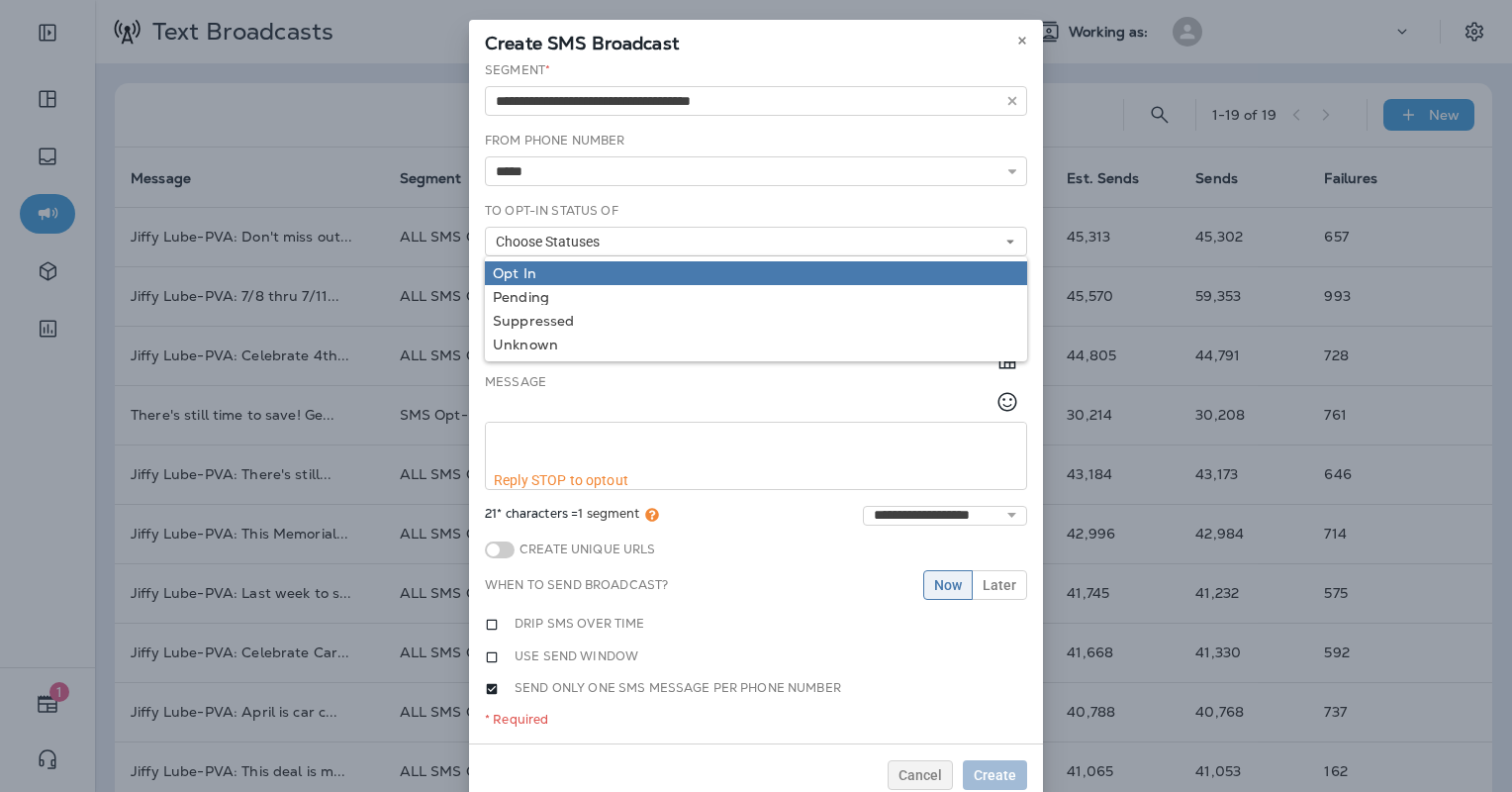 click on "Opt In" at bounding box center (756, 273) 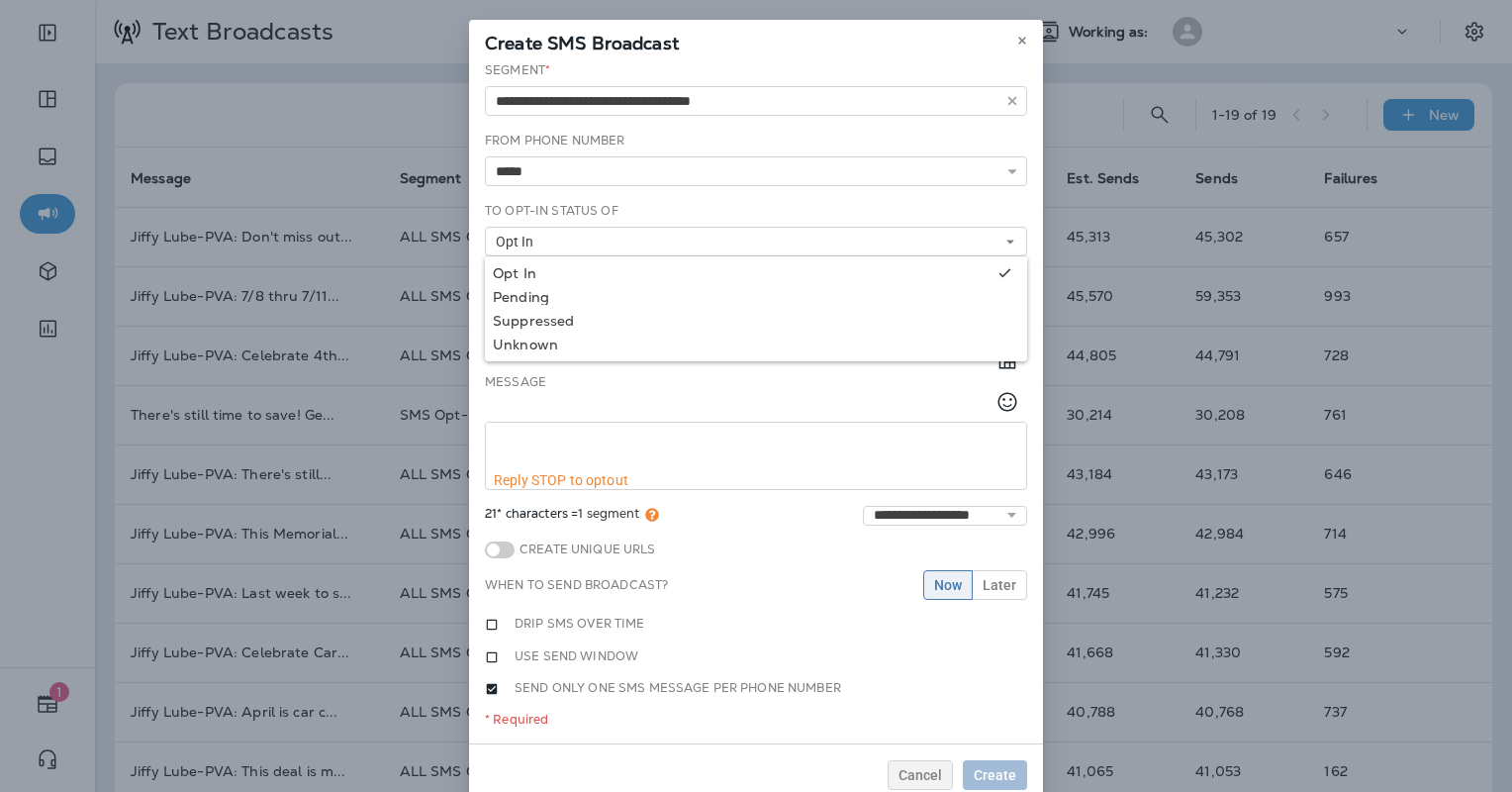 click at bounding box center [756, 447] 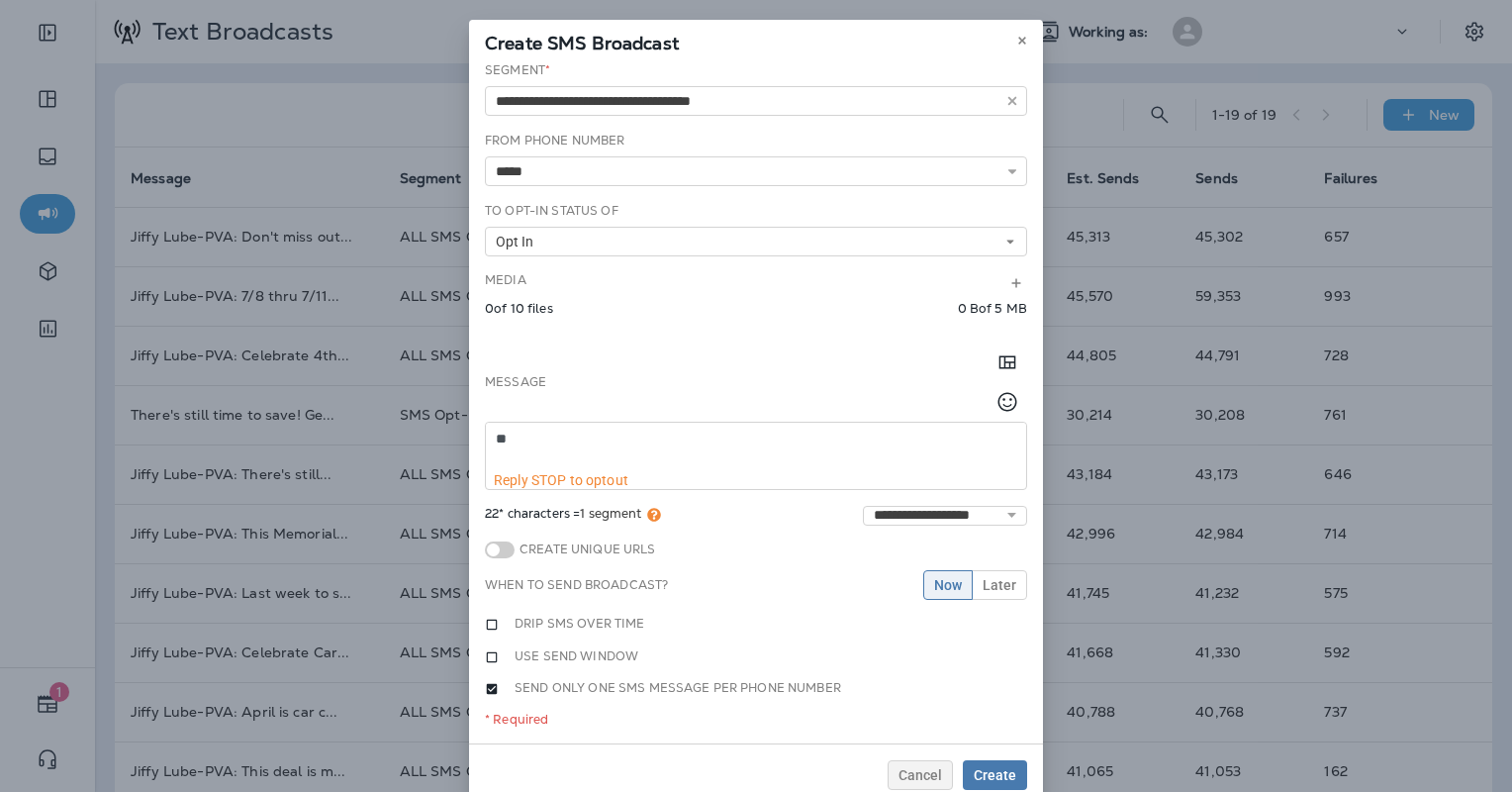 type on "*" 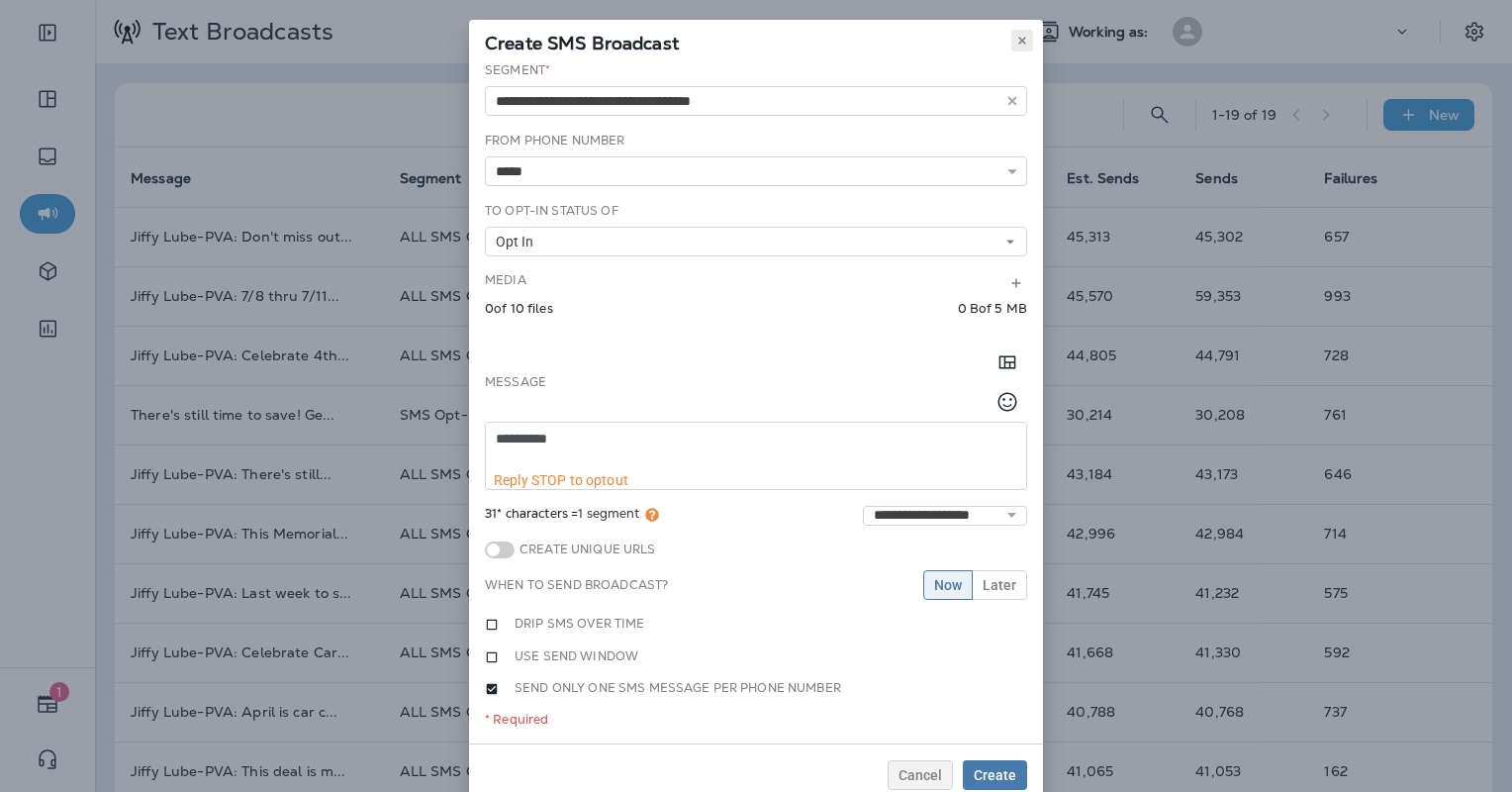 type on "**********" 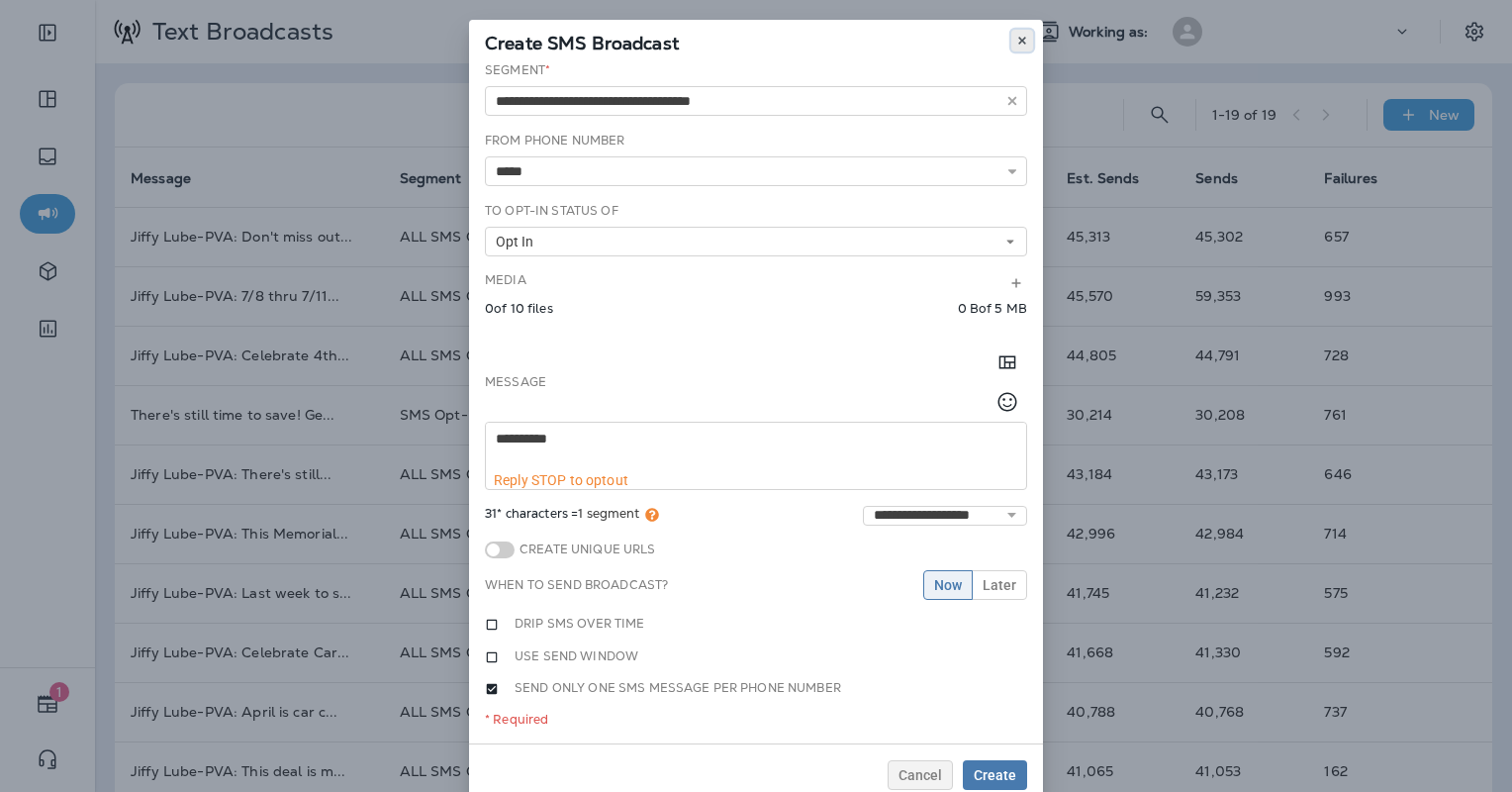 click 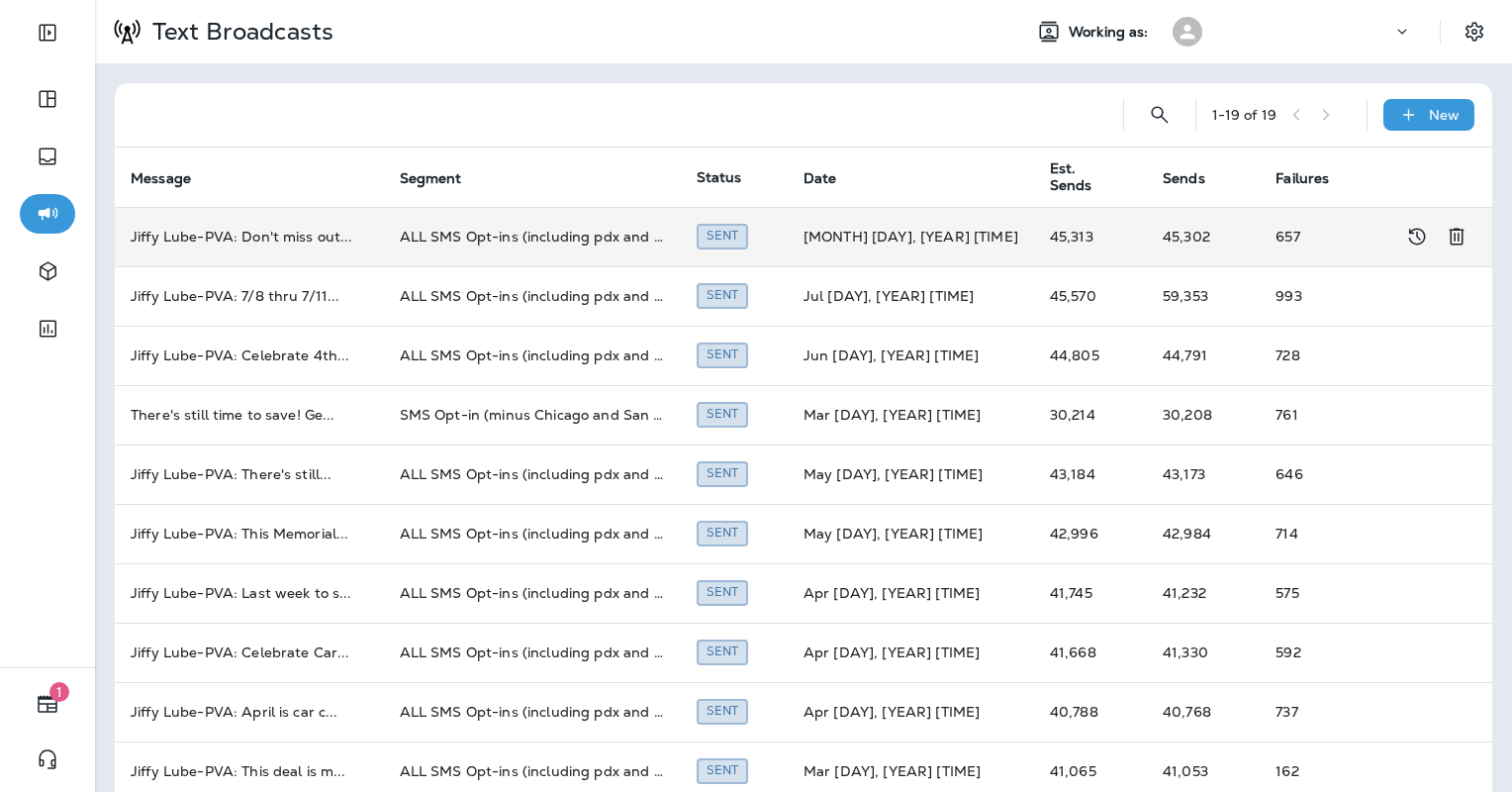 click on "ALL SMS Opt-ins (including pdx and chi)" at bounding box center (532, 237) 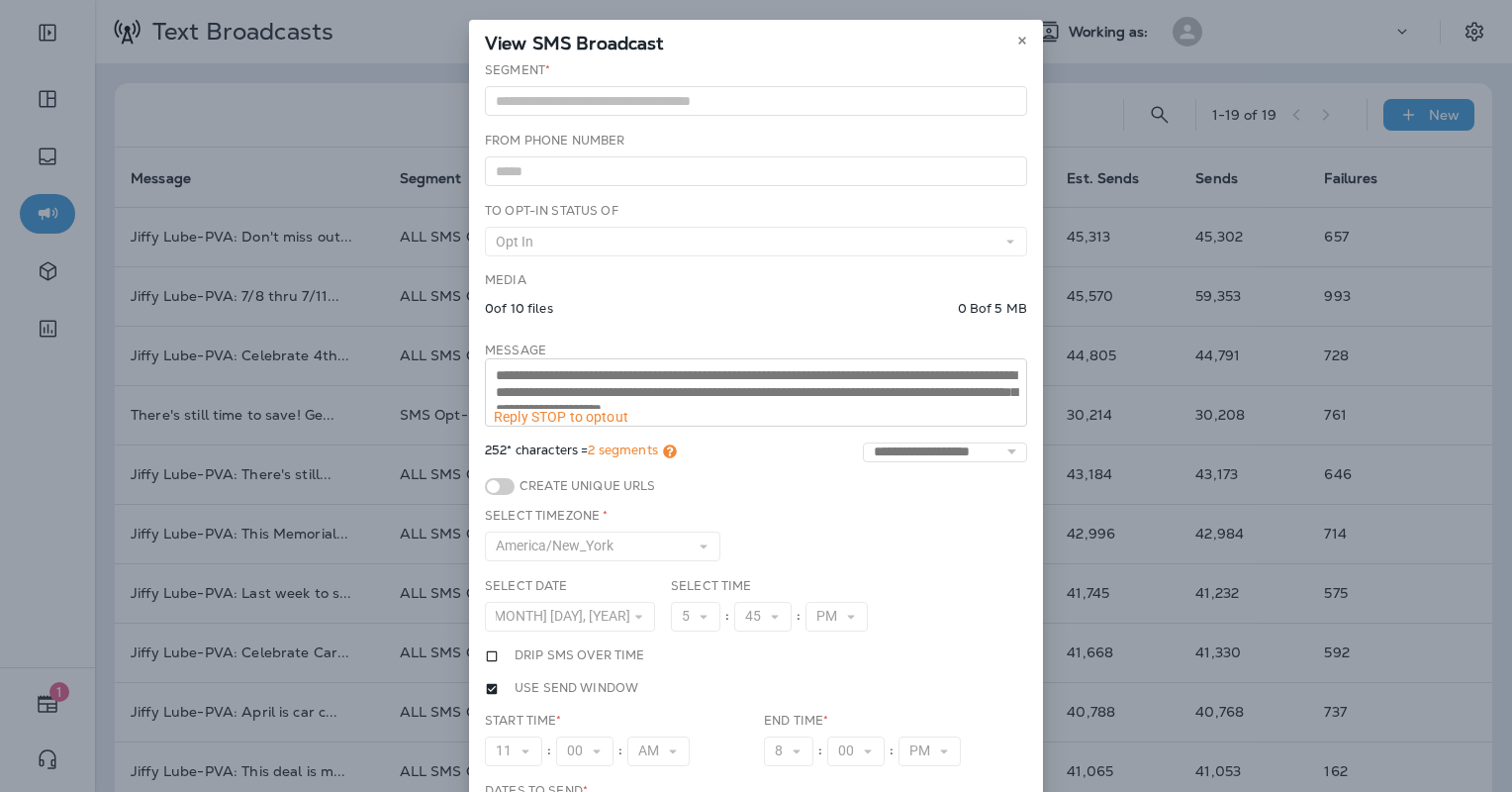 scroll, scrollTop: 16, scrollLeft: 0, axis: vertical 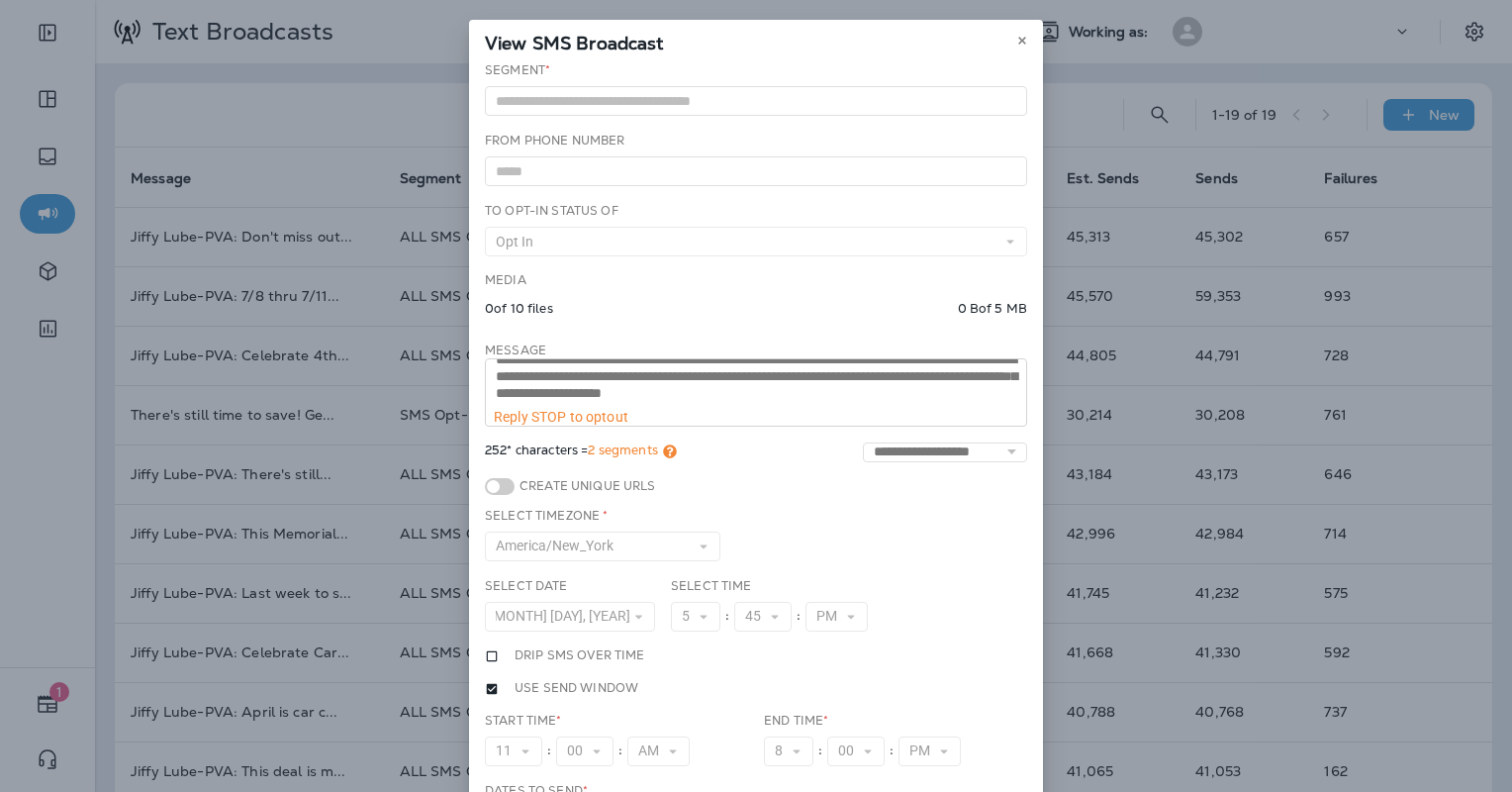 click on "**********" at bounding box center [756, 494] 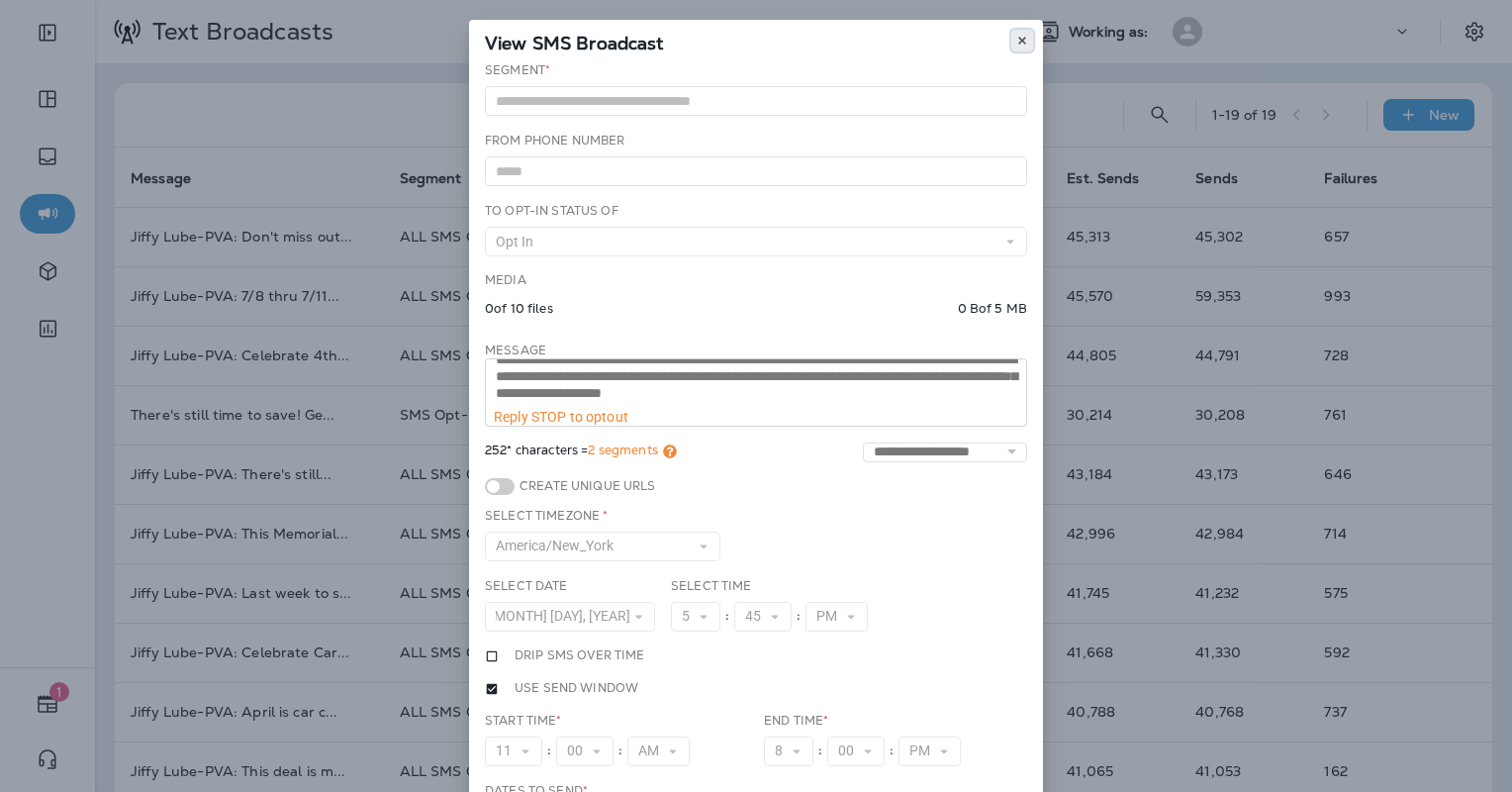 click 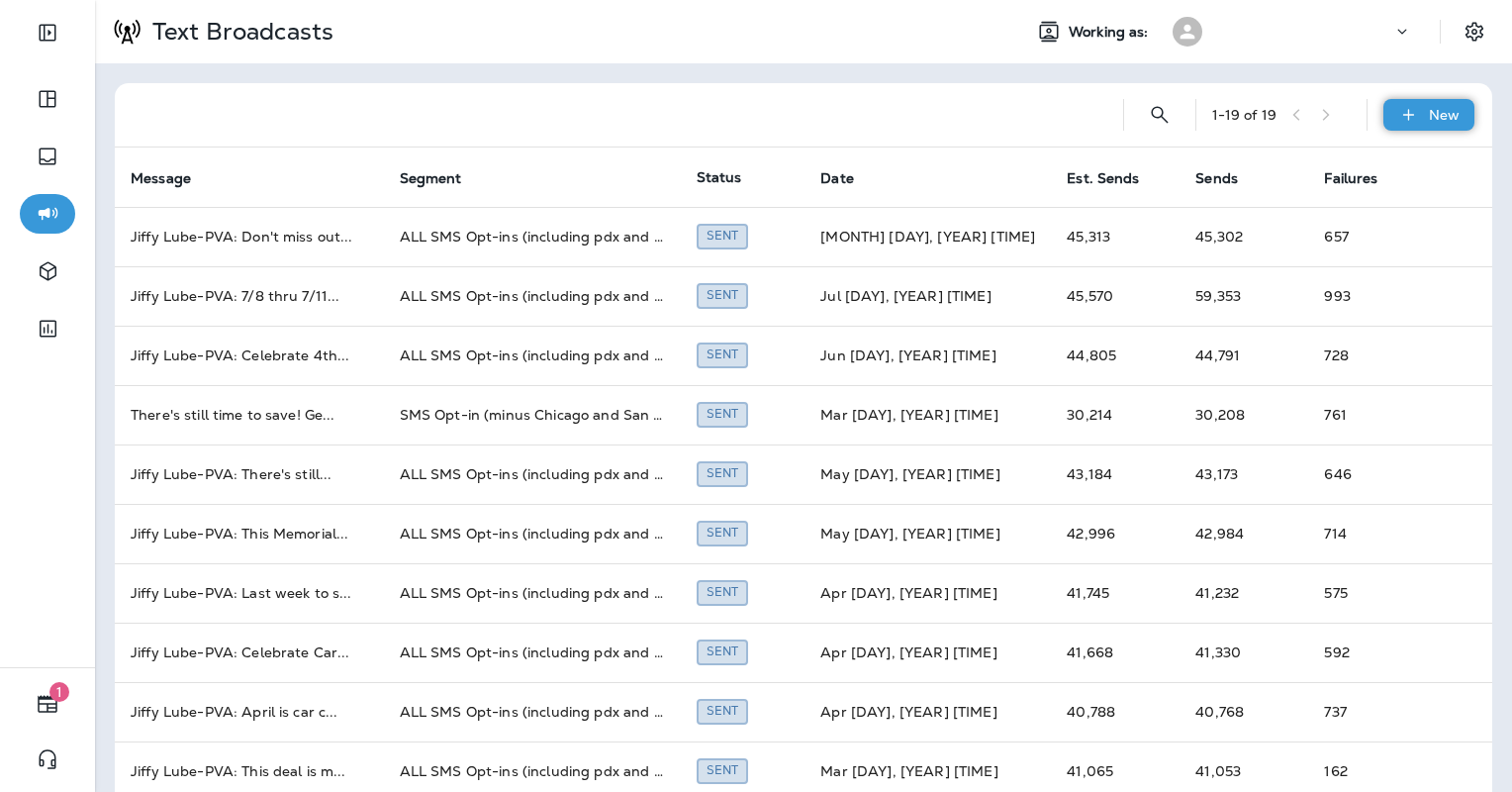 click 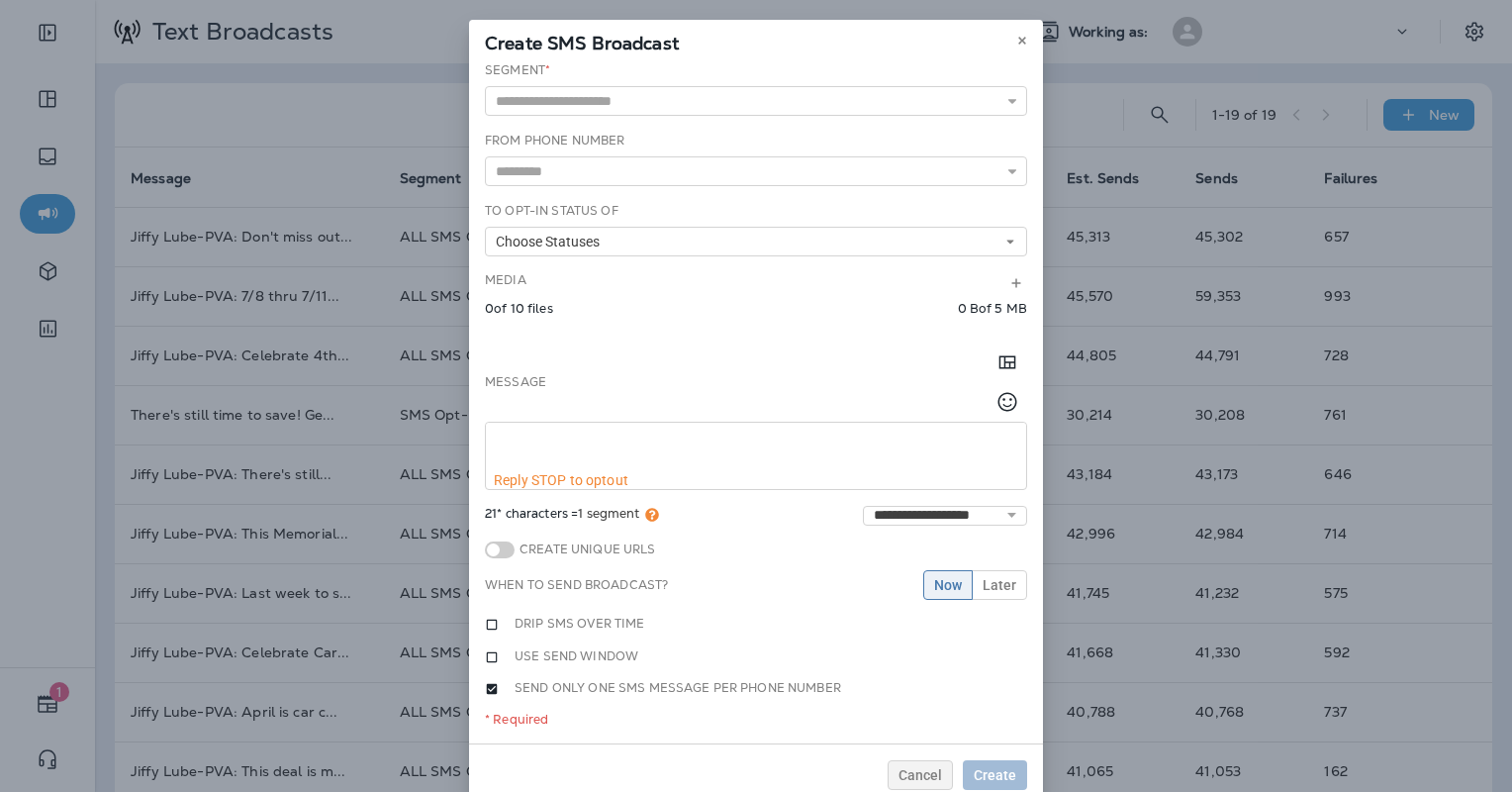 click at bounding box center (756, 447) 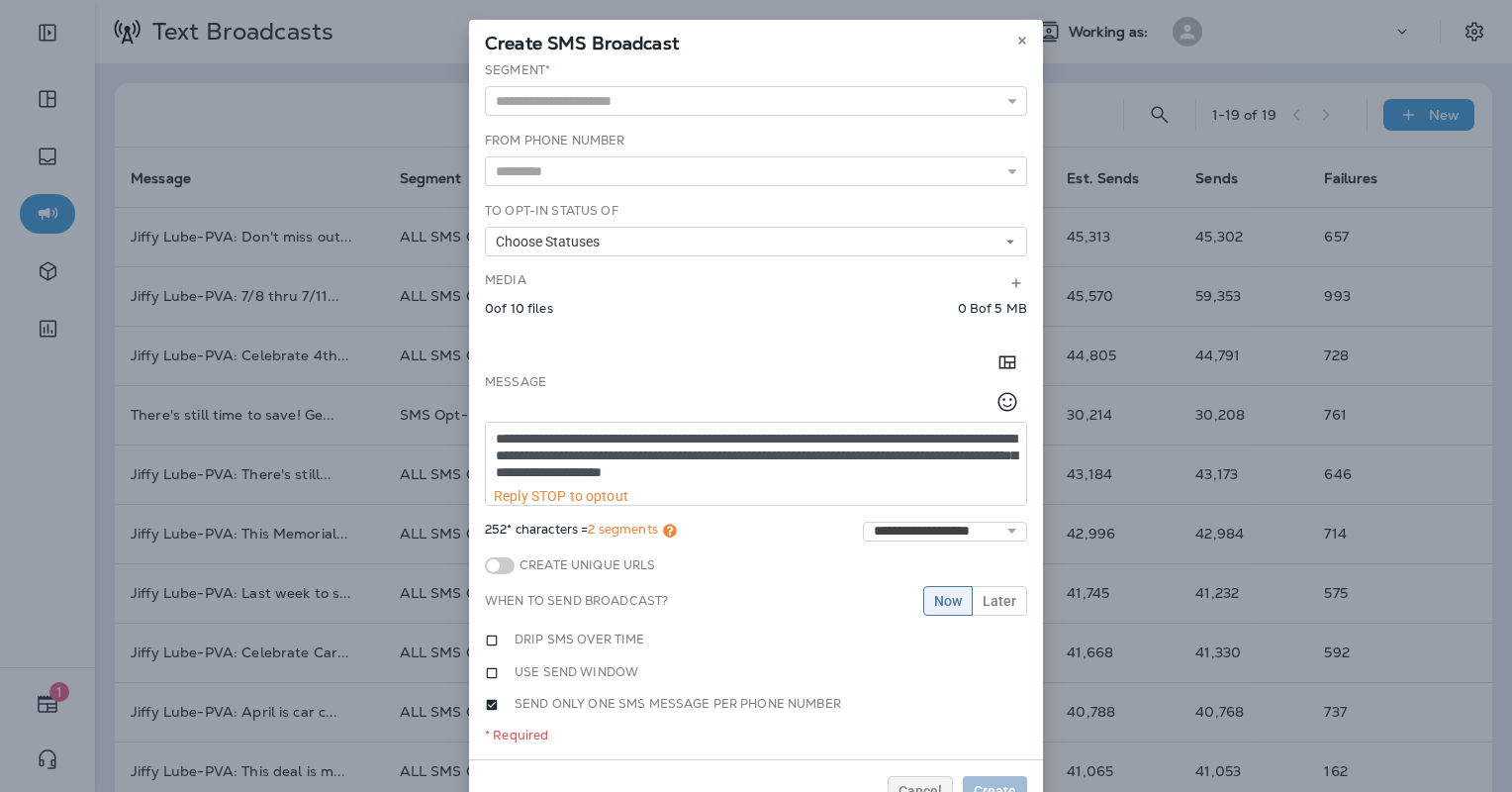 drag, startPoint x: 585, startPoint y: 398, endPoint x: 664, endPoint y: 425, distance: 83.4865 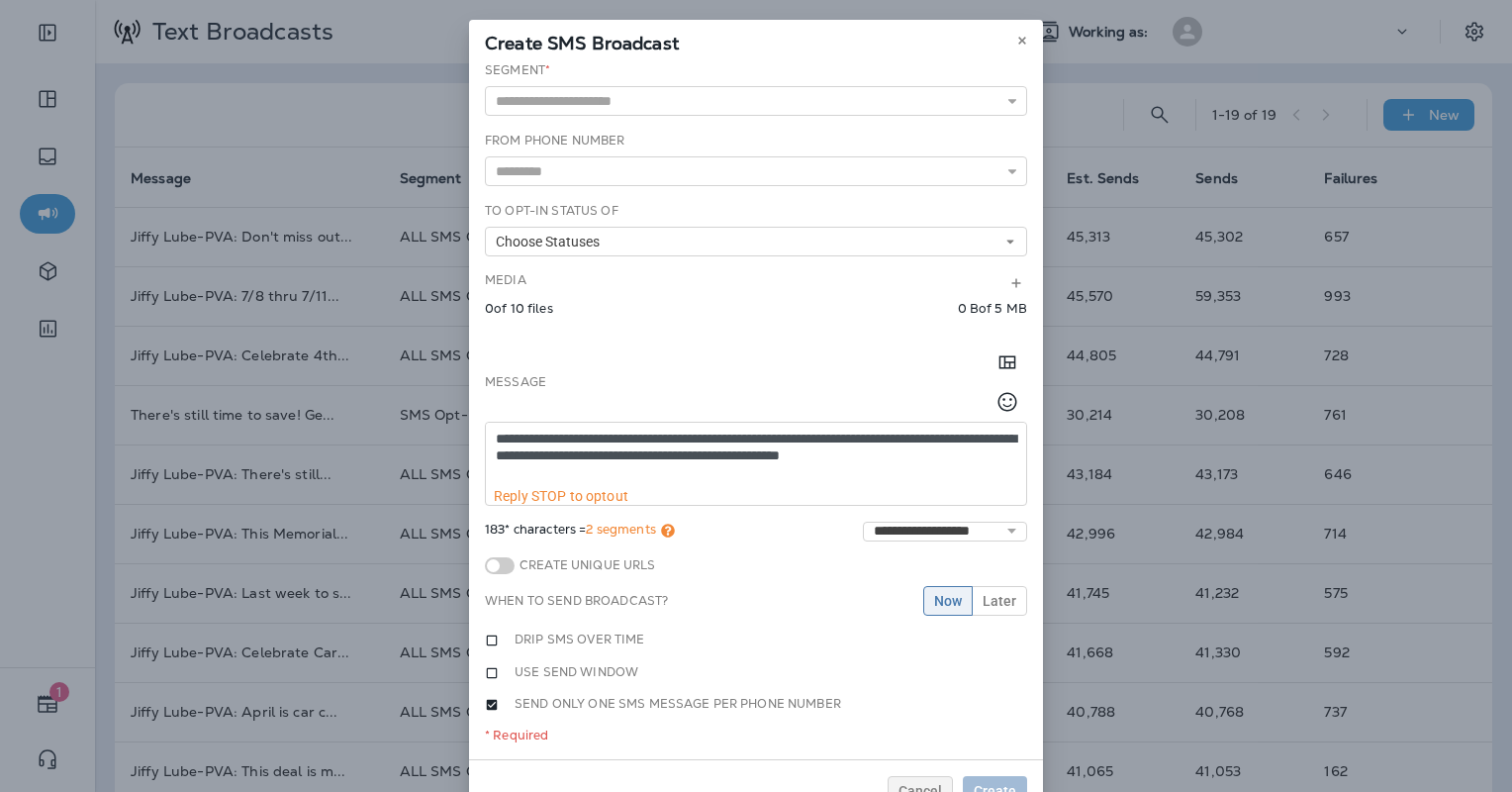 drag, startPoint x: 586, startPoint y: 393, endPoint x: 840, endPoint y: 395, distance: 254.00787 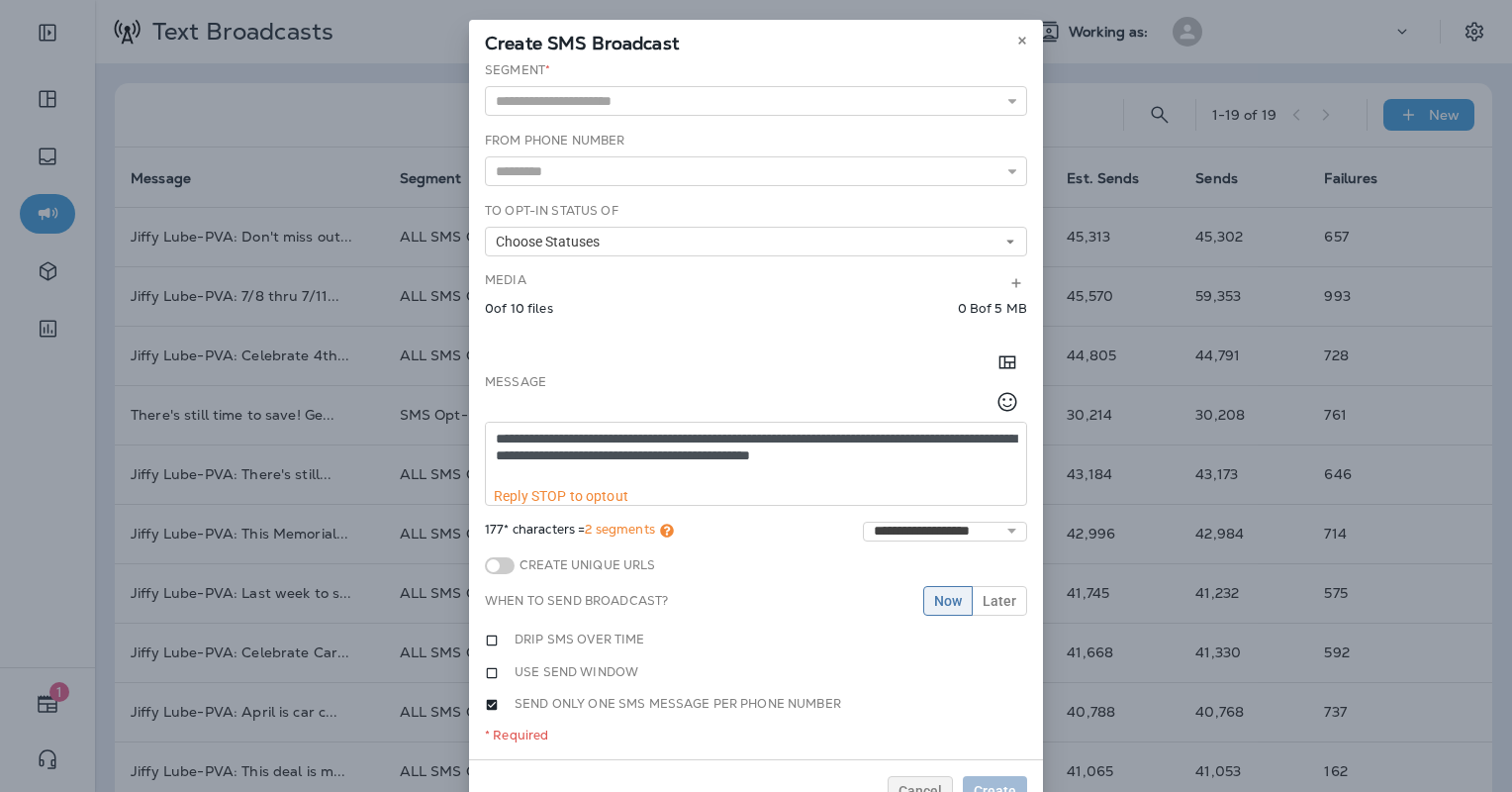 drag, startPoint x: 610, startPoint y: 391, endPoint x: 701, endPoint y: 403, distance: 91.787799 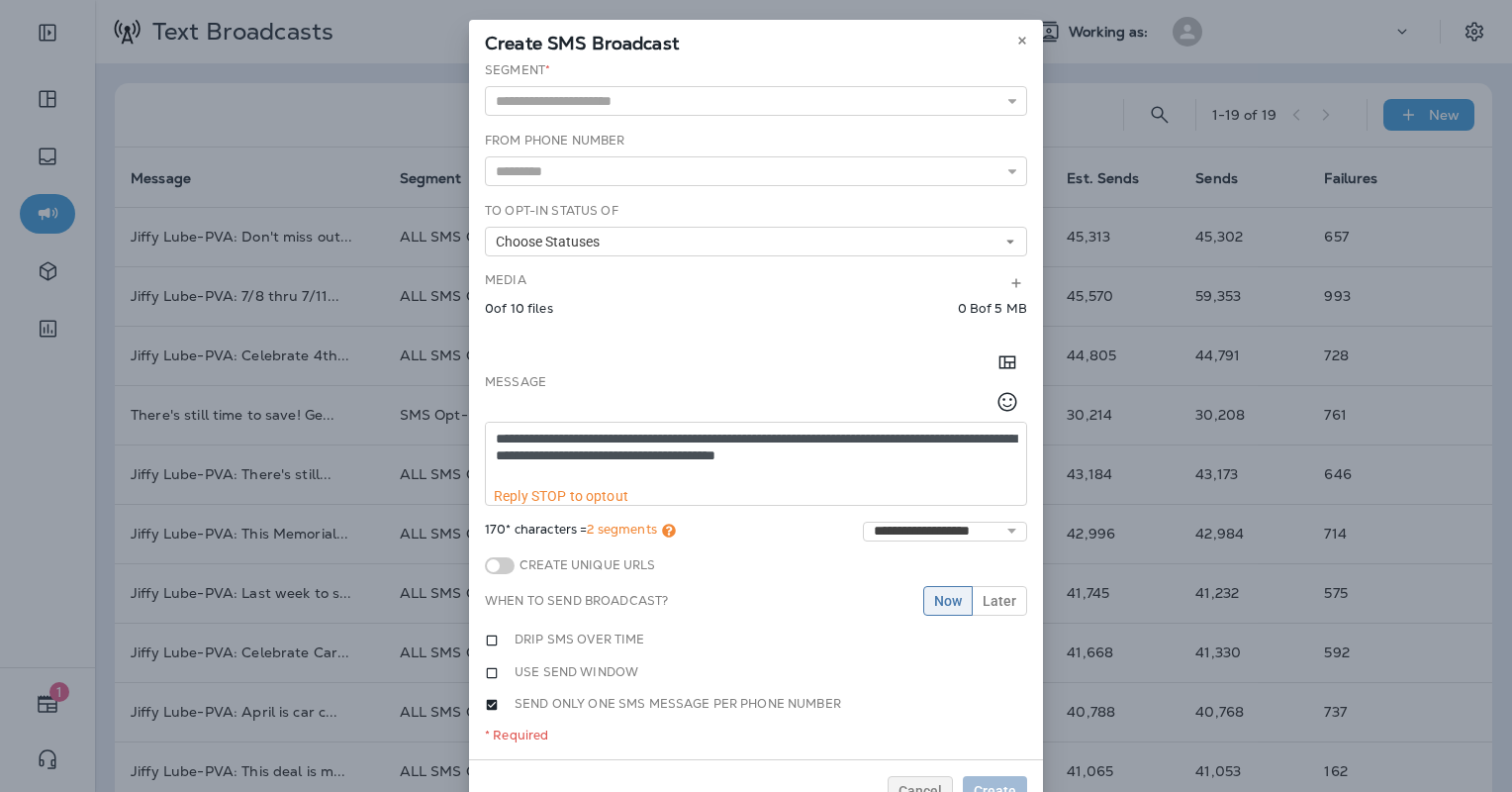 drag, startPoint x: 910, startPoint y: 420, endPoint x: 396, endPoint y: 376, distance: 515.8798 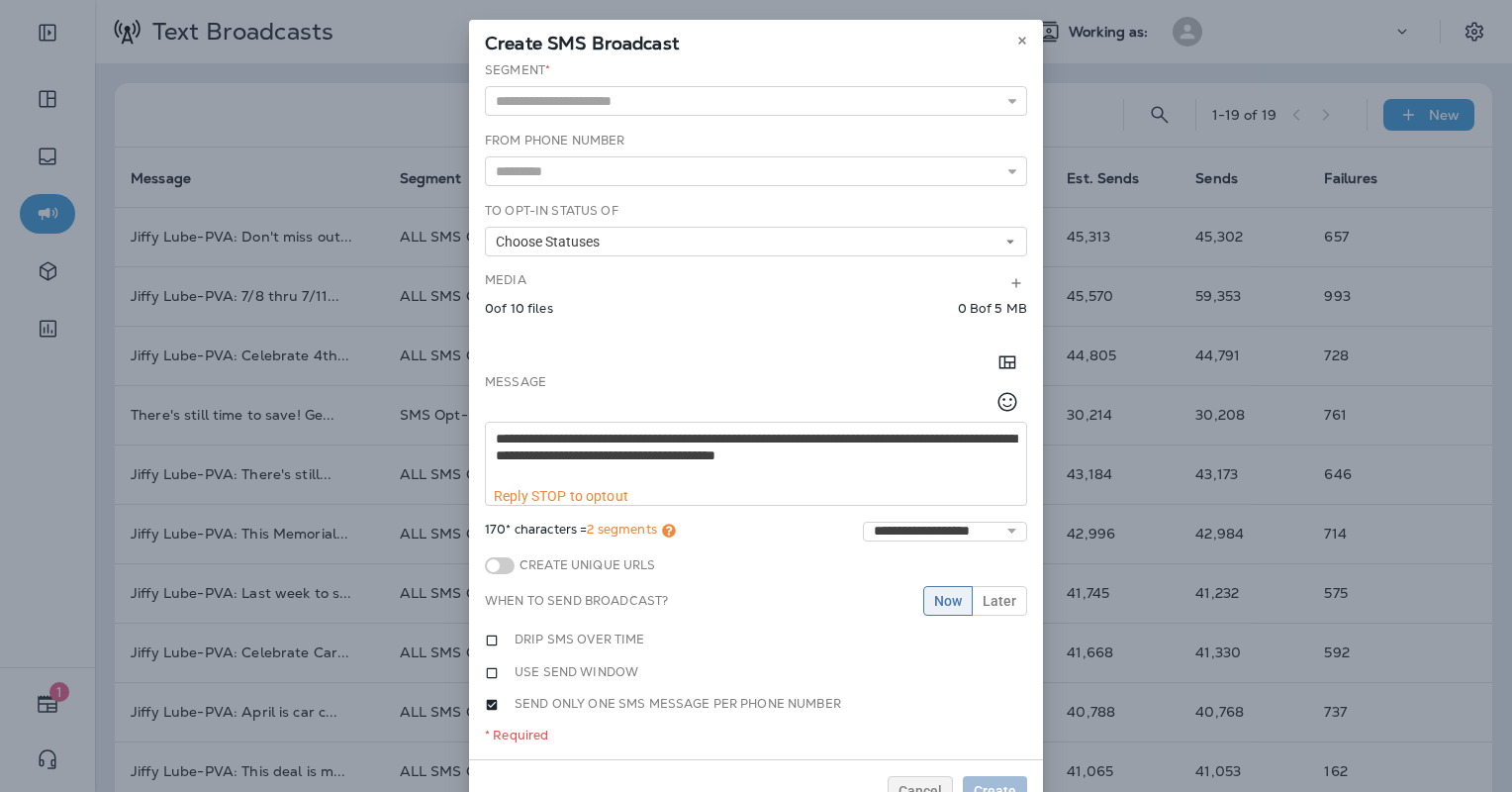 drag, startPoint x: 1445, startPoint y: 196, endPoint x: 1439, endPoint y: 155, distance: 41.4367 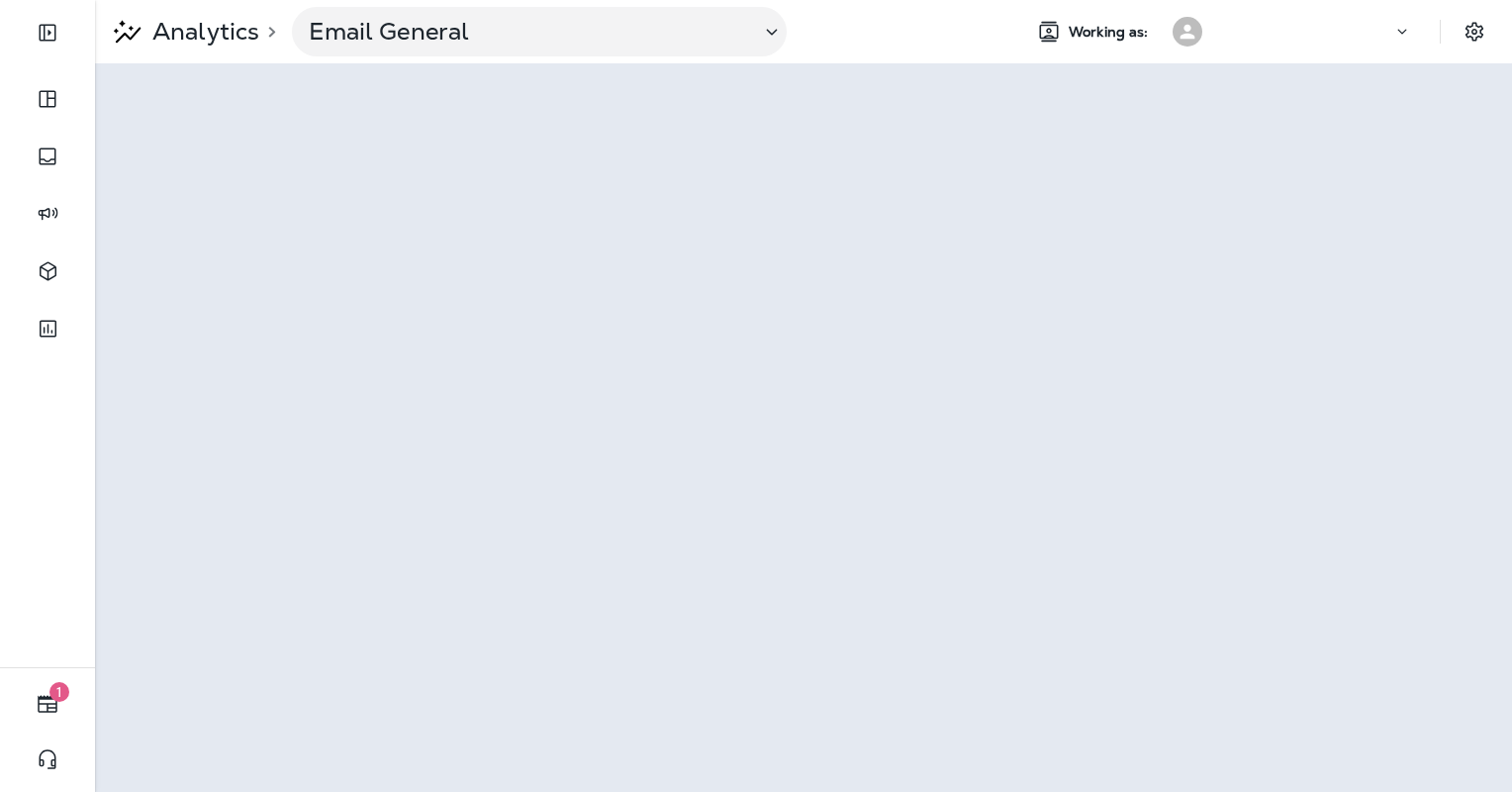 scroll, scrollTop: 0, scrollLeft: 0, axis: both 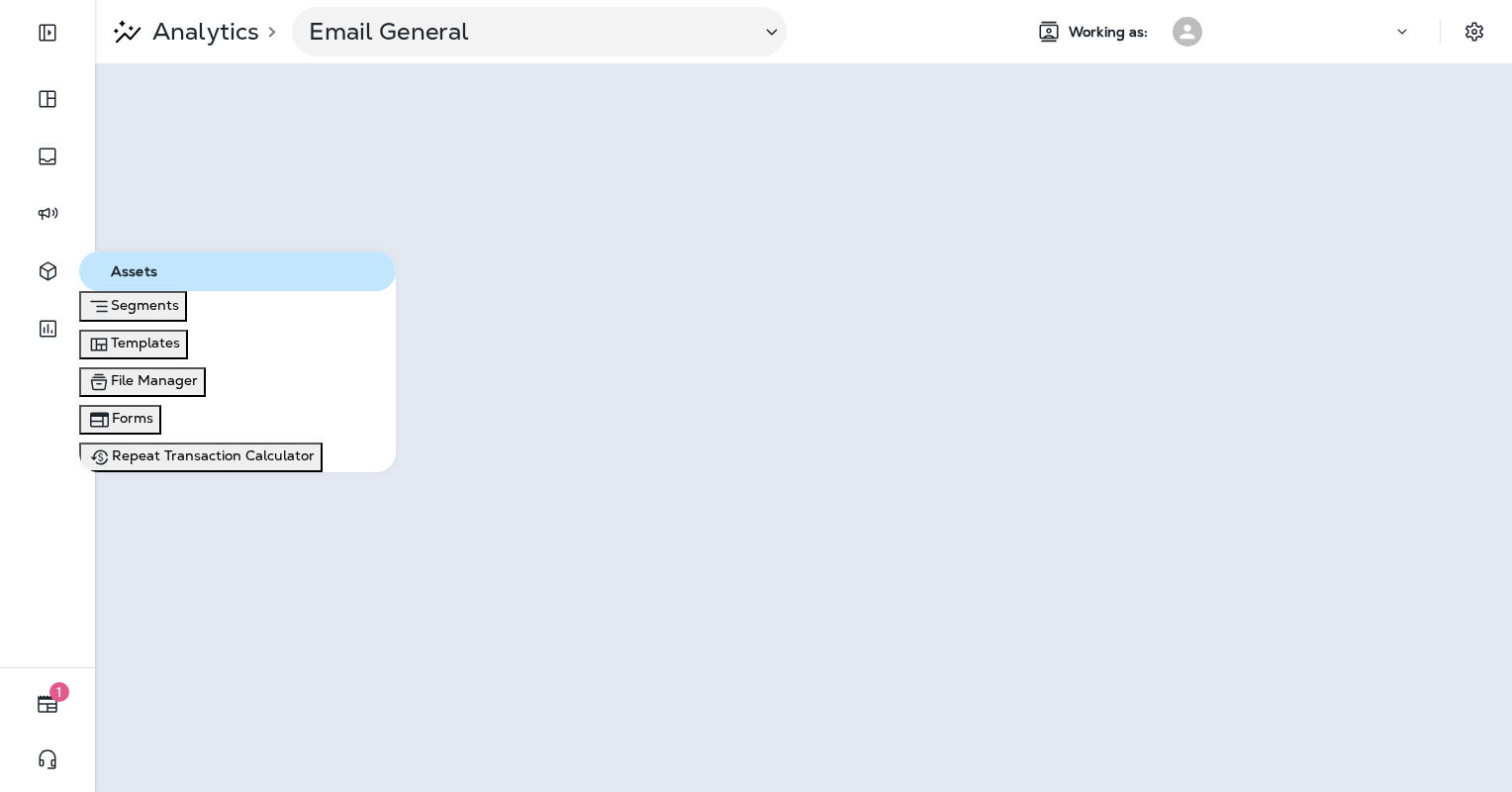click on "Segments" at bounding box center [144, 305] 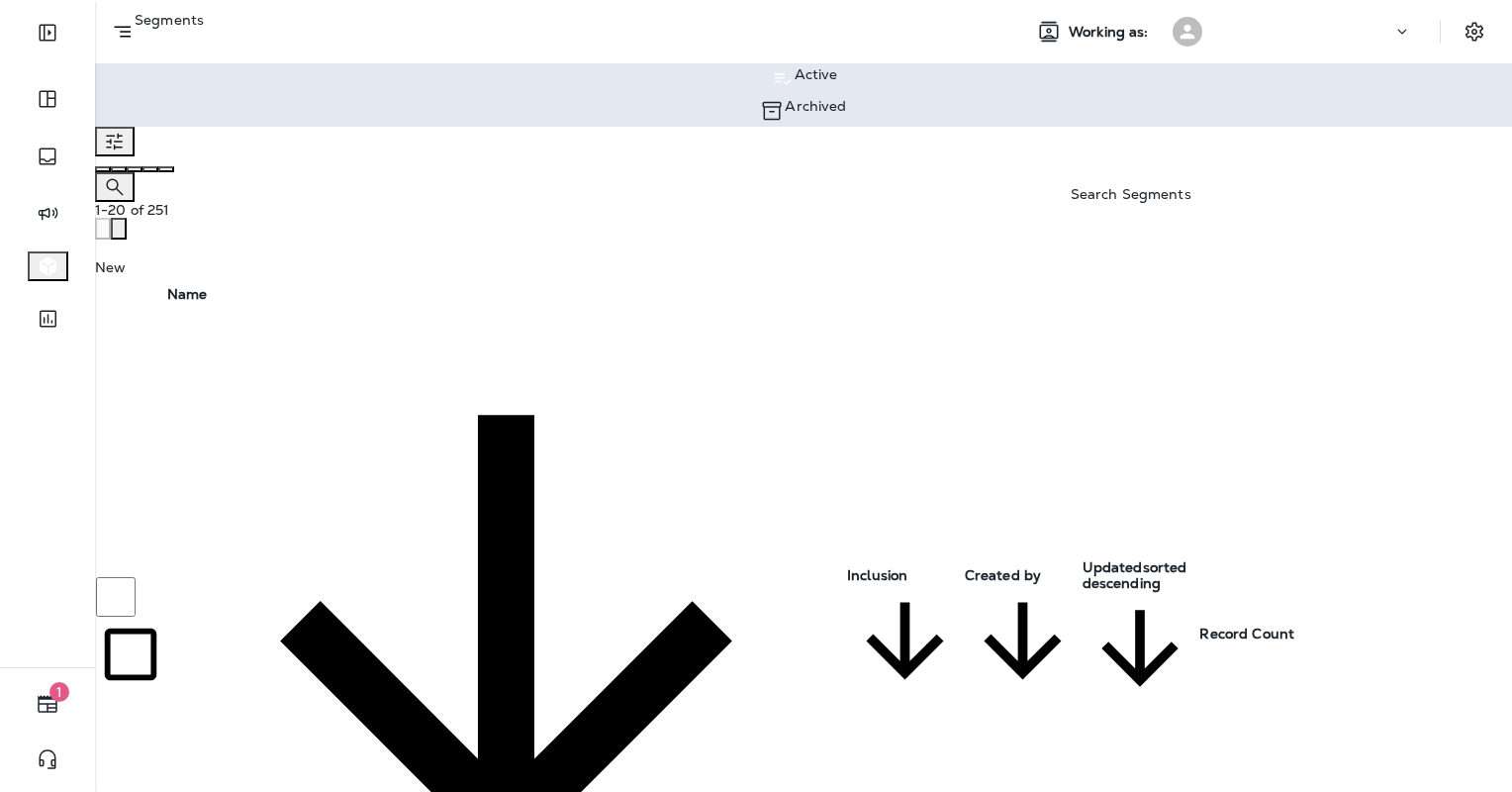 click 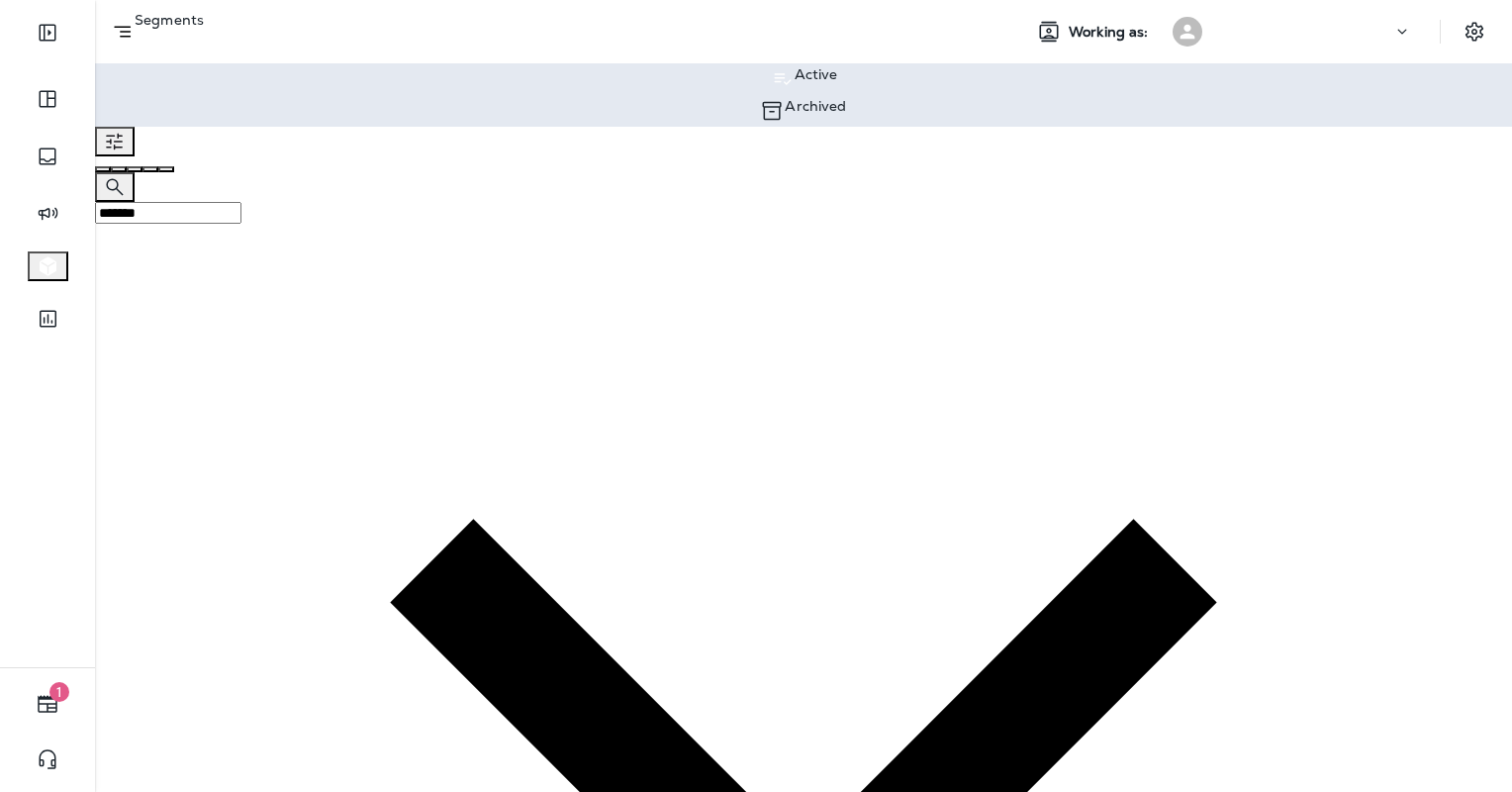 type on "*******" 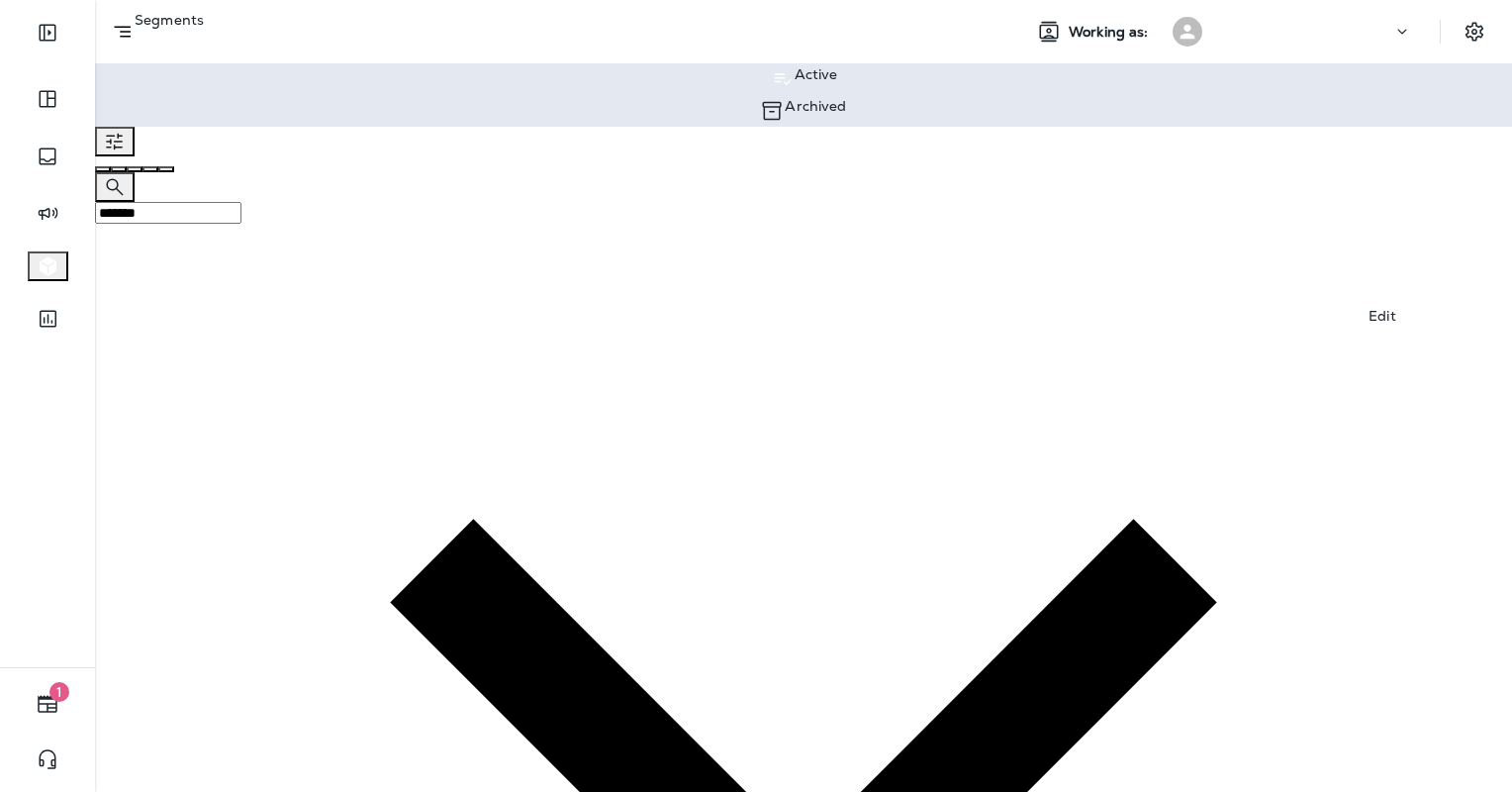 click 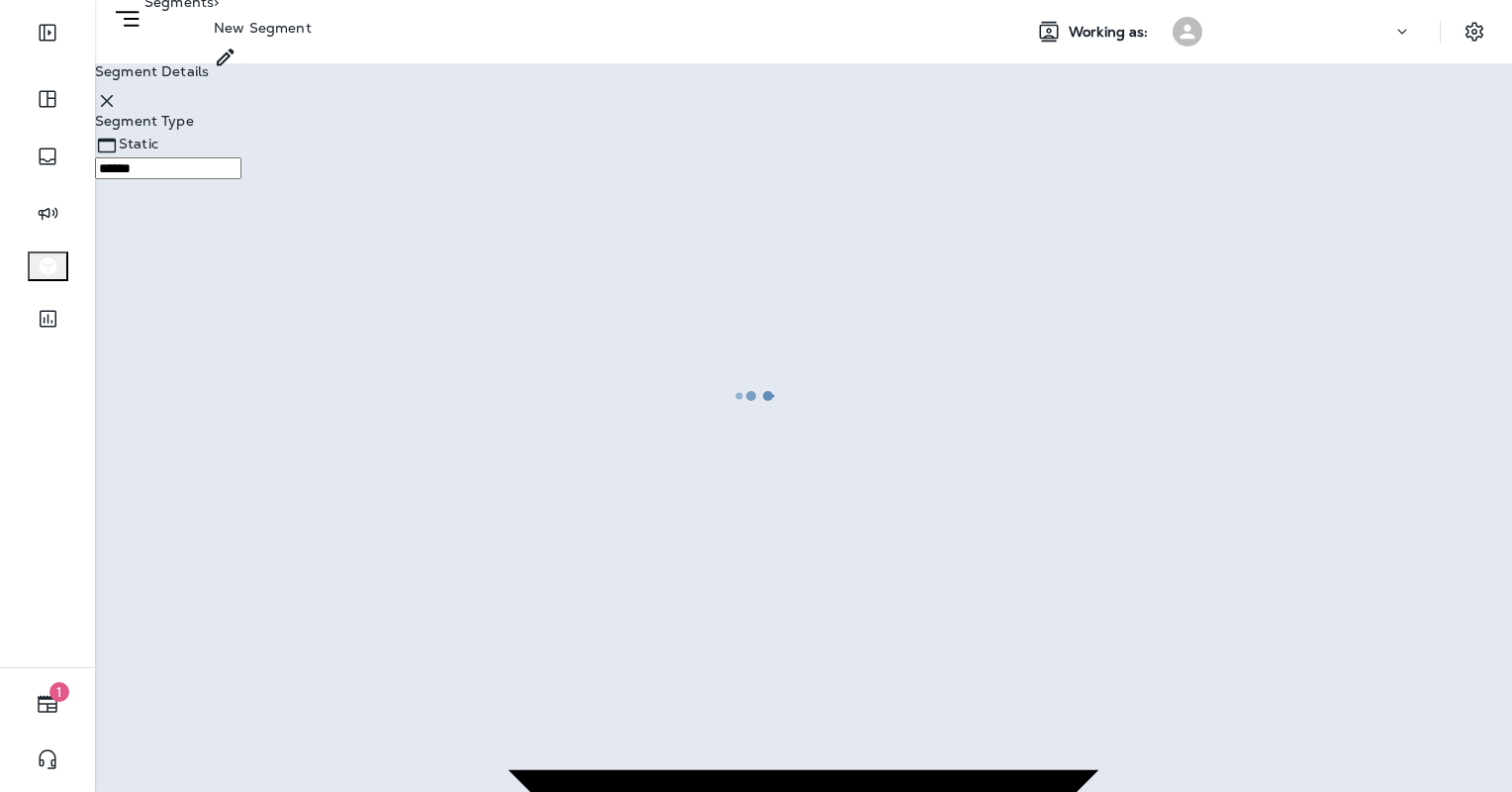 type on "*******" 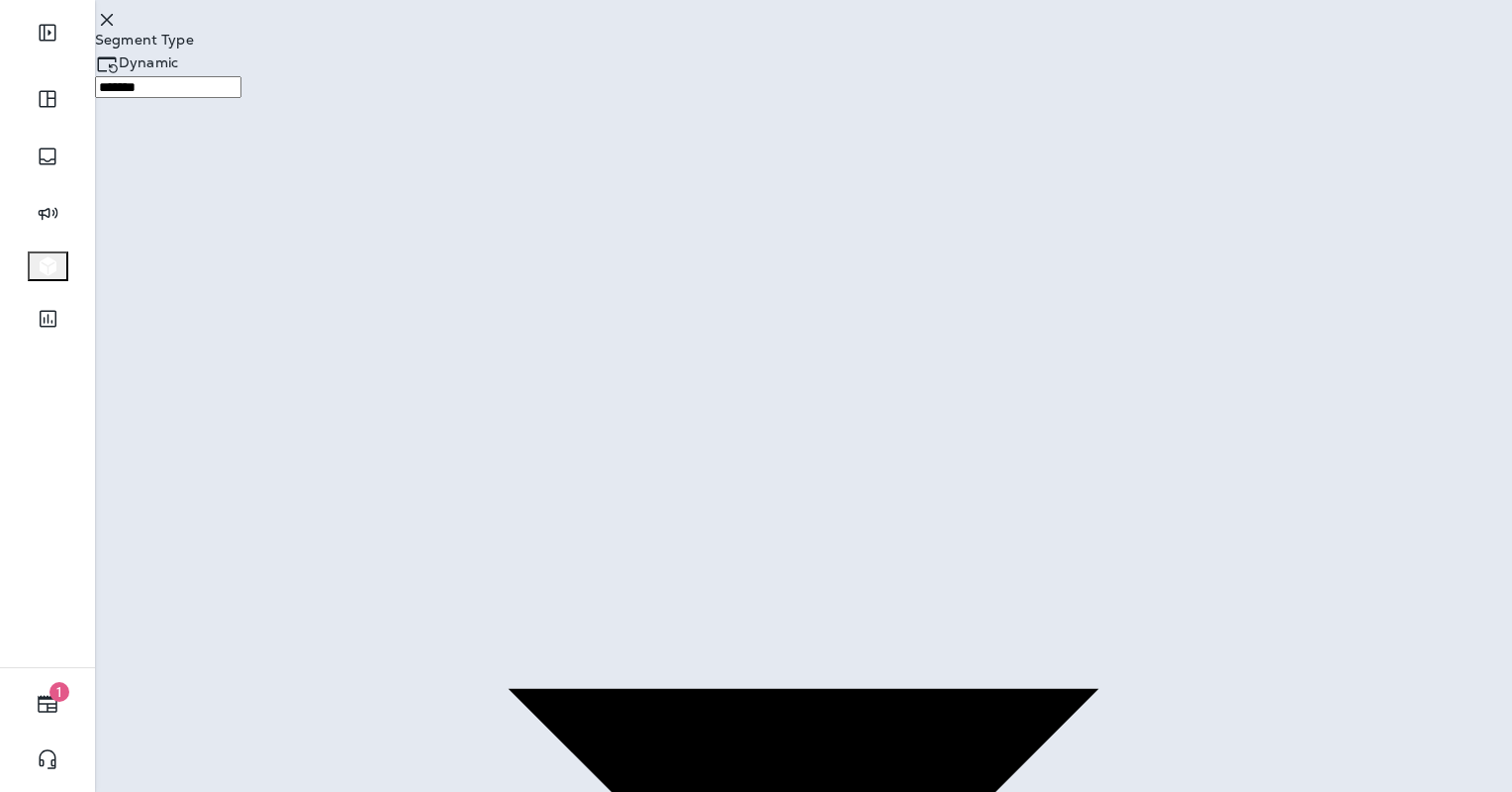 scroll, scrollTop: 198, scrollLeft: 0, axis: vertical 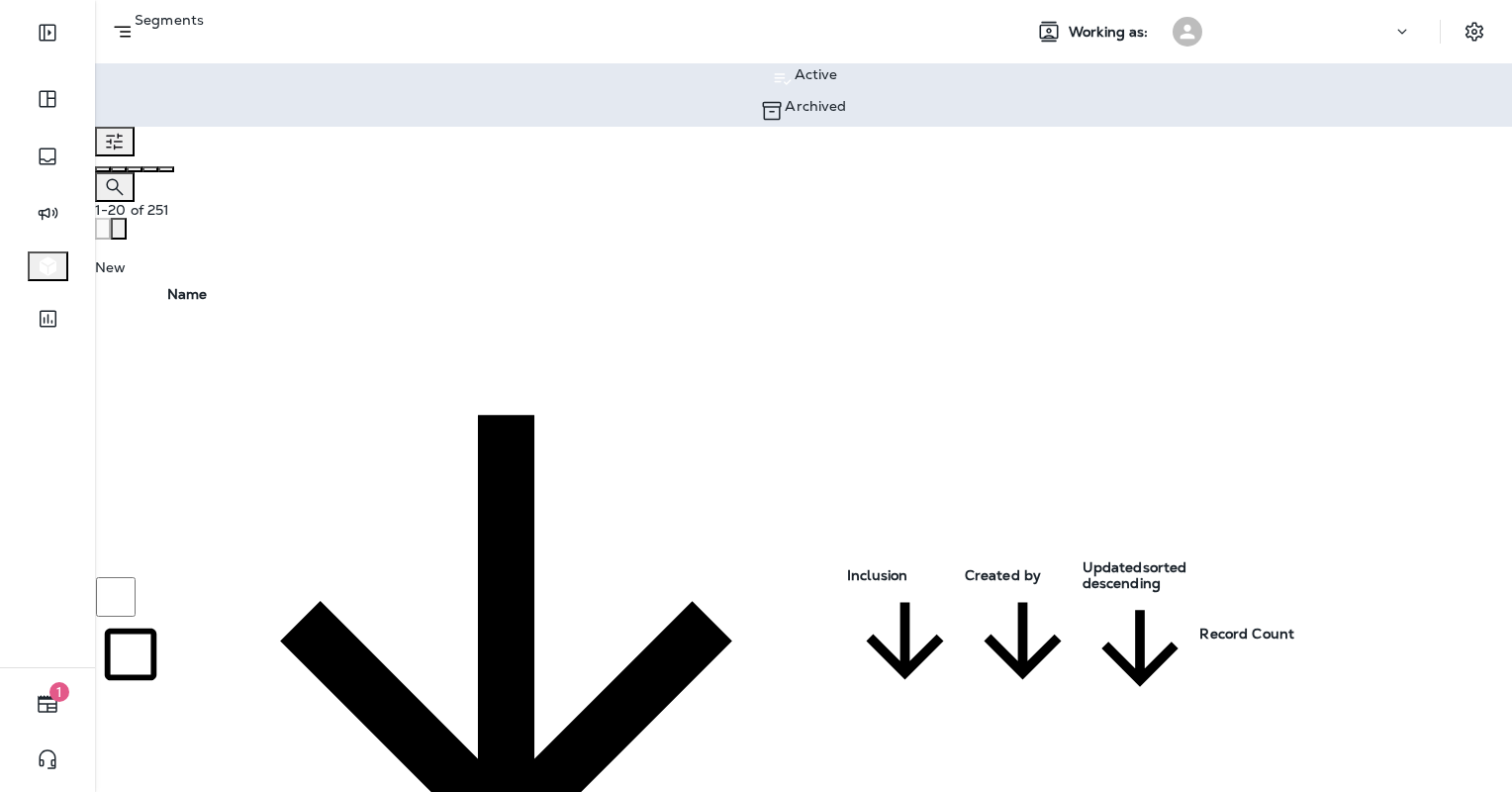 click 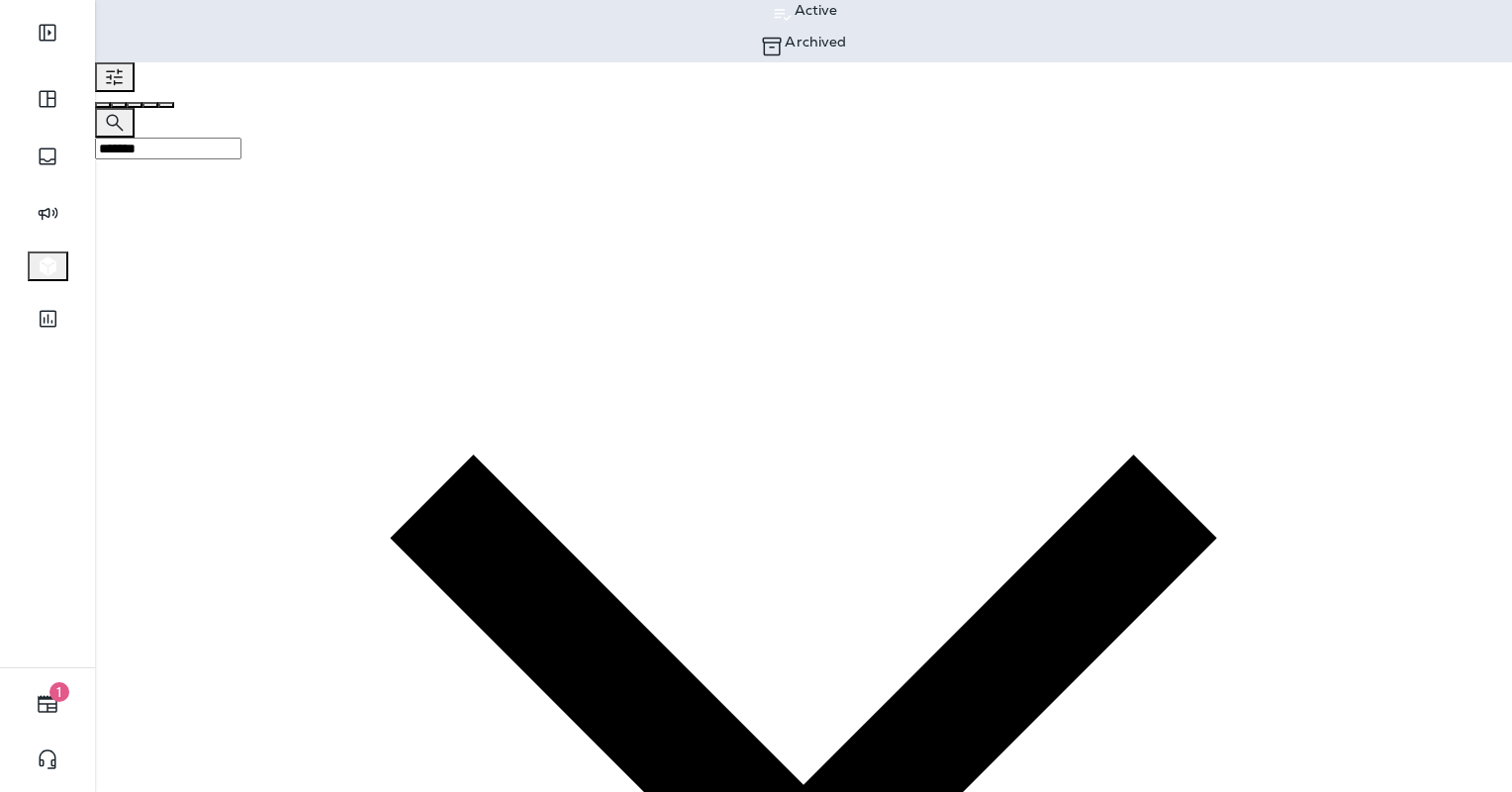 scroll, scrollTop: 99, scrollLeft: 0, axis: vertical 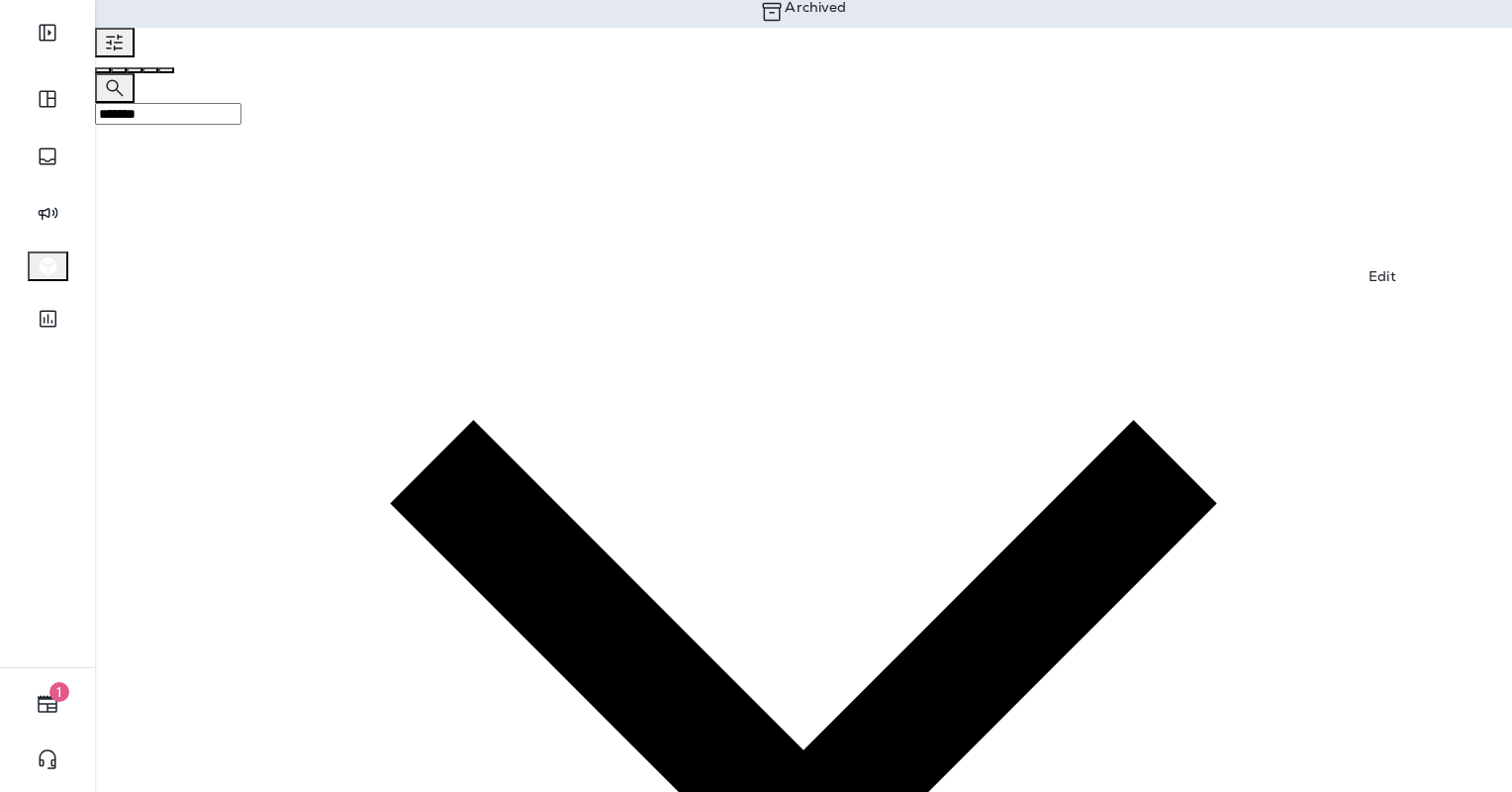 type on "*******" 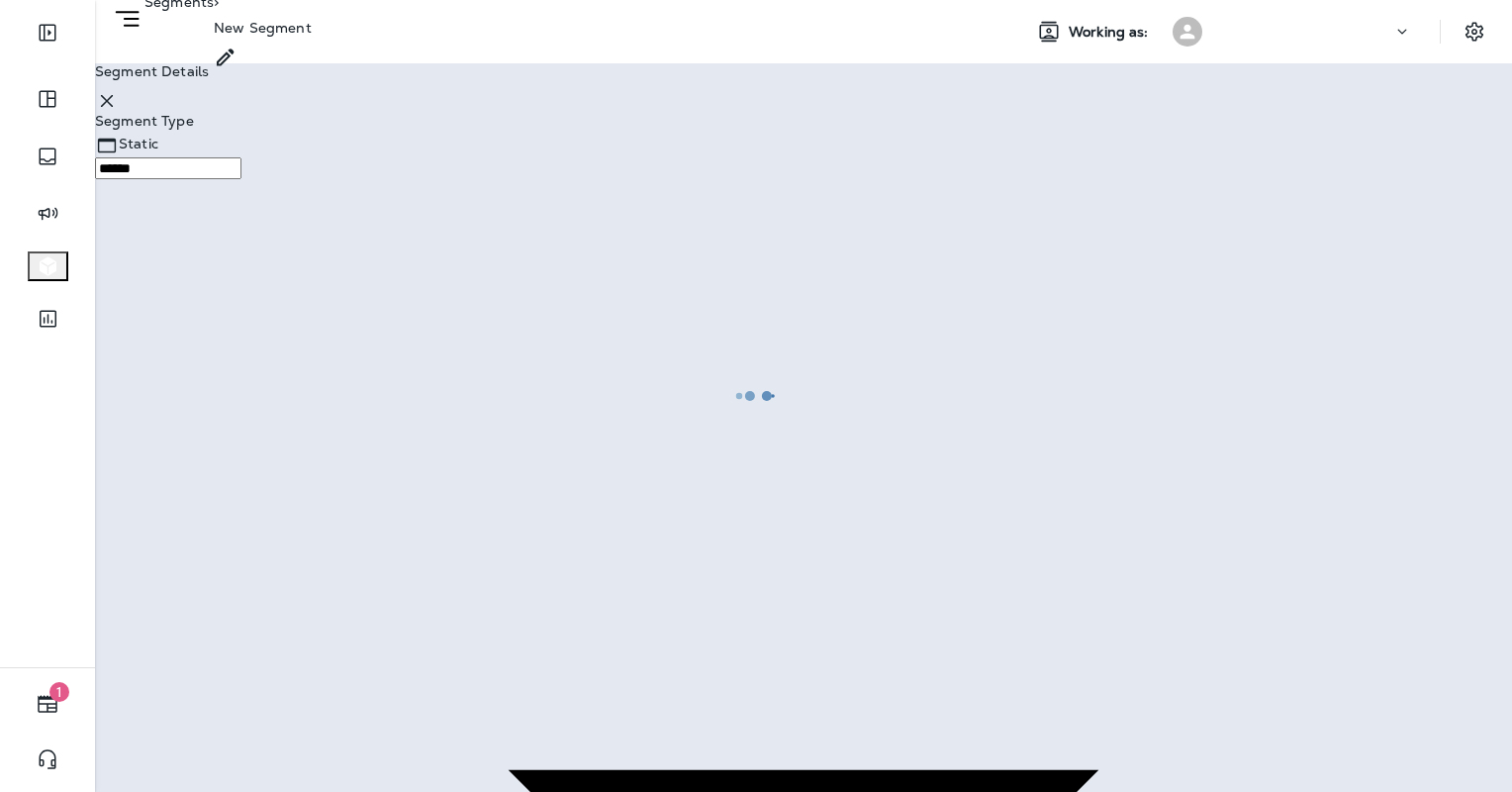 type on "*******" 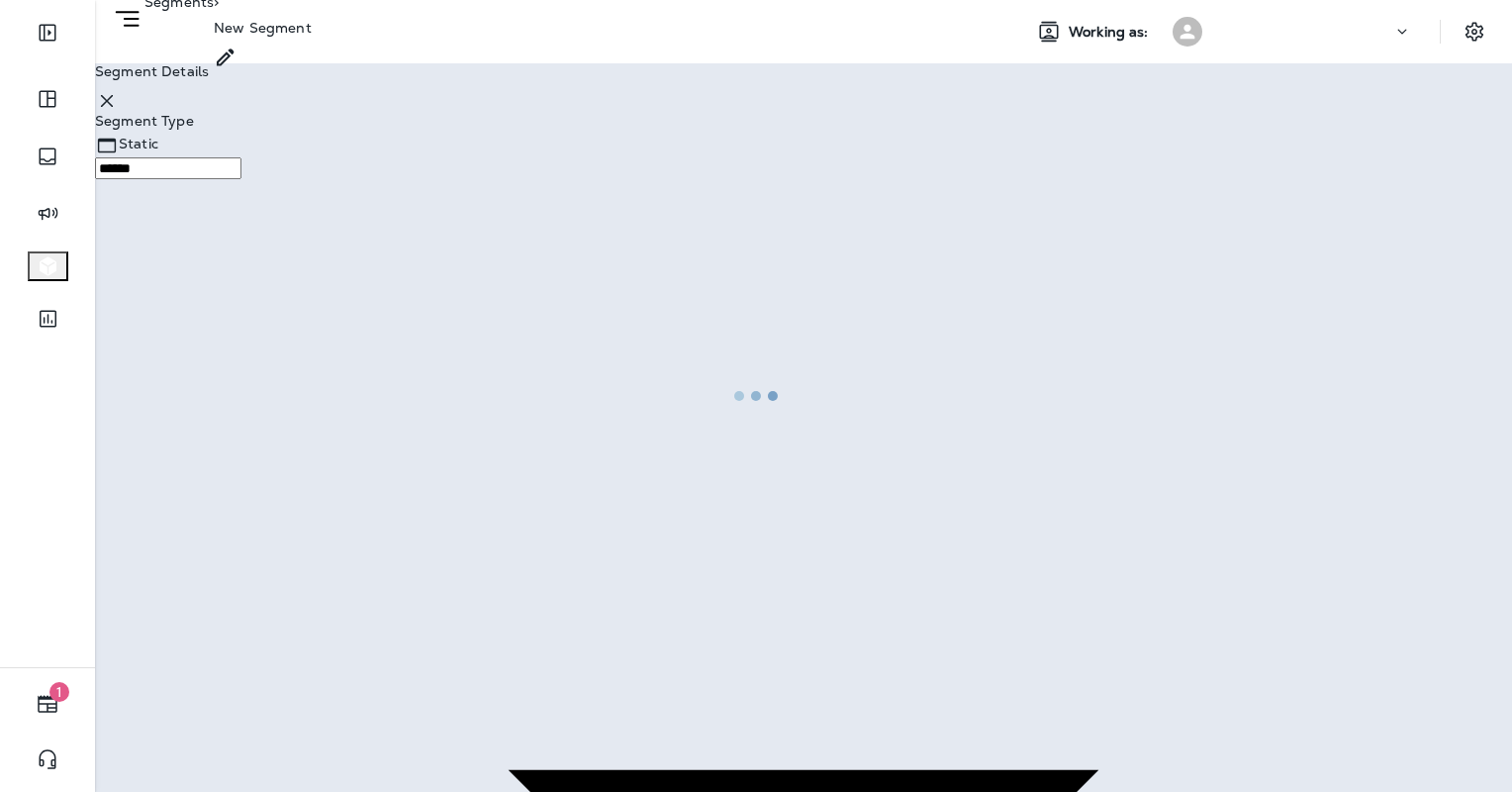 type on "**********" 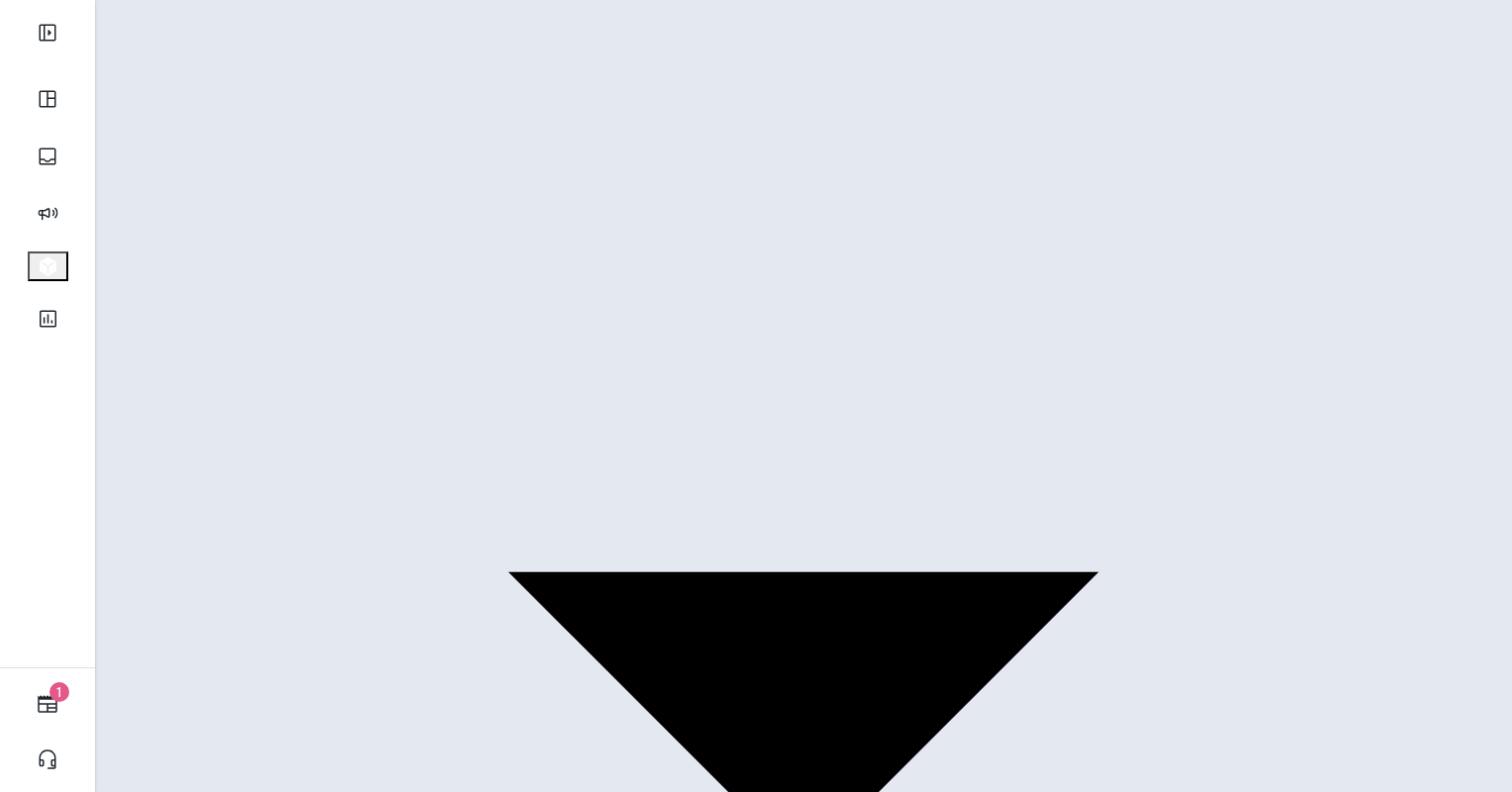 scroll, scrollTop: 0, scrollLeft: 0, axis: both 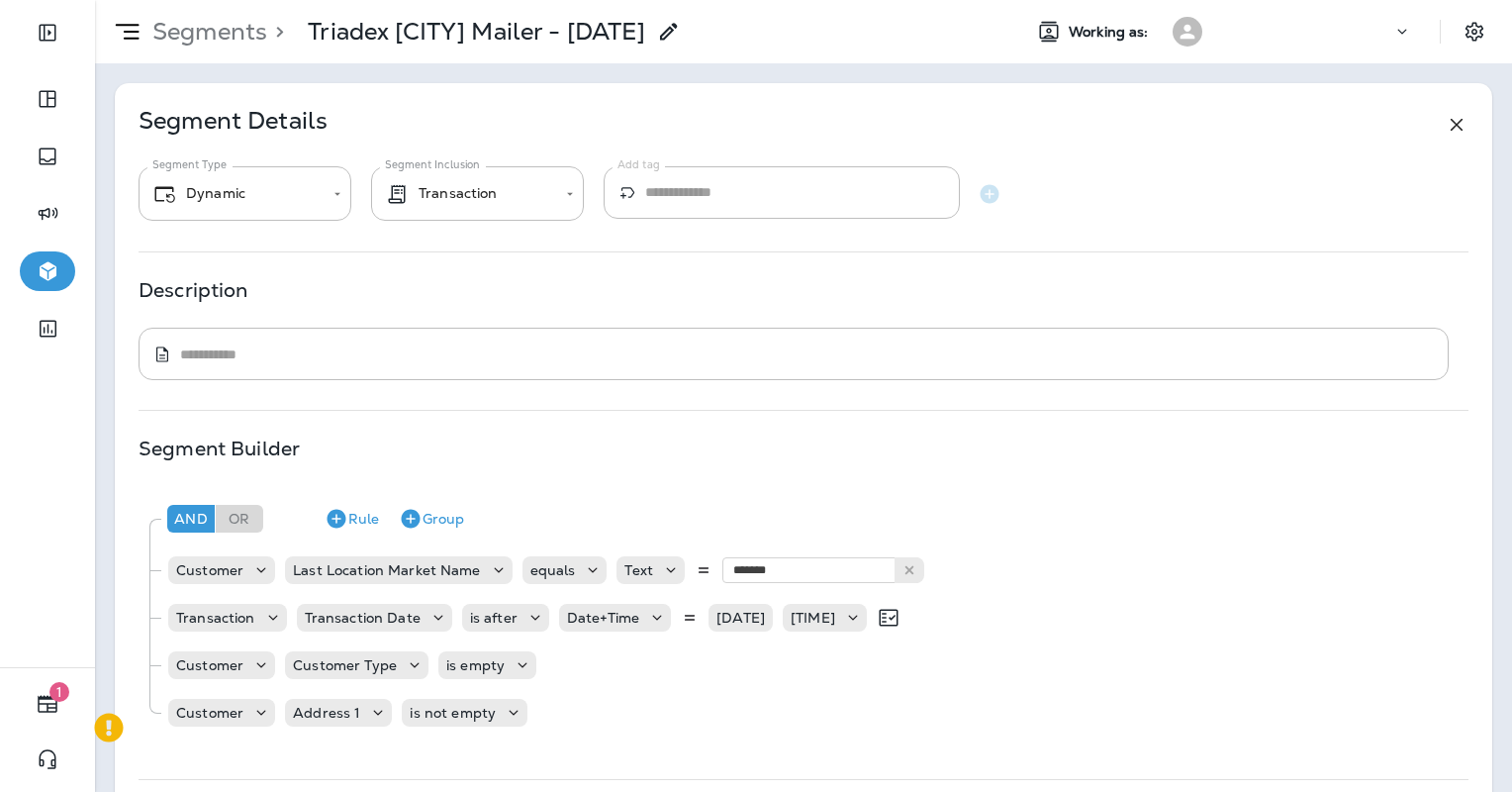 click on "Segments" at bounding box center [206, 32] 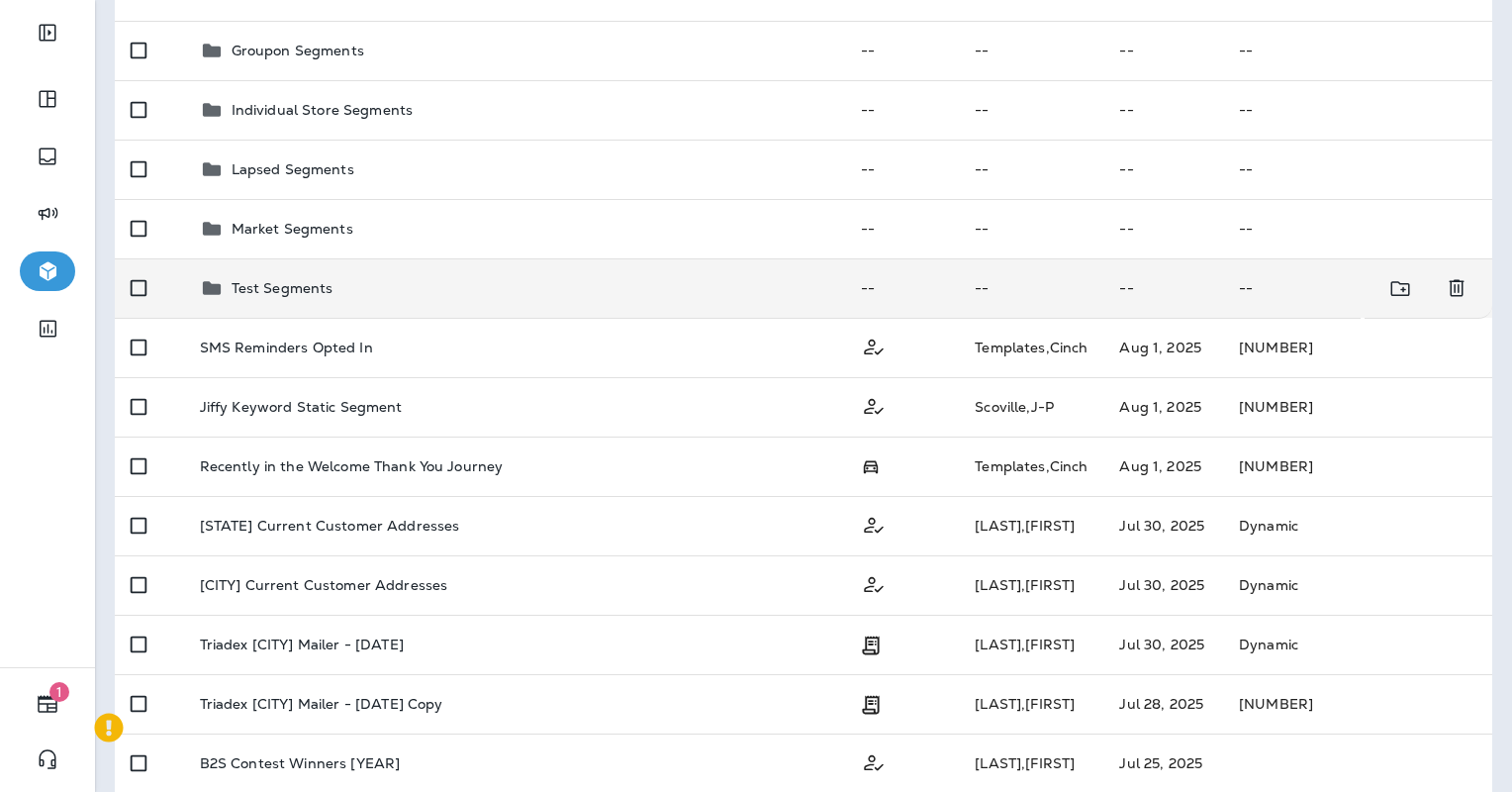 scroll, scrollTop: 396, scrollLeft: 0, axis: vertical 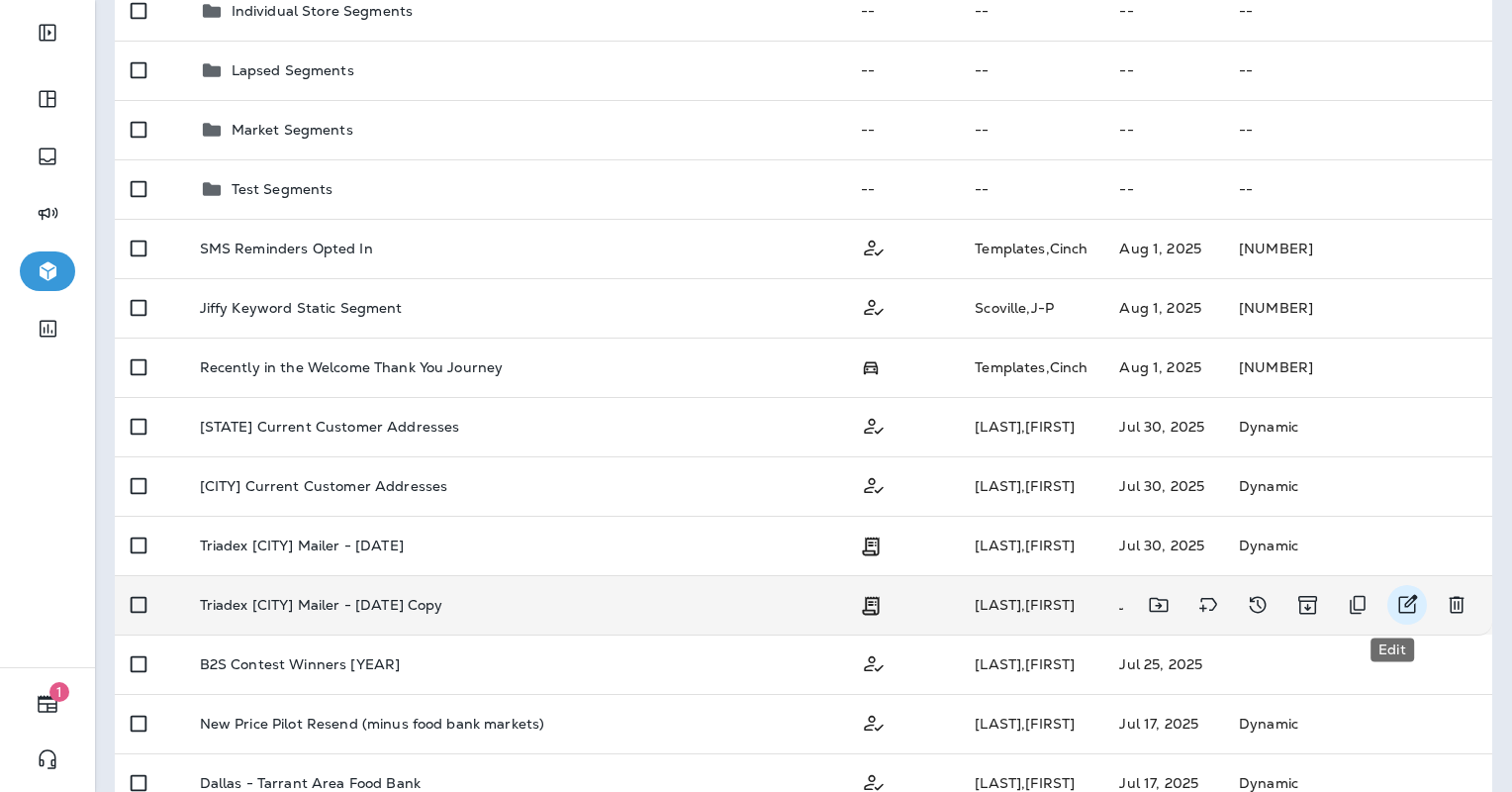 click 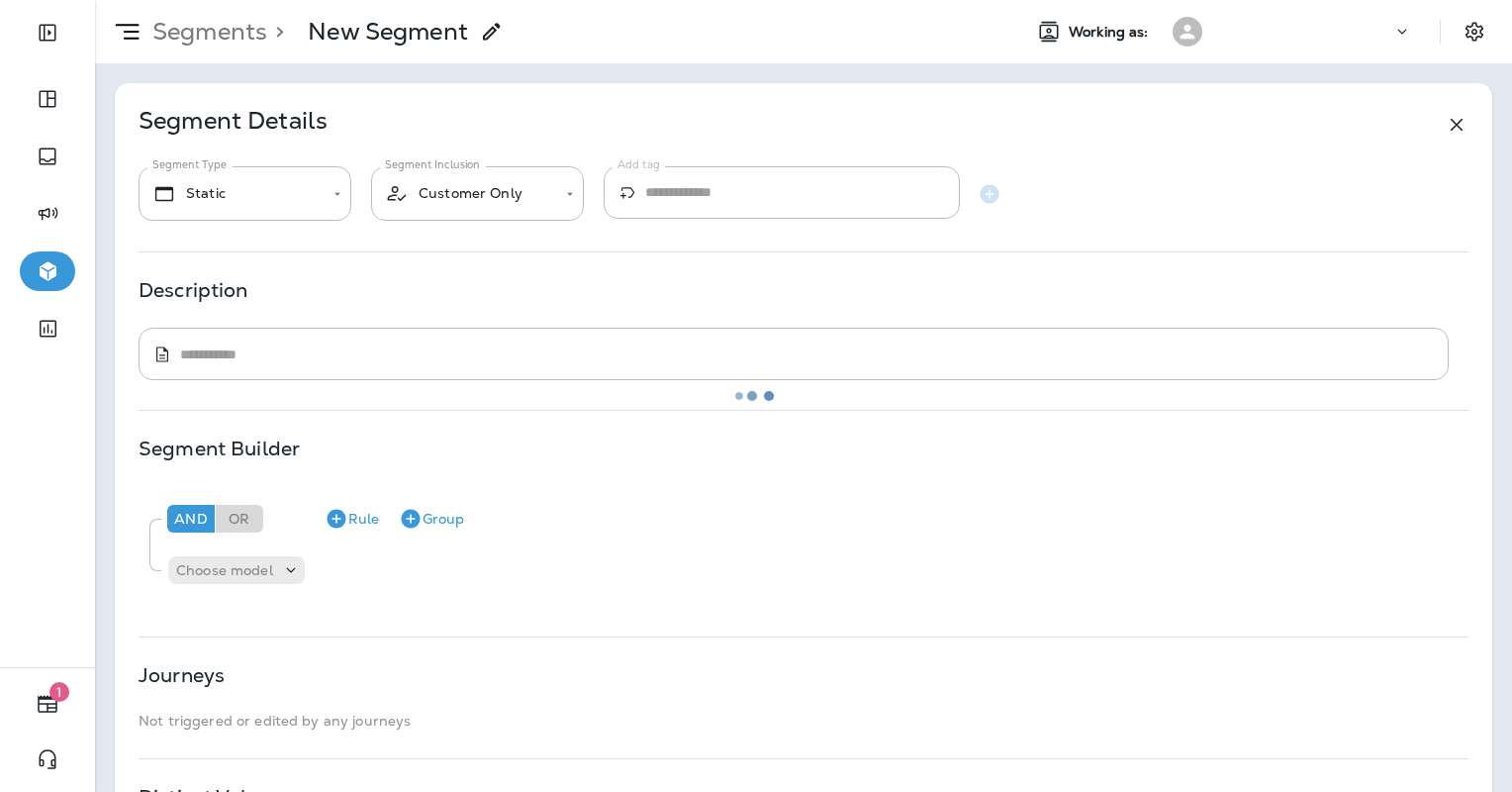 type on "**********" 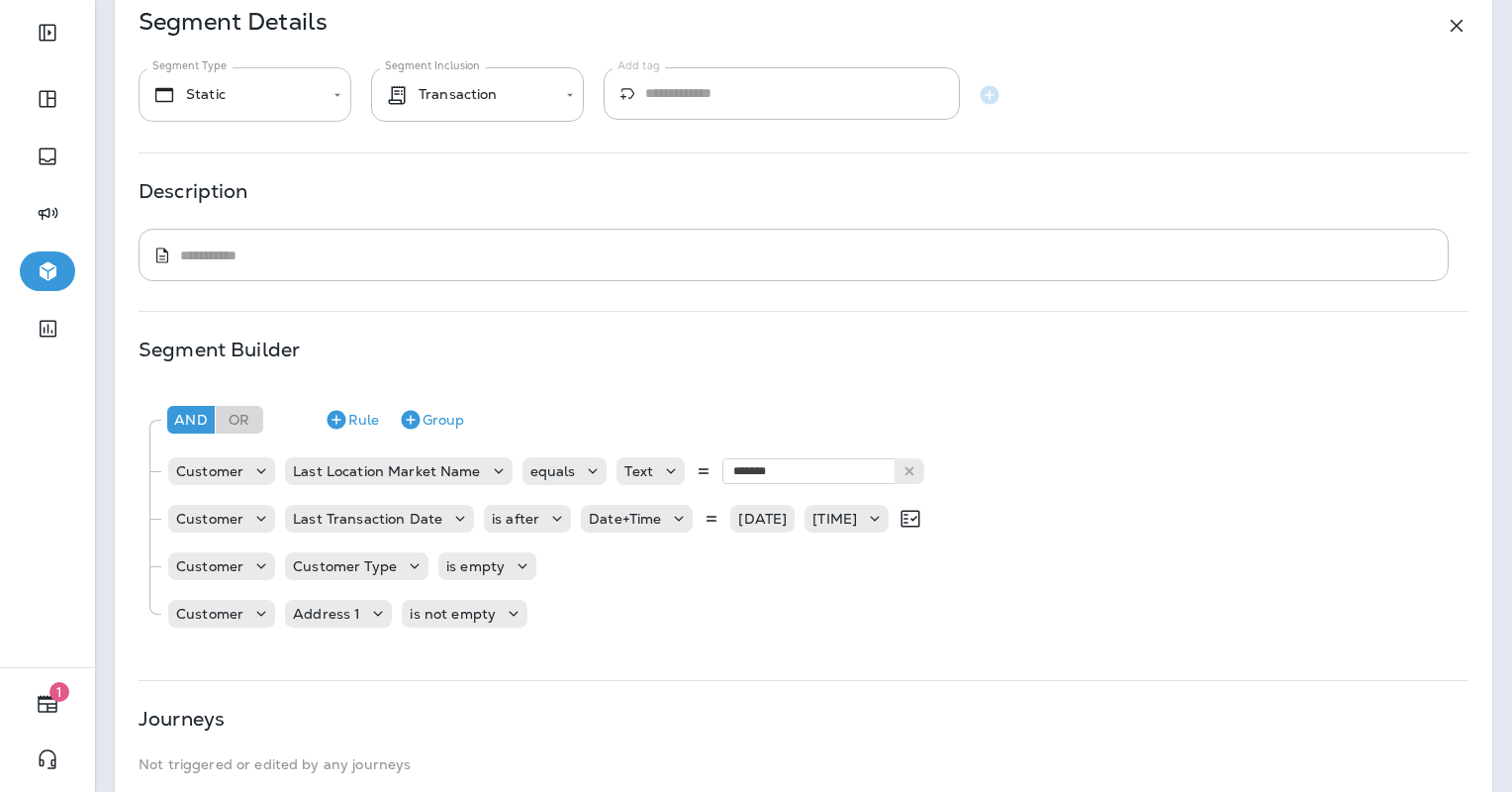 scroll, scrollTop: 0, scrollLeft: 0, axis: both 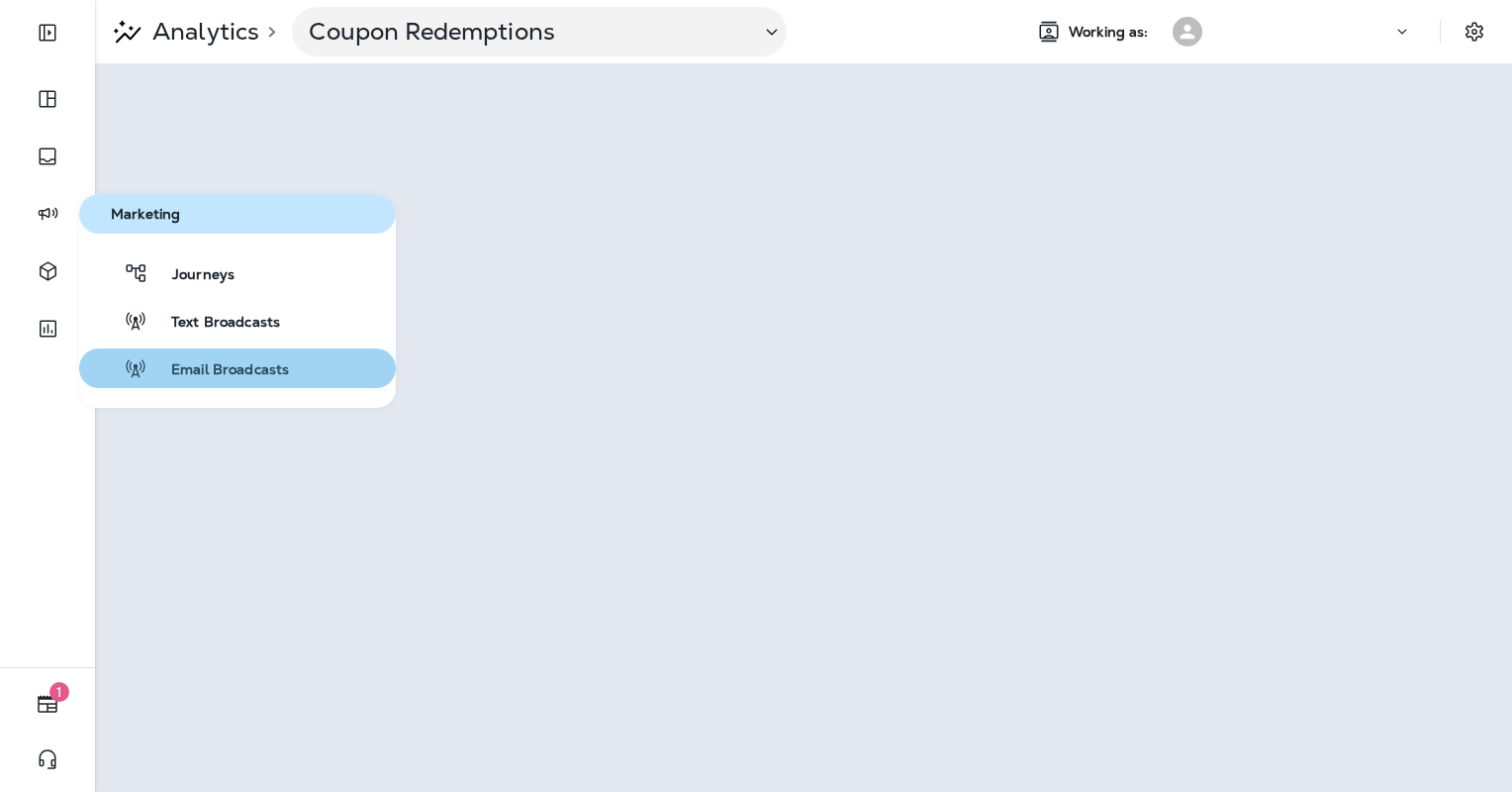 click on "Email Broadcasts" at bounding box center [218, 370] 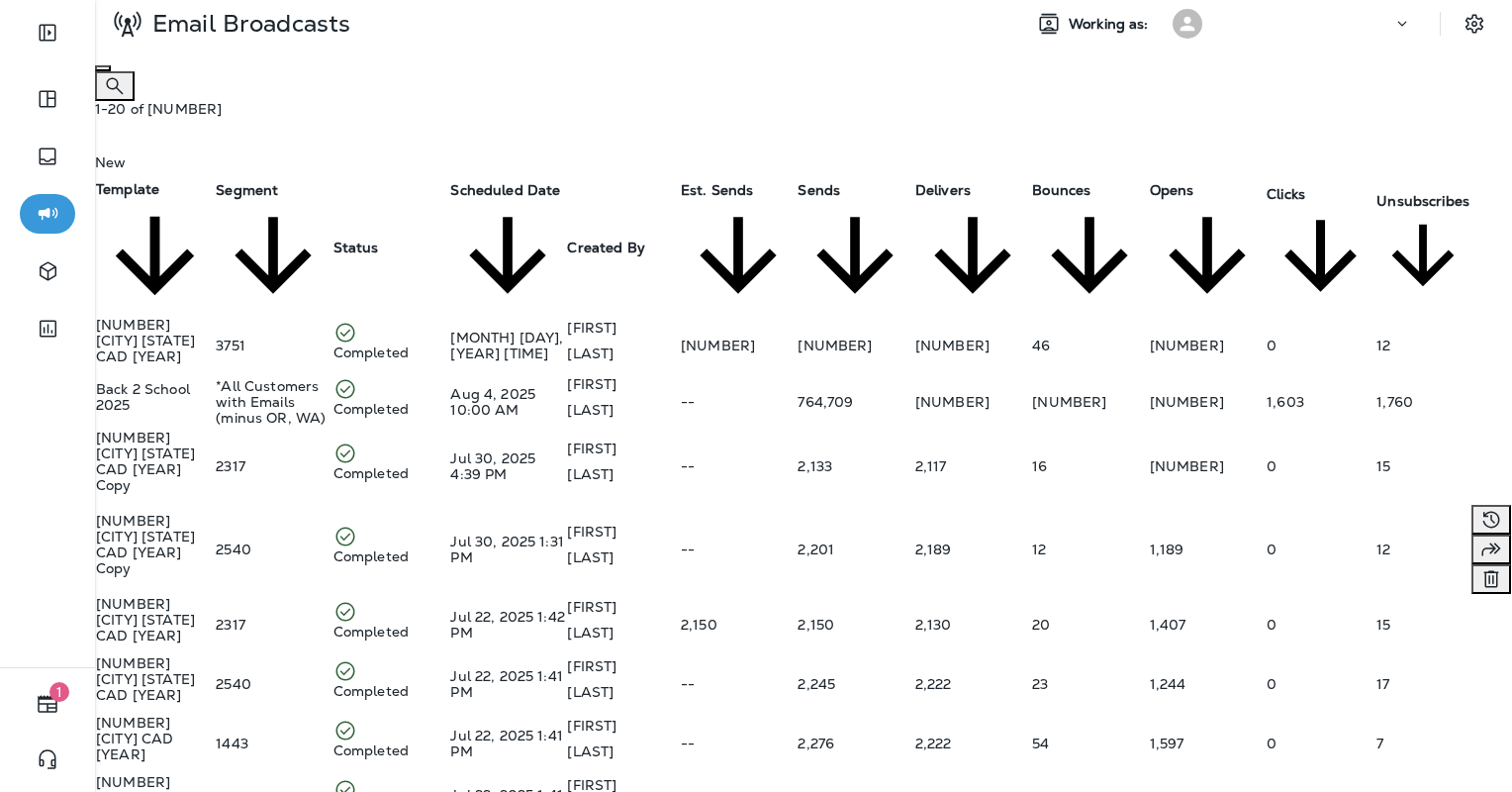 scroll, scrollTop: 0, scrollLeft: 0, axis: both 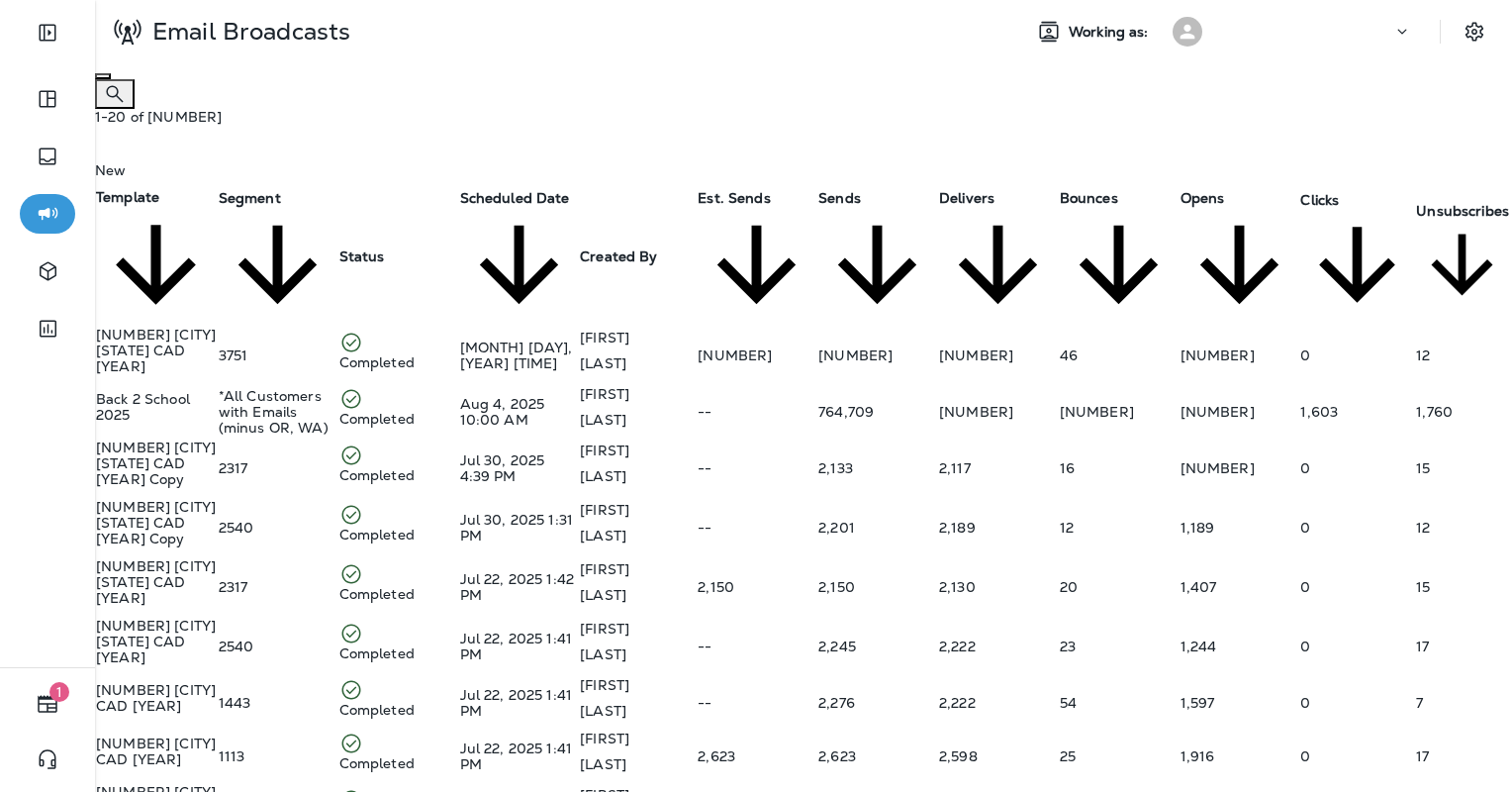 click 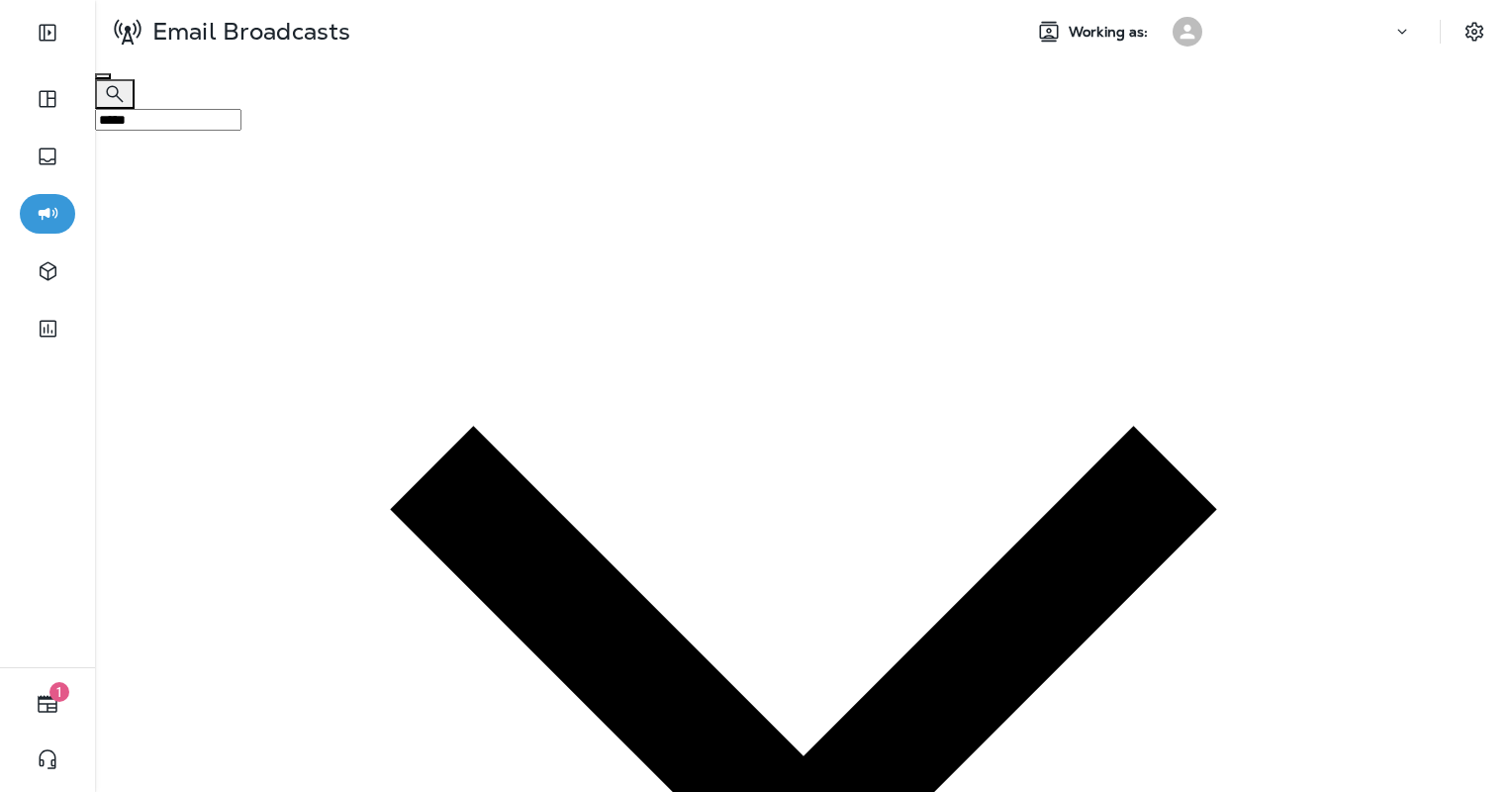 drag, startPoint x: 1037, startPoint y: 110, endPoint x: 846, endPoint y: 114, distance: 191.04188 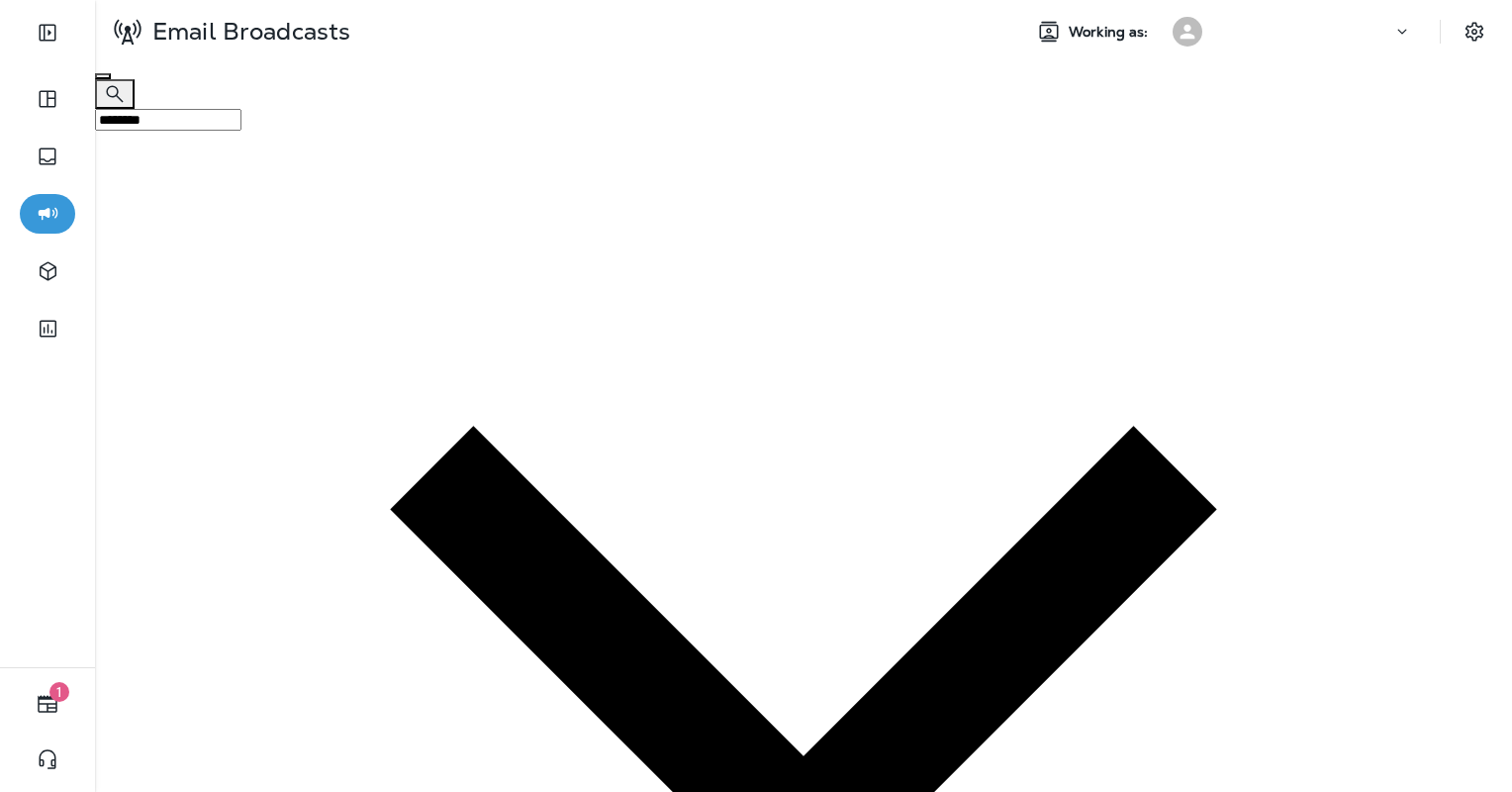 type on "********" 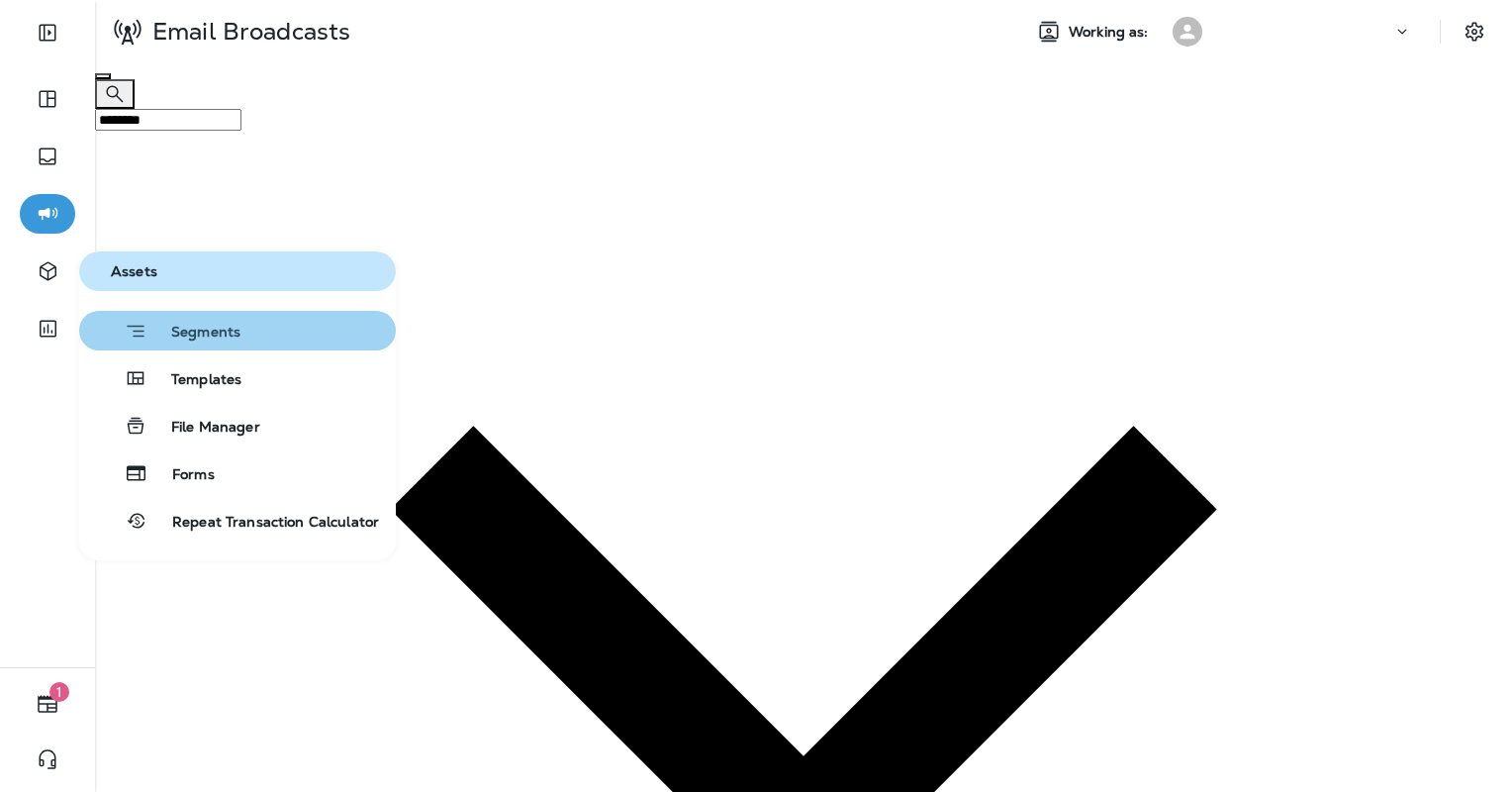 click on "Segments" at bounding box center [194, 334] 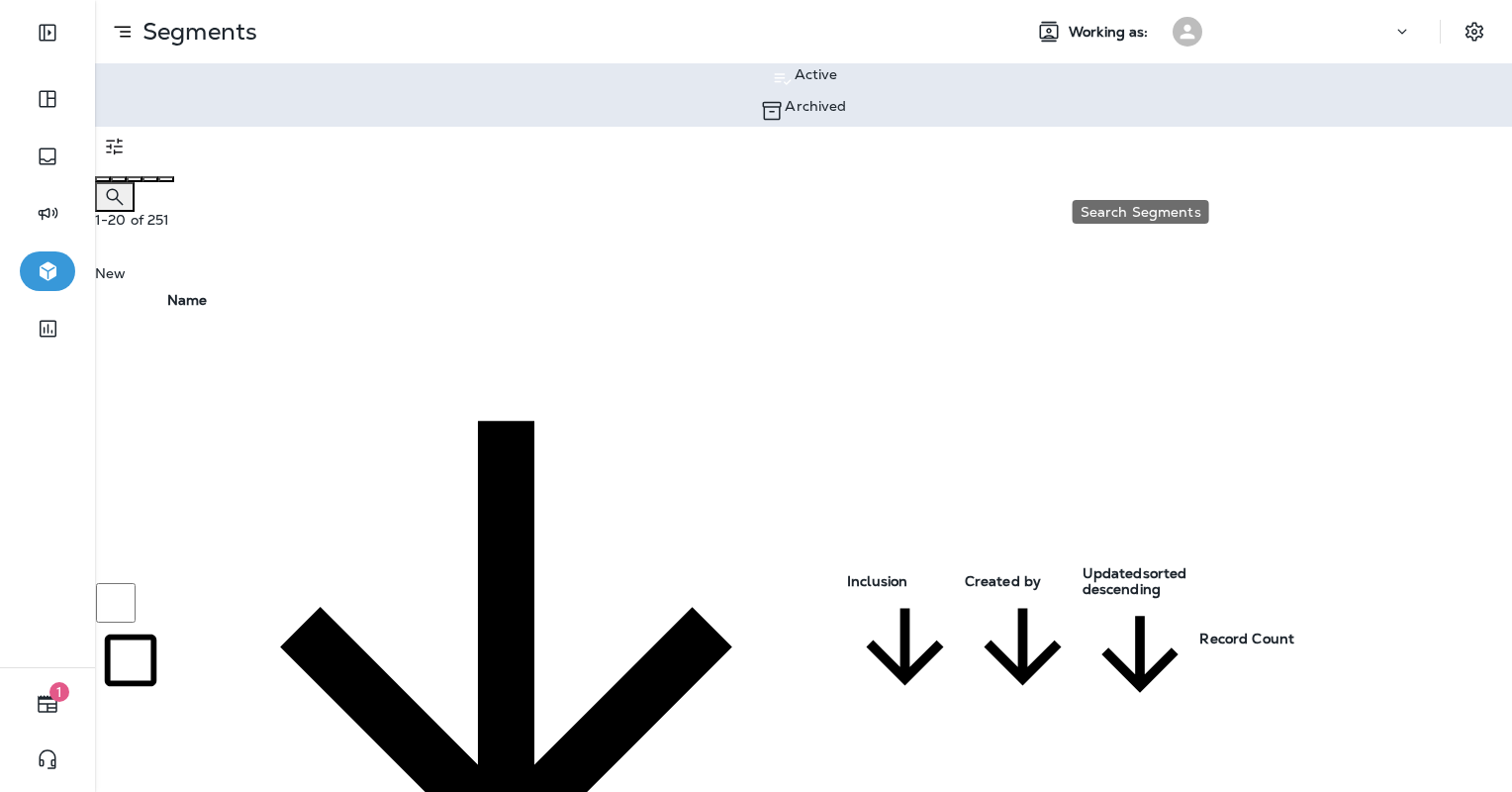 click 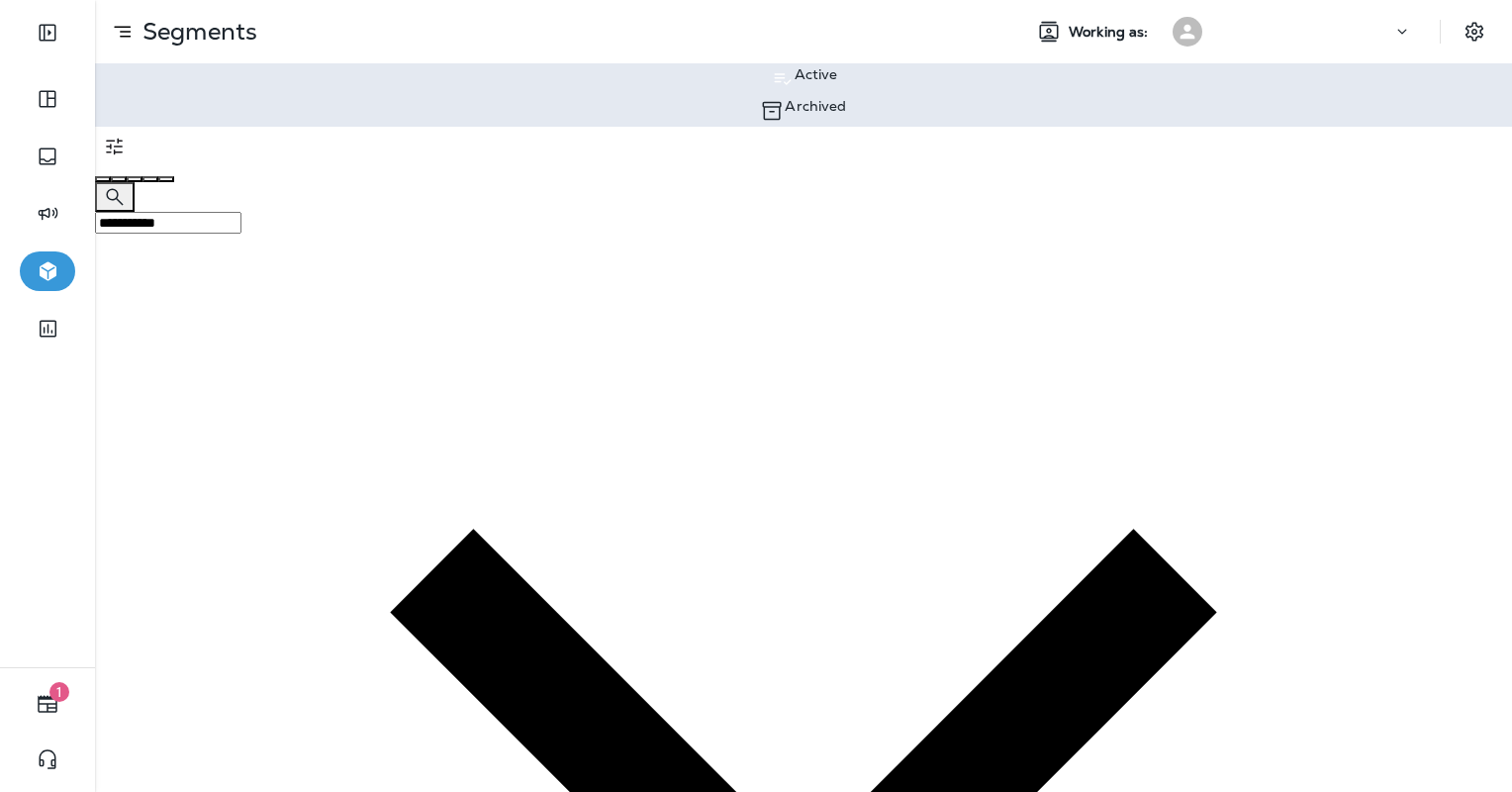 type on "**********" 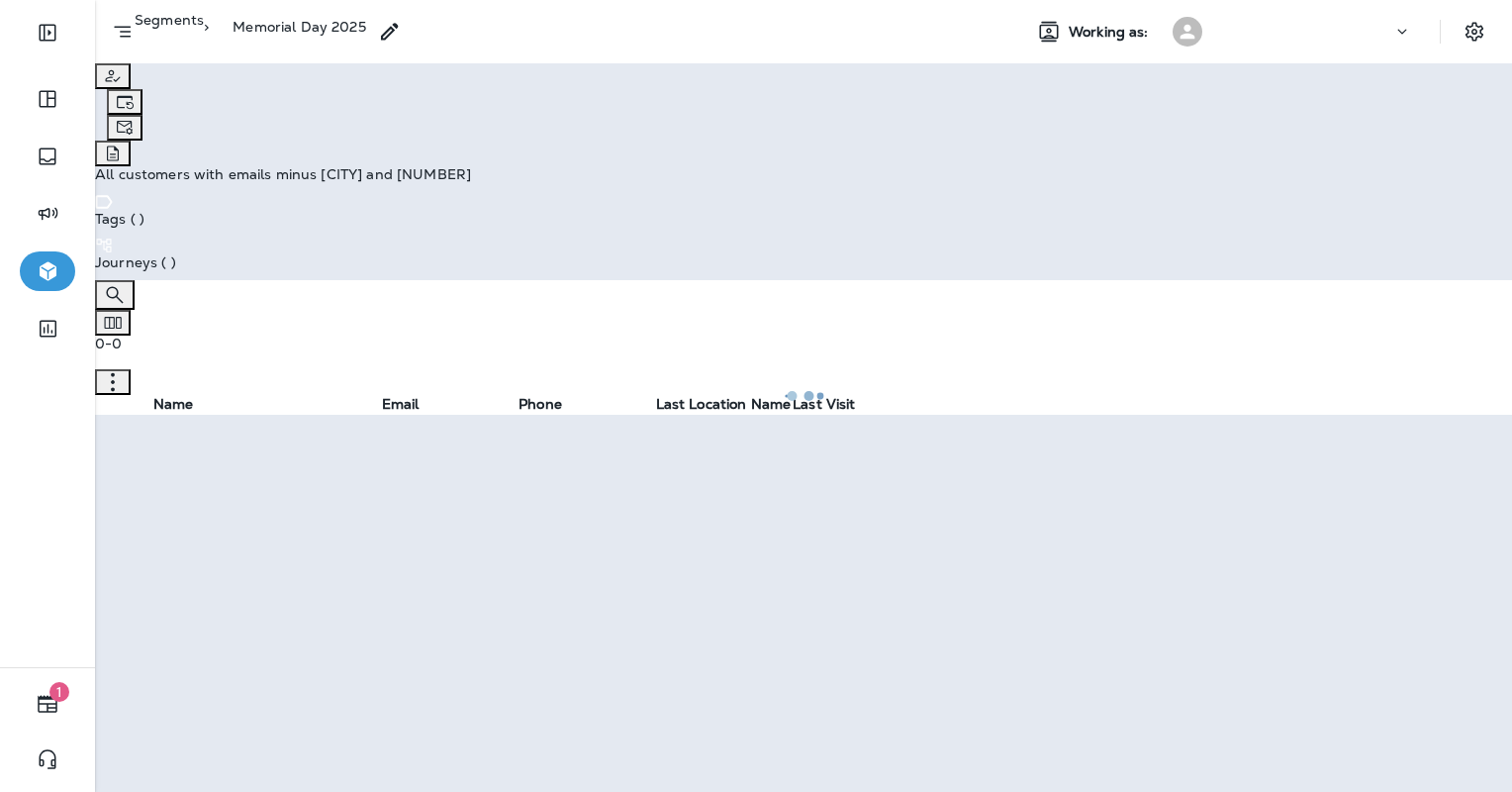 click 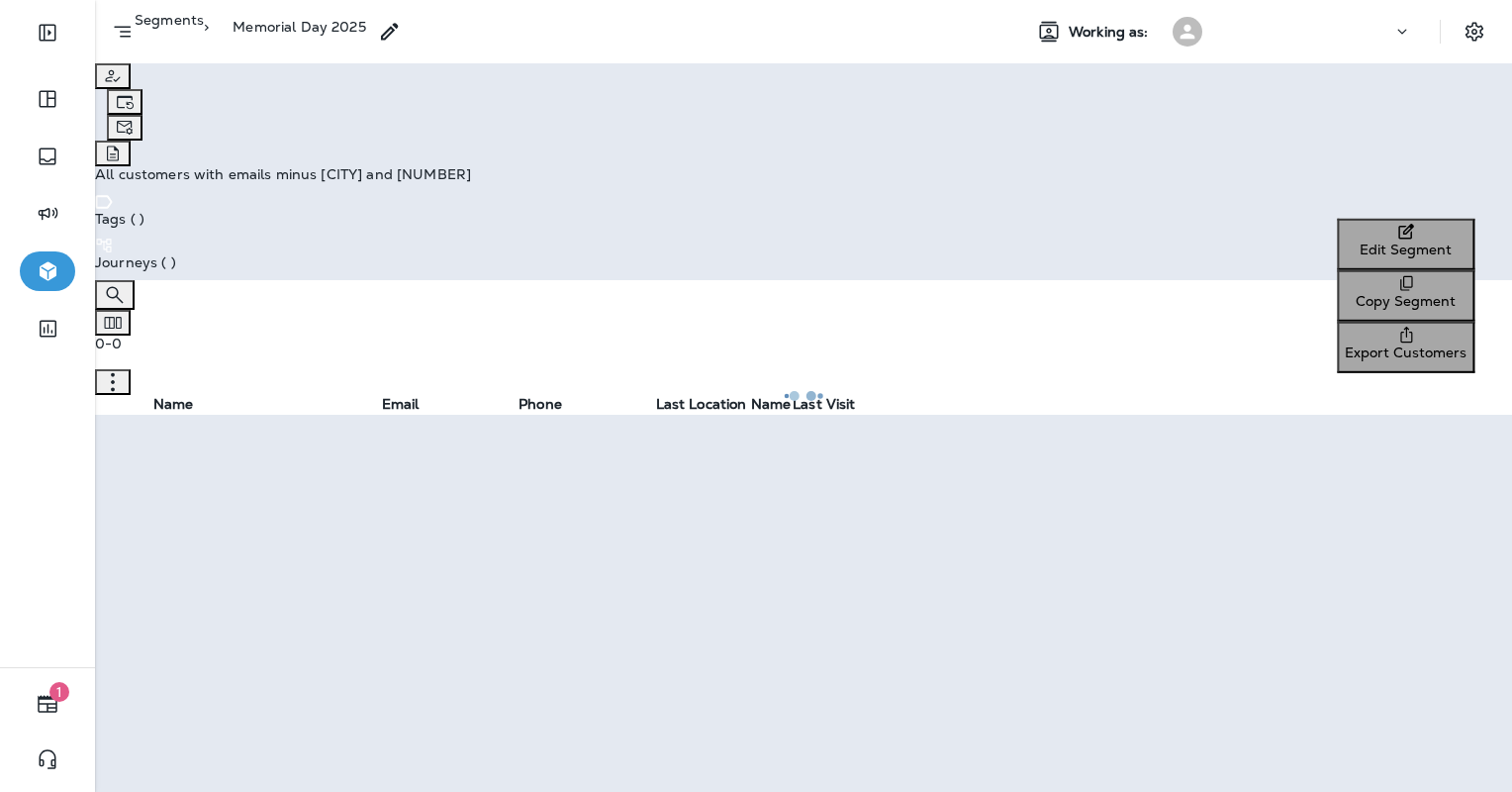 click on "Edit Segment" at bounding box center [1405, 249] 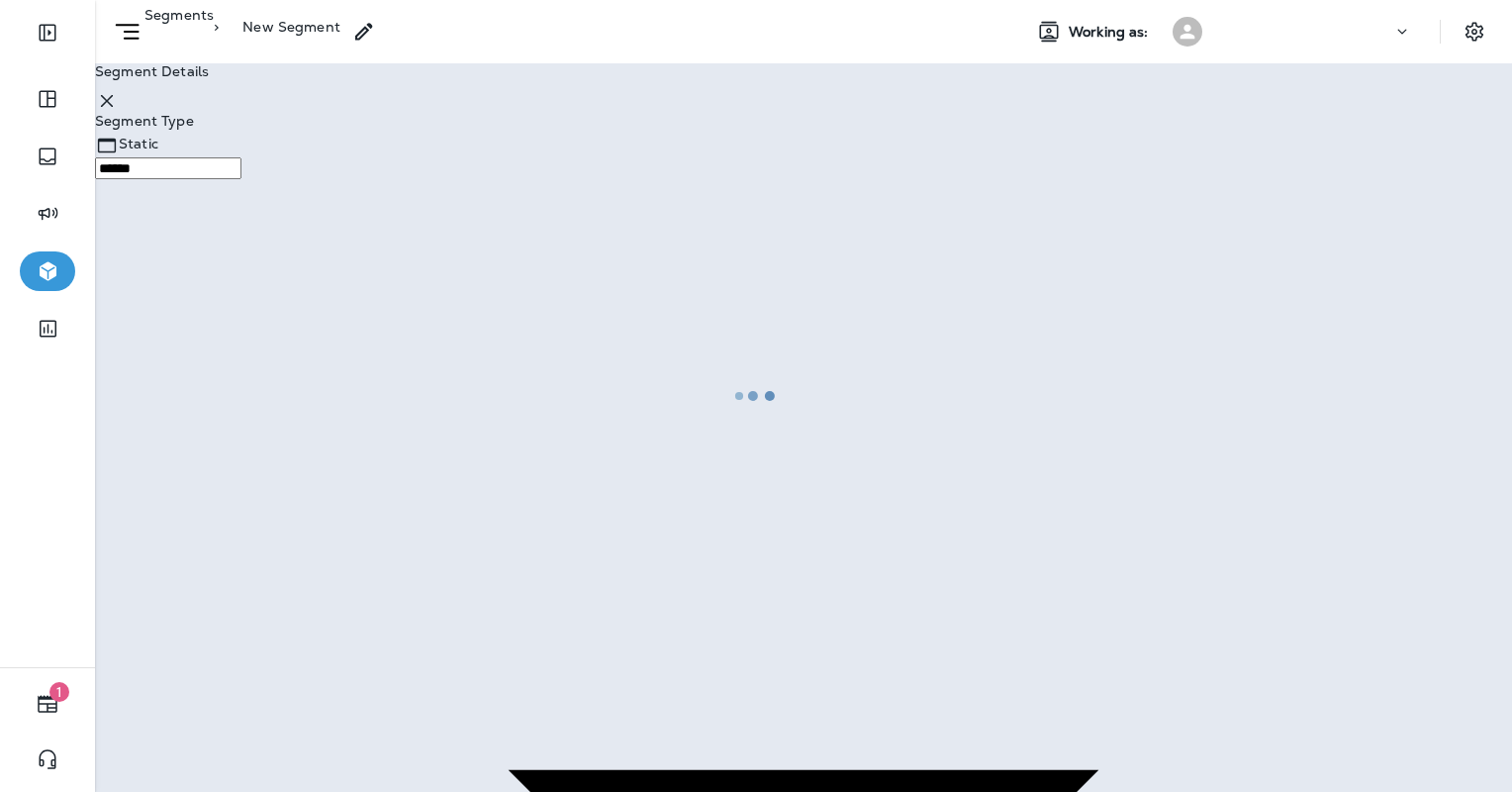 type on "*******" 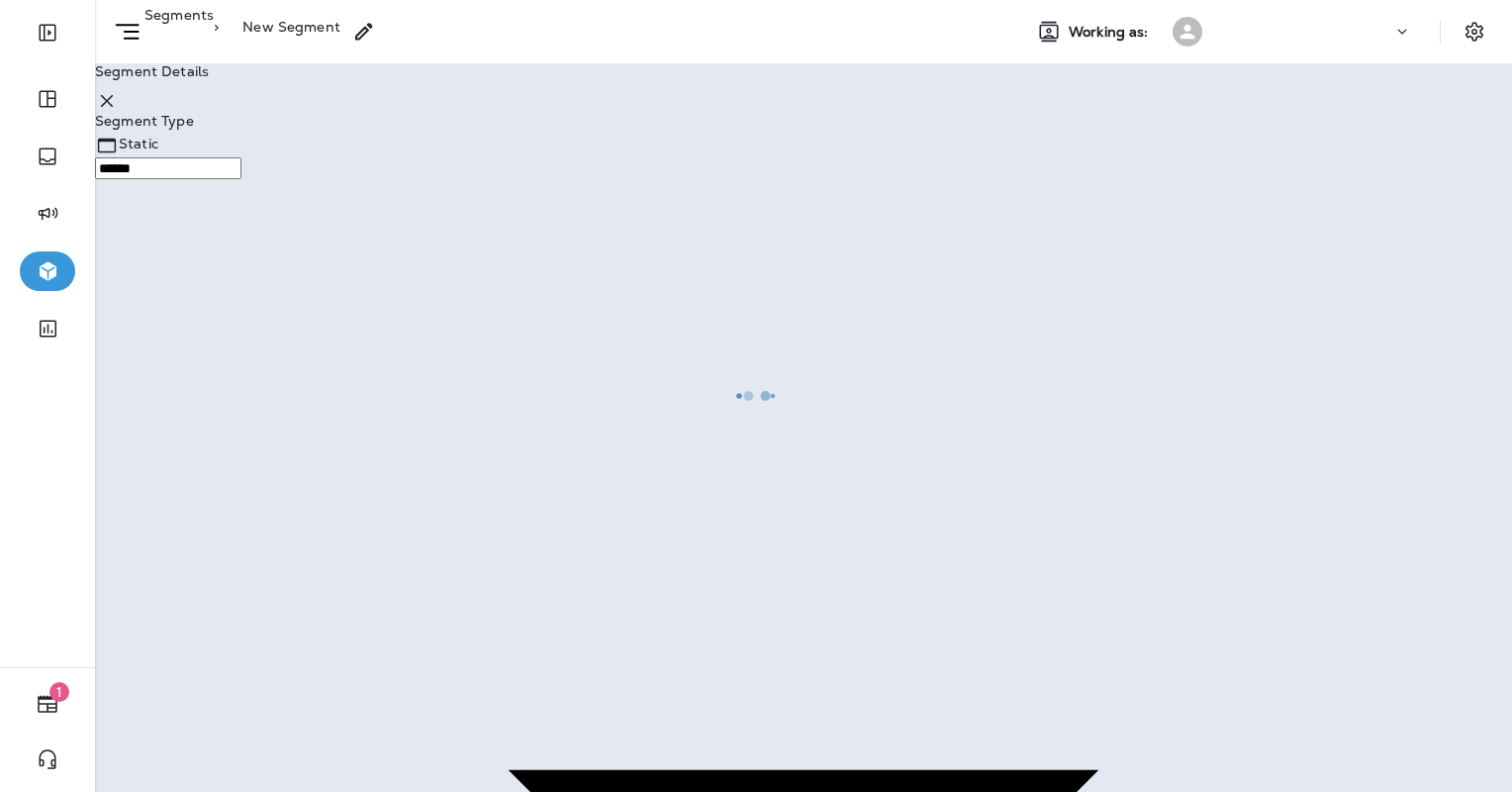 type on "**********" 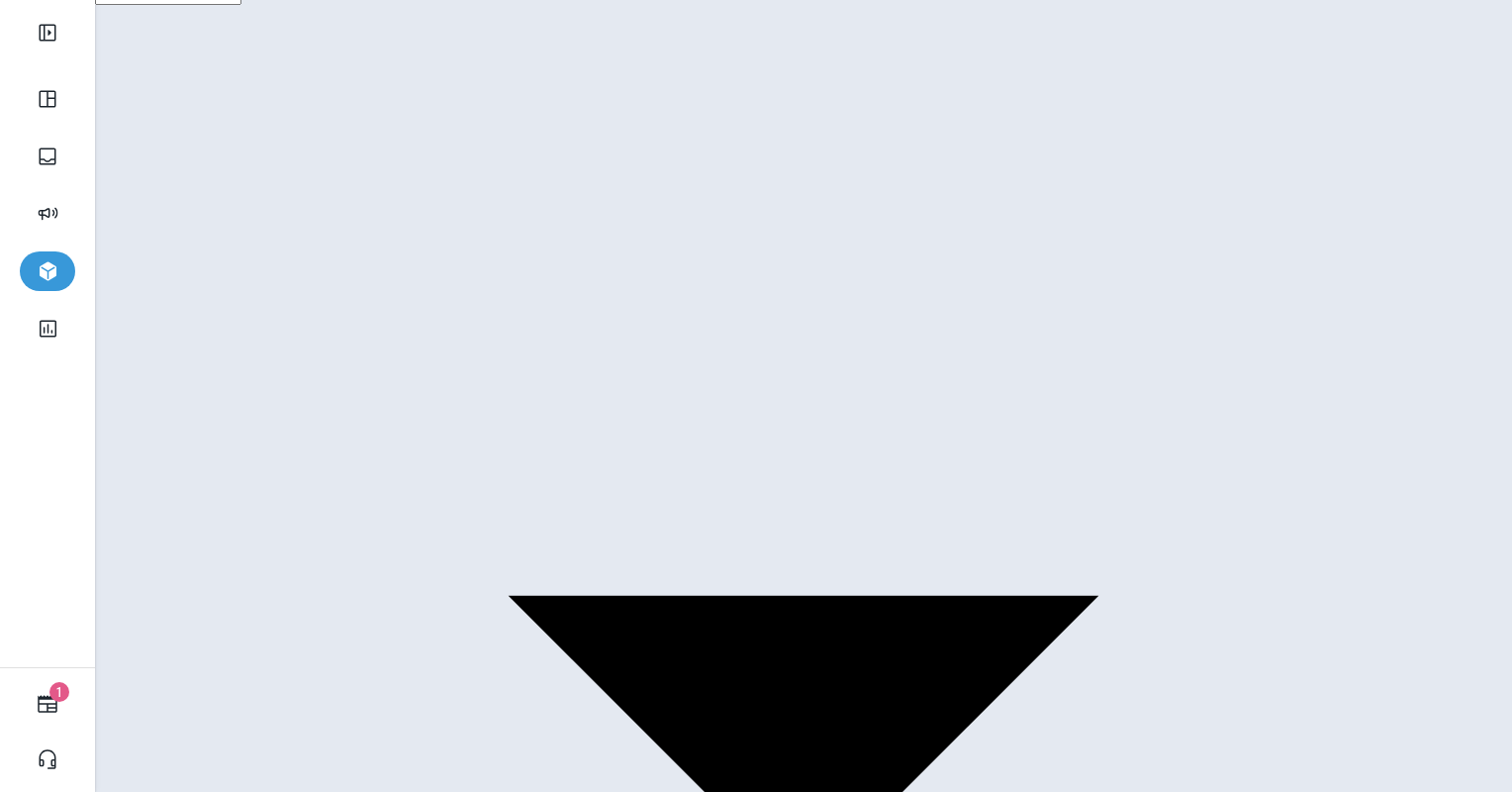 scroll, scrollTop: 0, scrollLeft: 0, axis: both 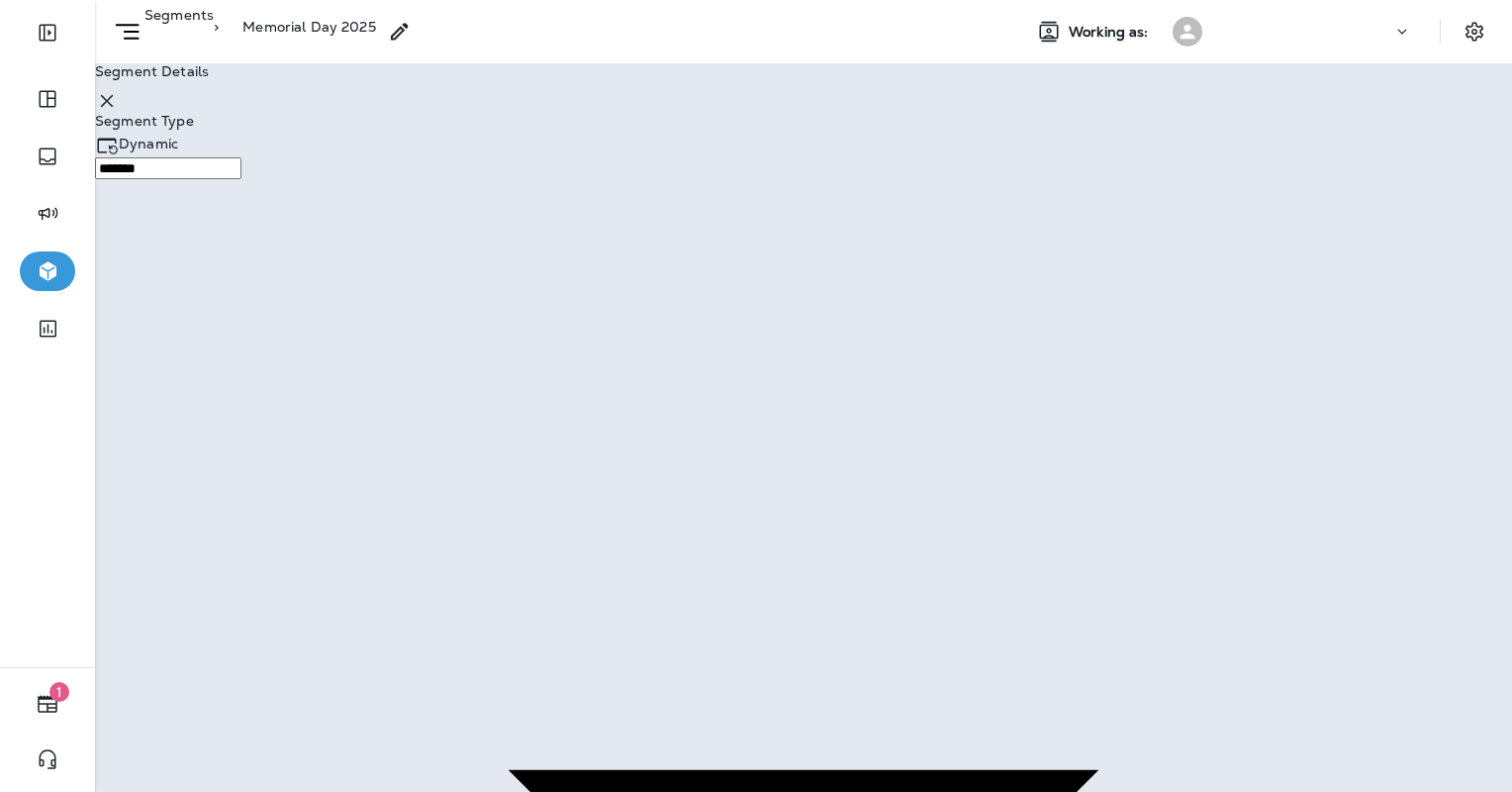 click 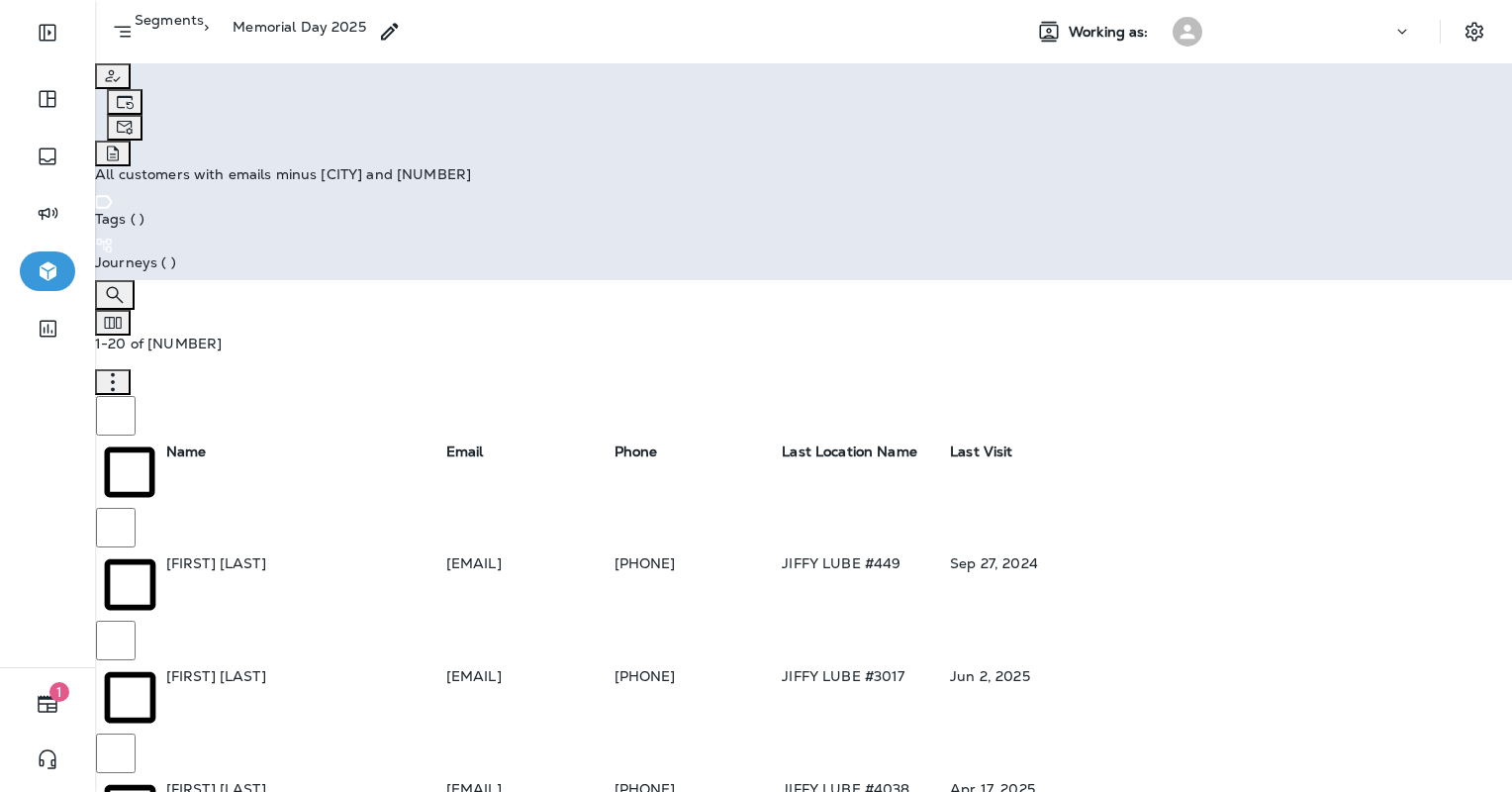 click at bounding box center [113, 382] 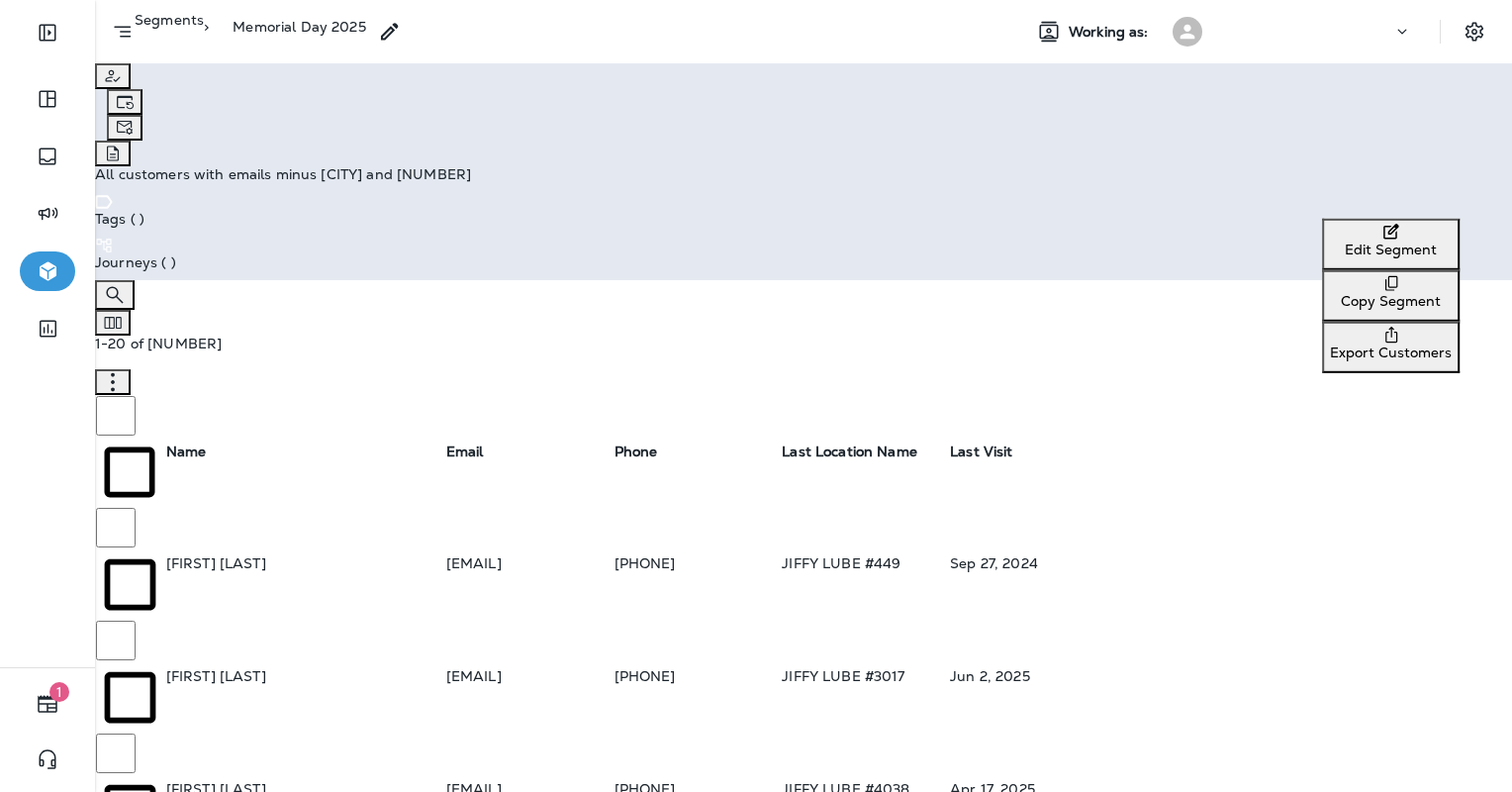 click on "Export Customers" at bounding box center (1390, 352) 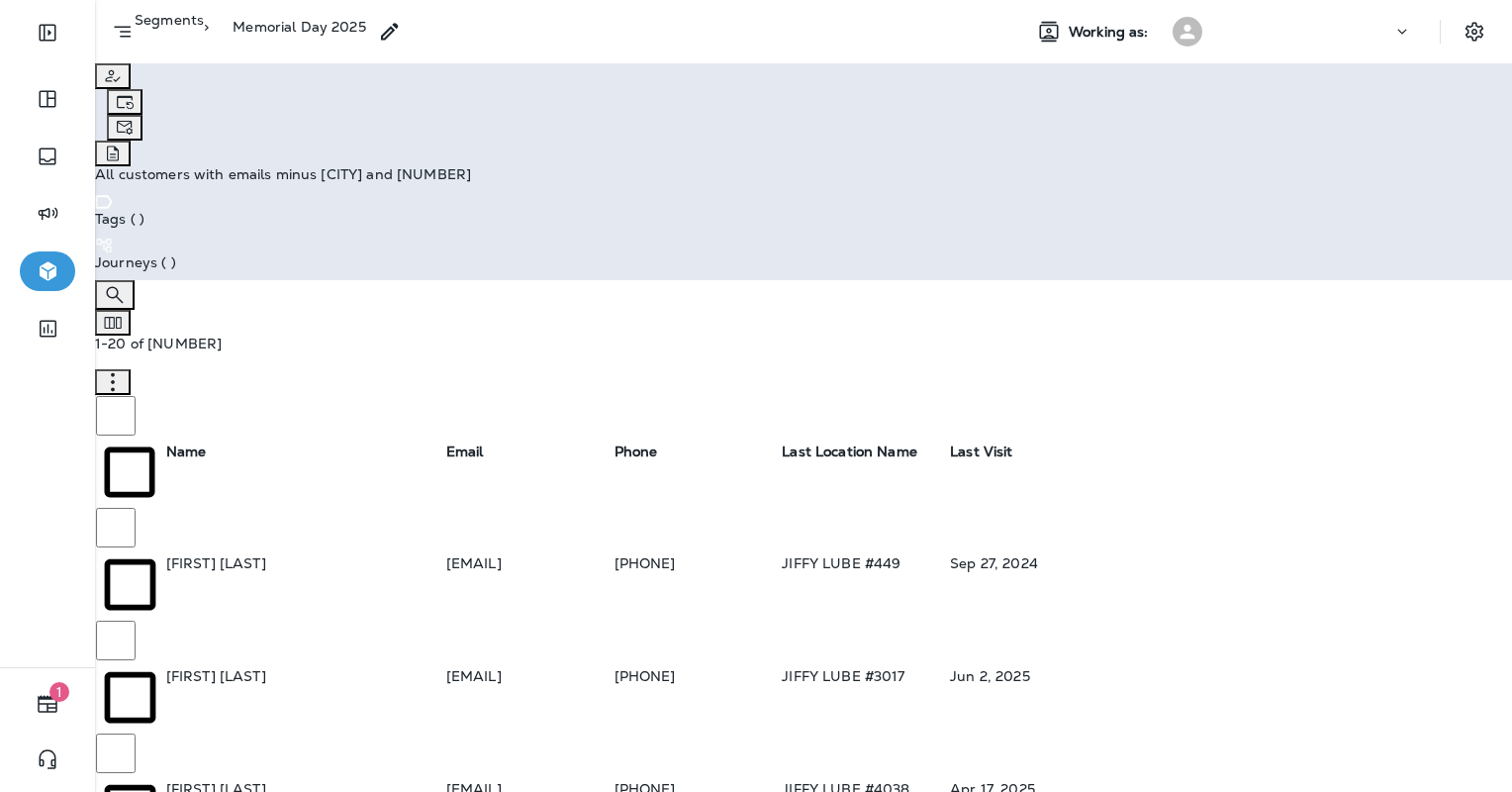 click on "Confirm" at bounding box center [35, 109] 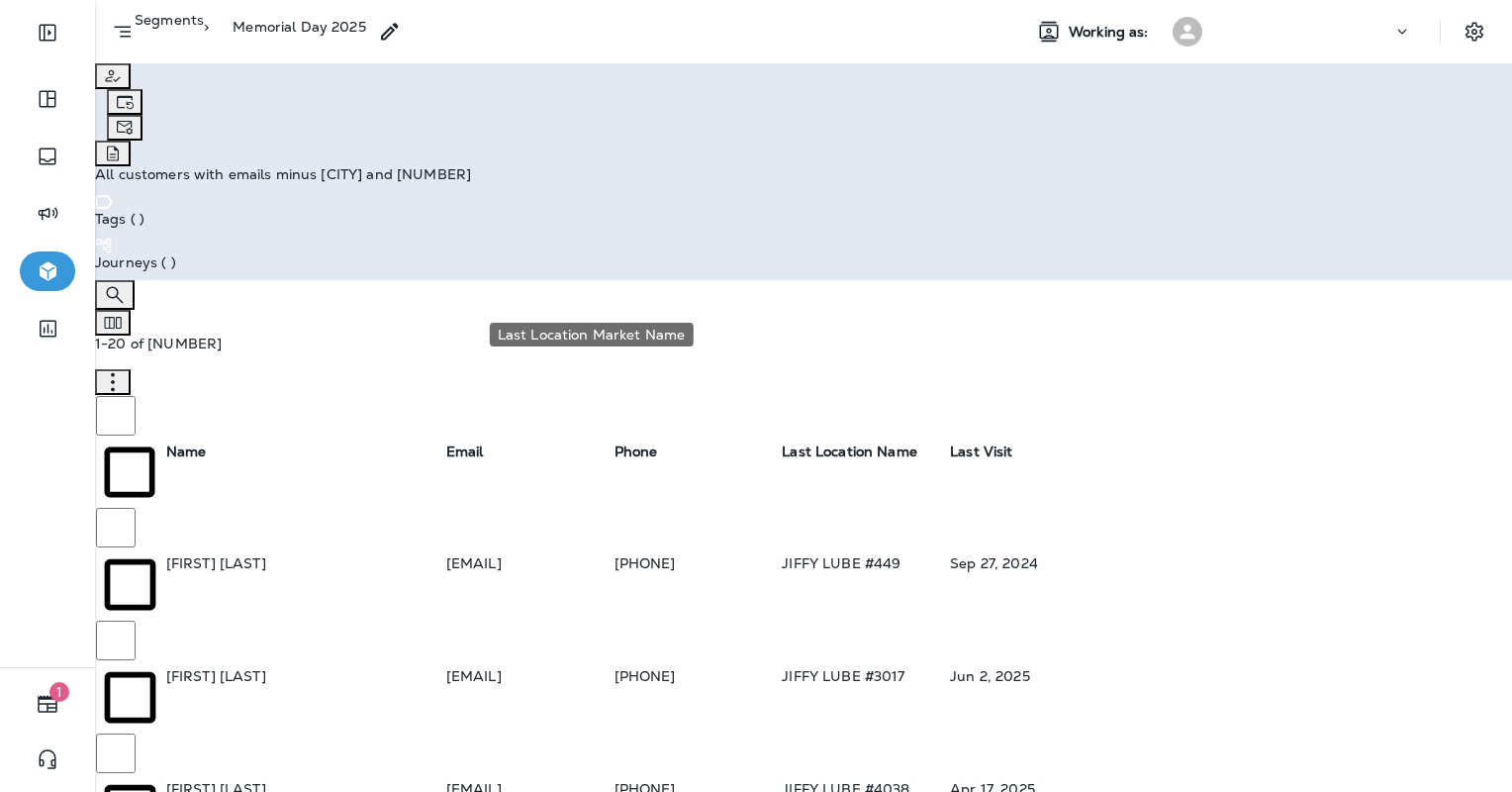 click on "Last Location Market N..." at bounding box center [86, 1732] 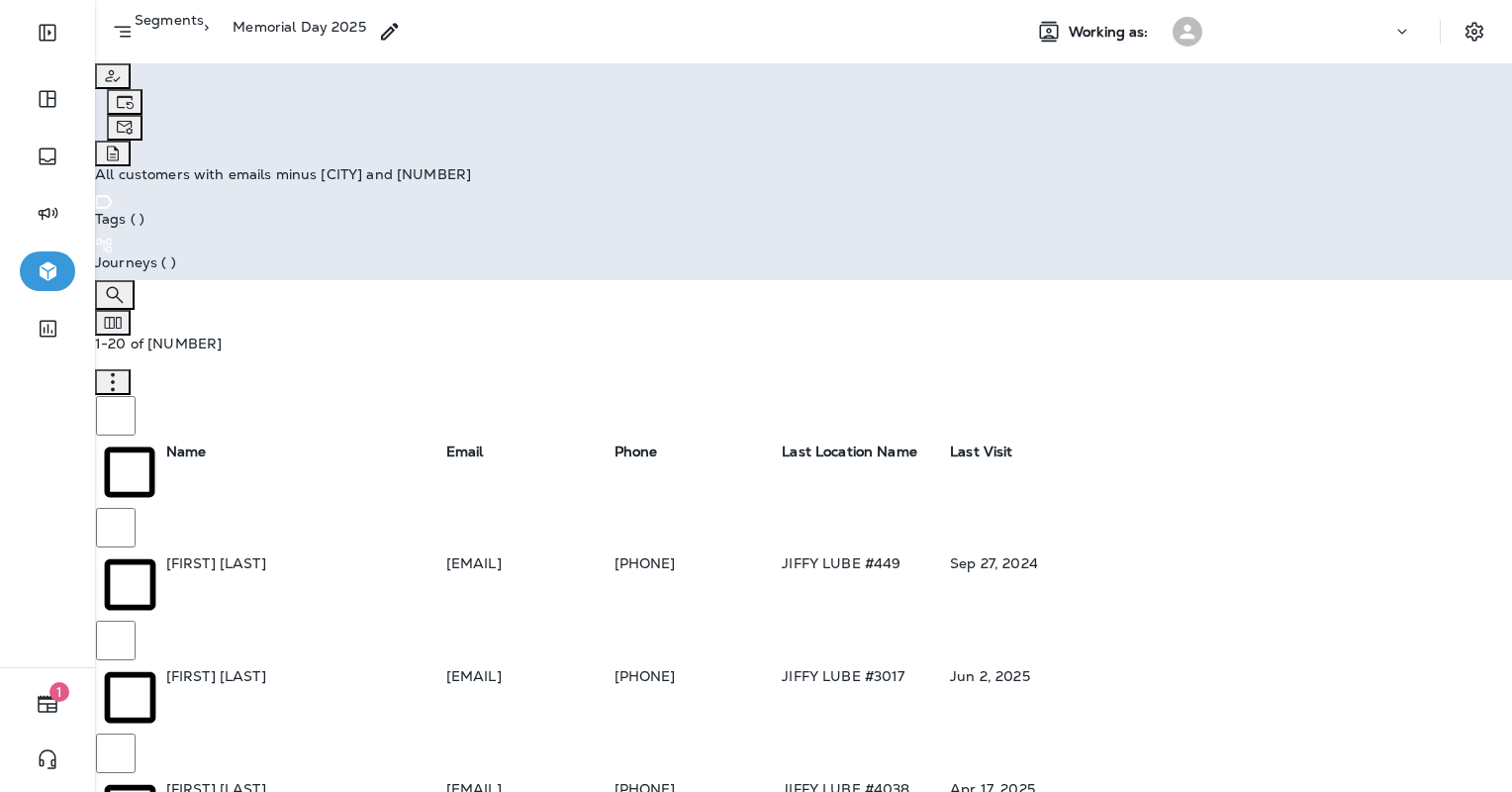 scroll, scrollTop: 1435, scrollLeft: 0, axis: vertical 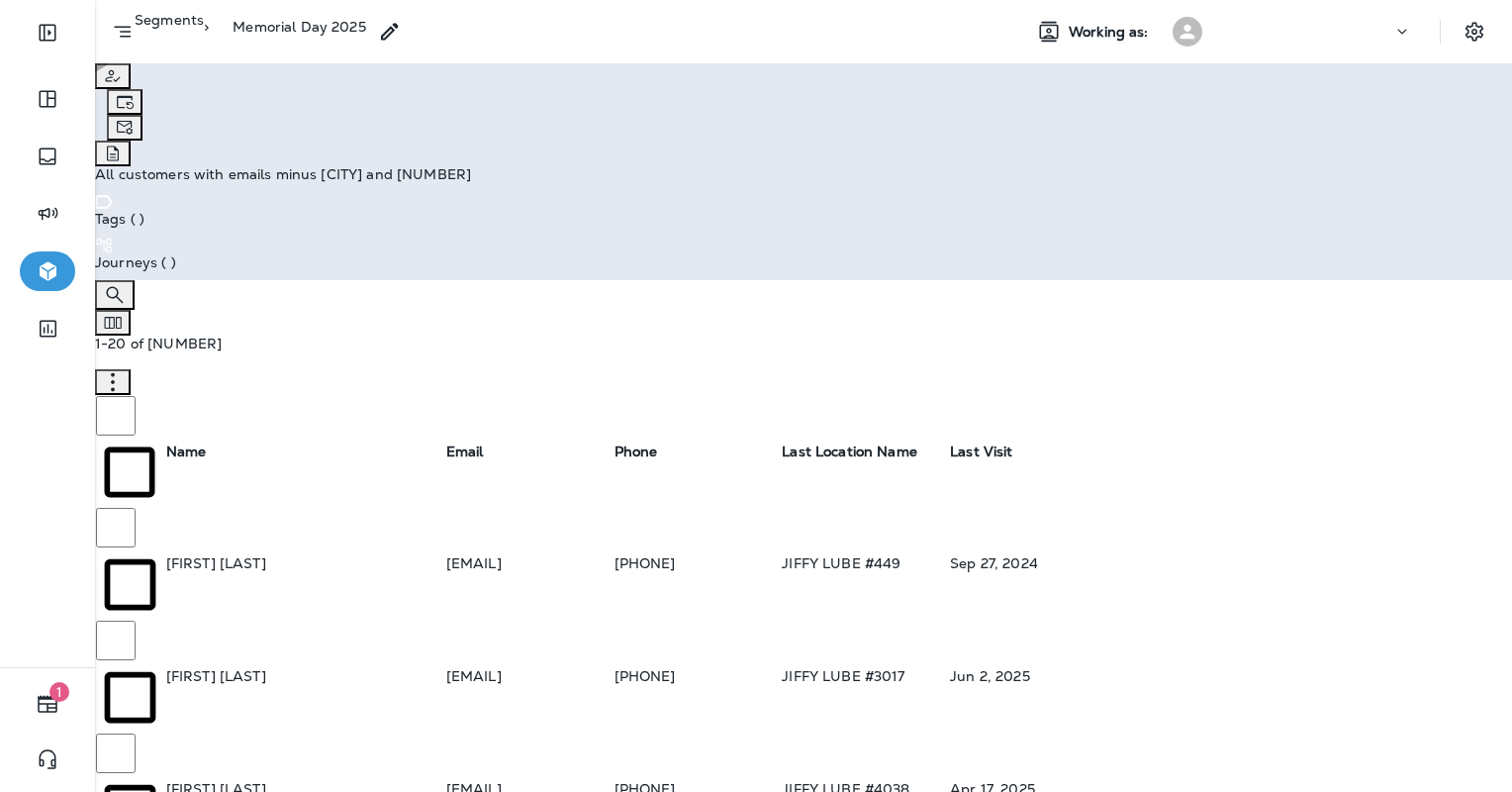 click on "Export" at bounding box center [91, 2259] 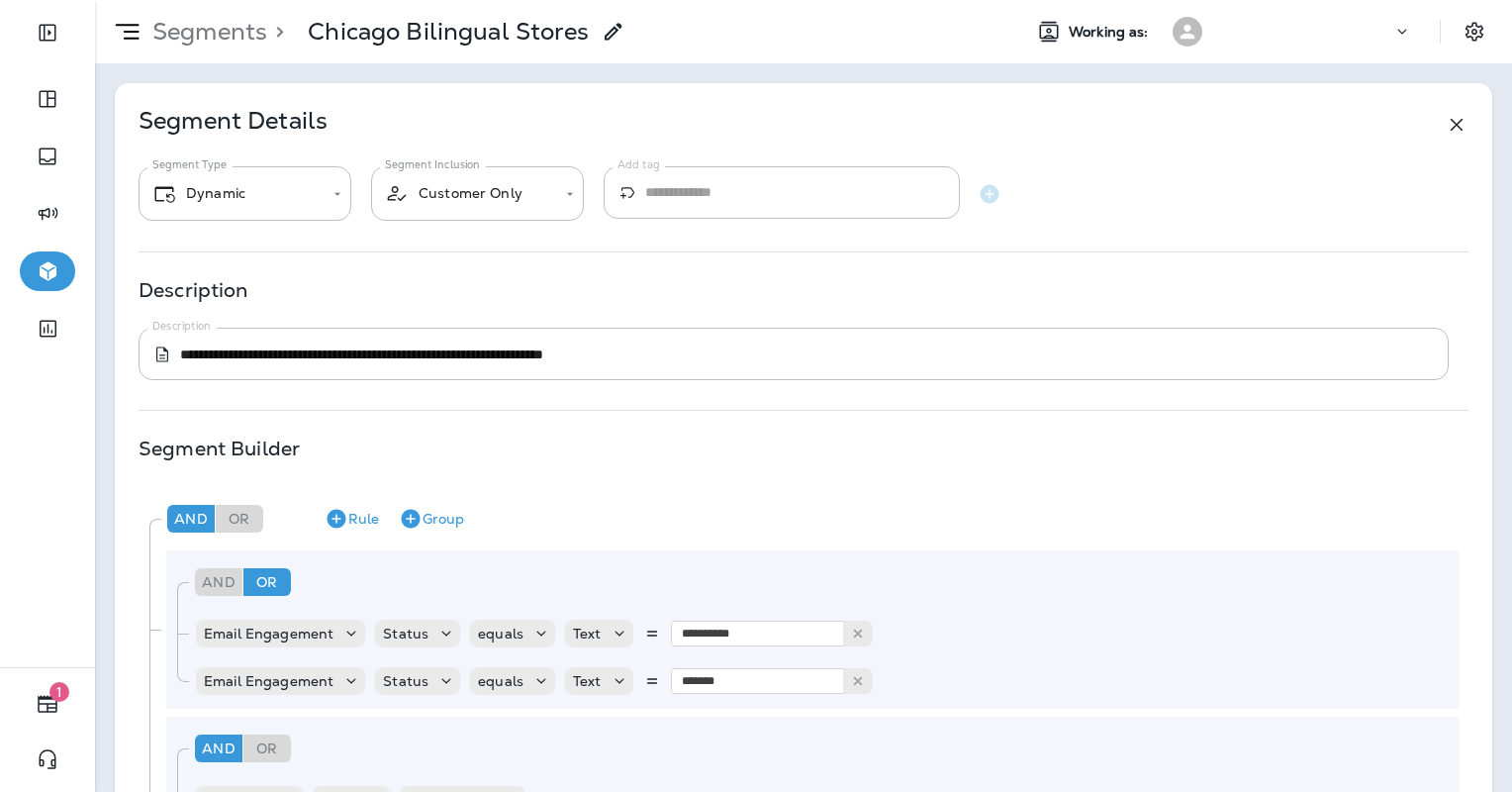 scroll, scrollTop: 0, scrollLeft: 0, axis: both 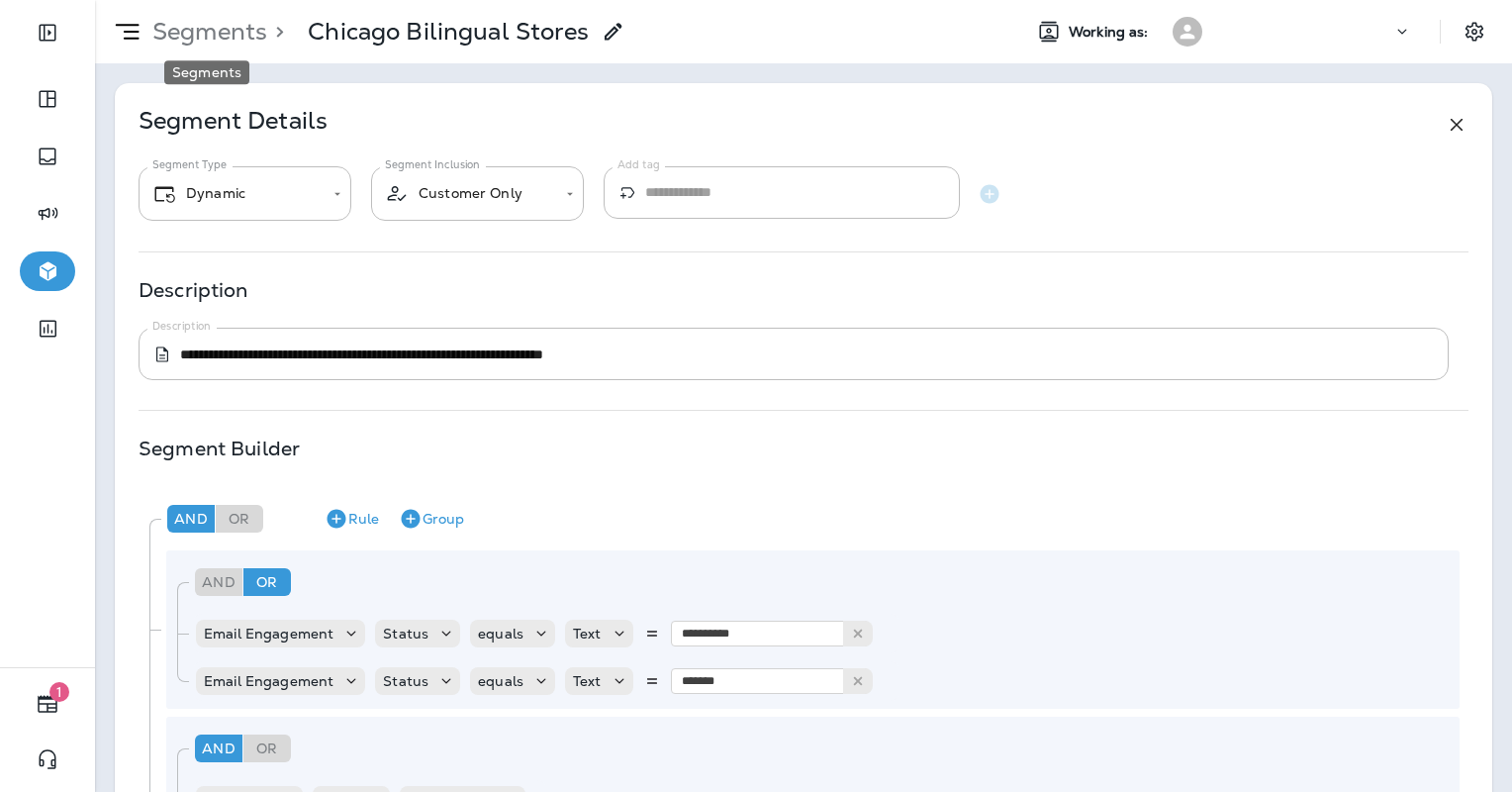 click on "Segments" at bounding box center [206, 32] 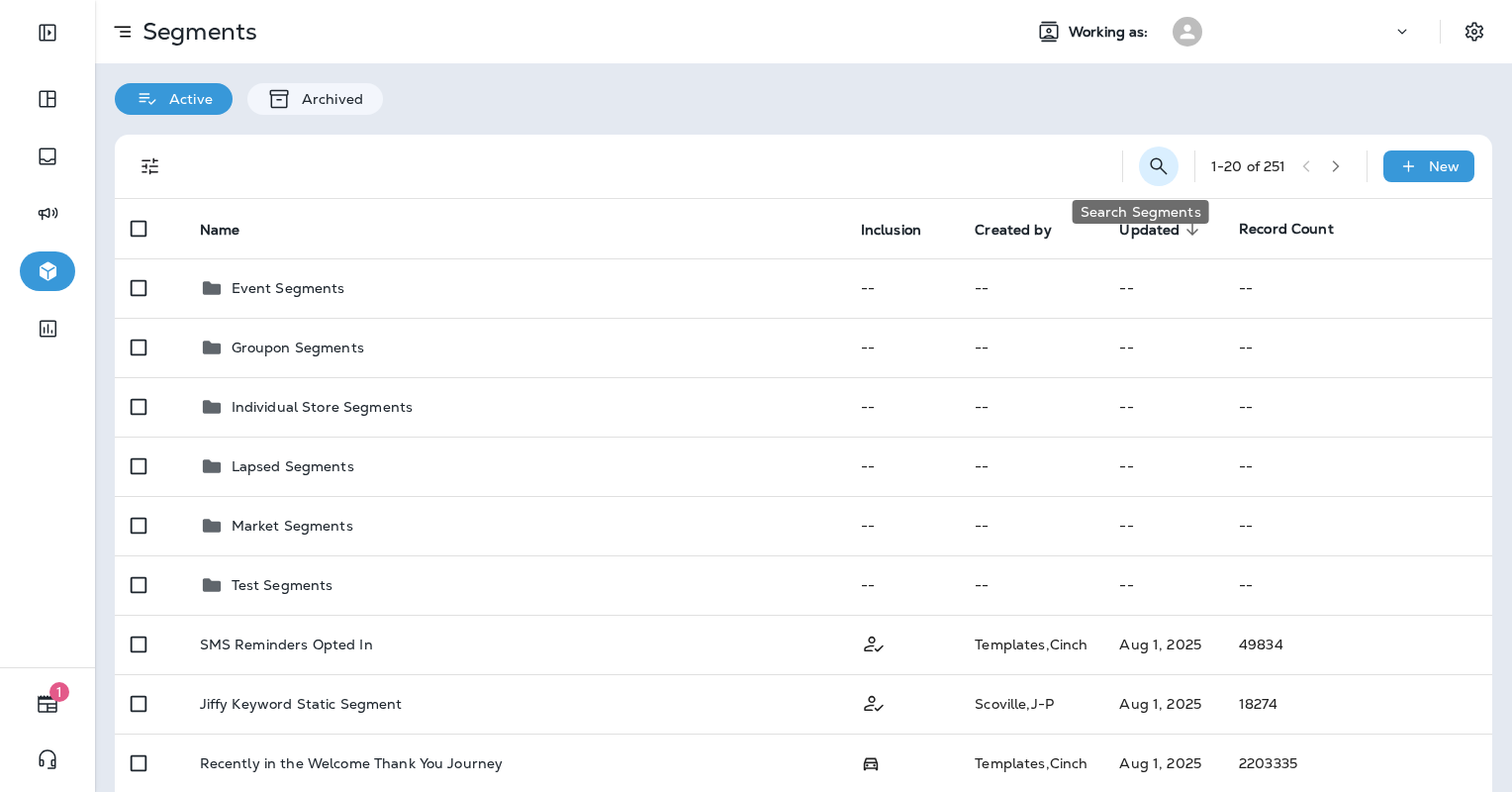 click at bounding box center (1159, 166) 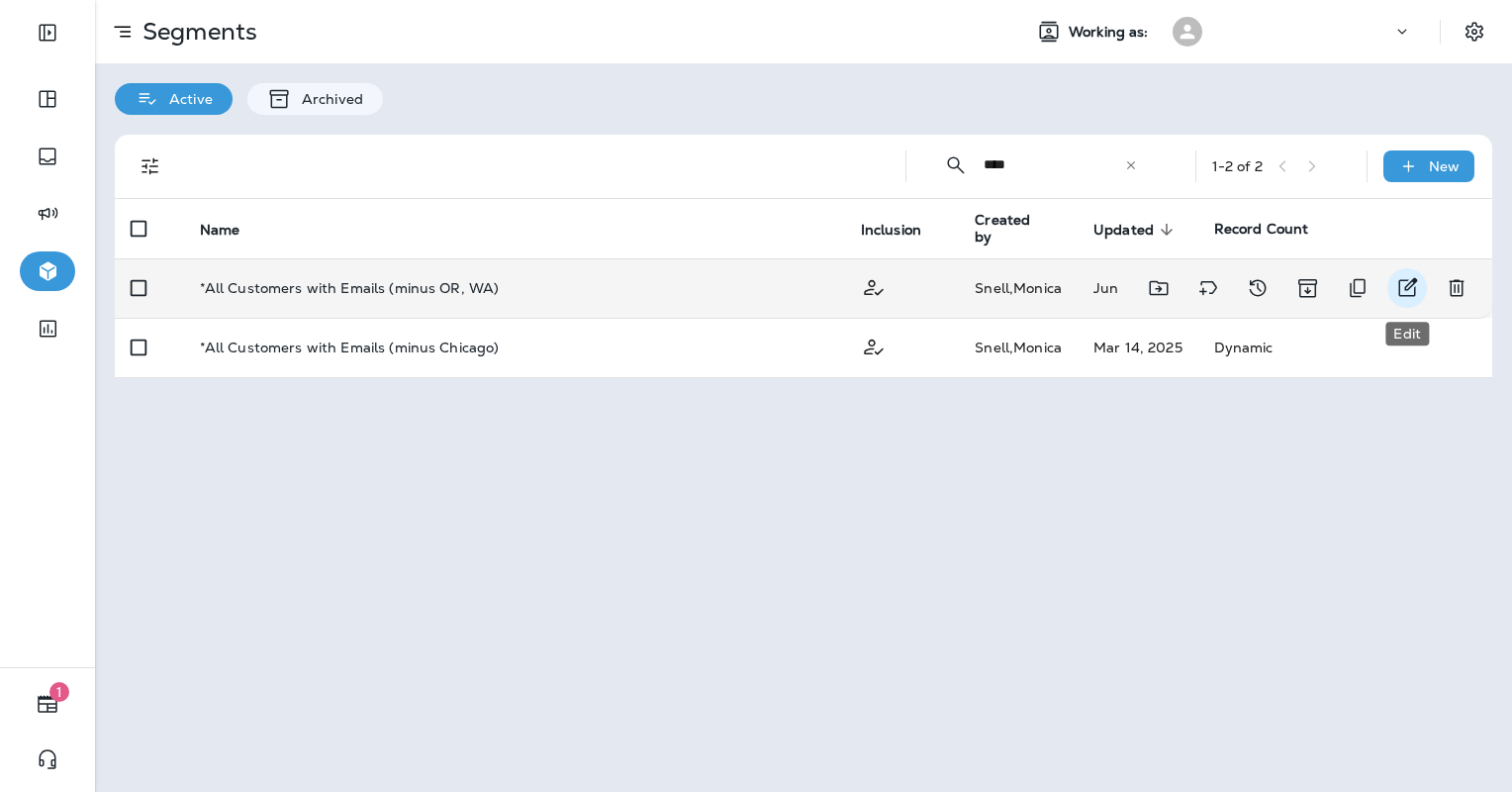 type on "****" 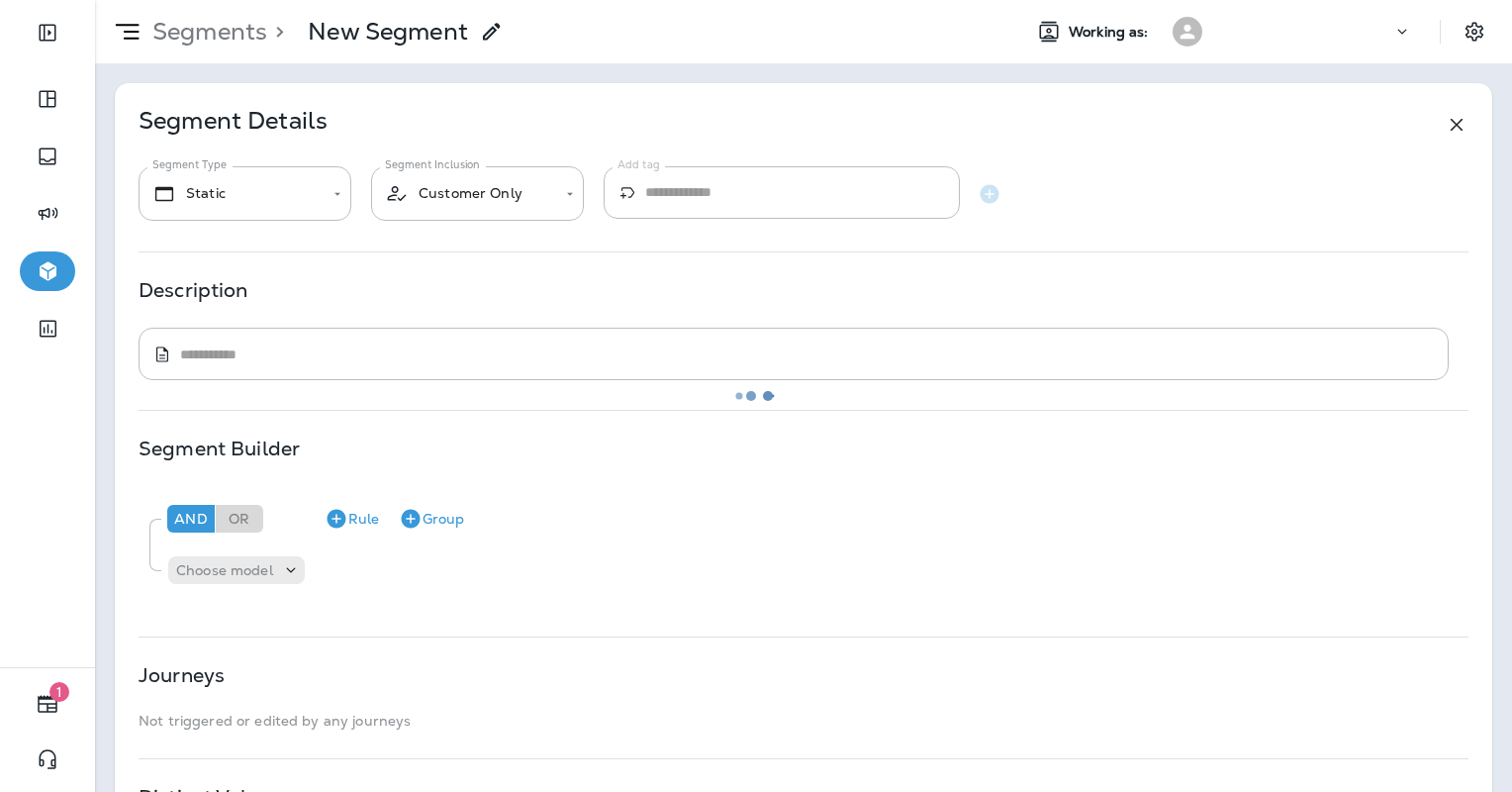 type on "*******" 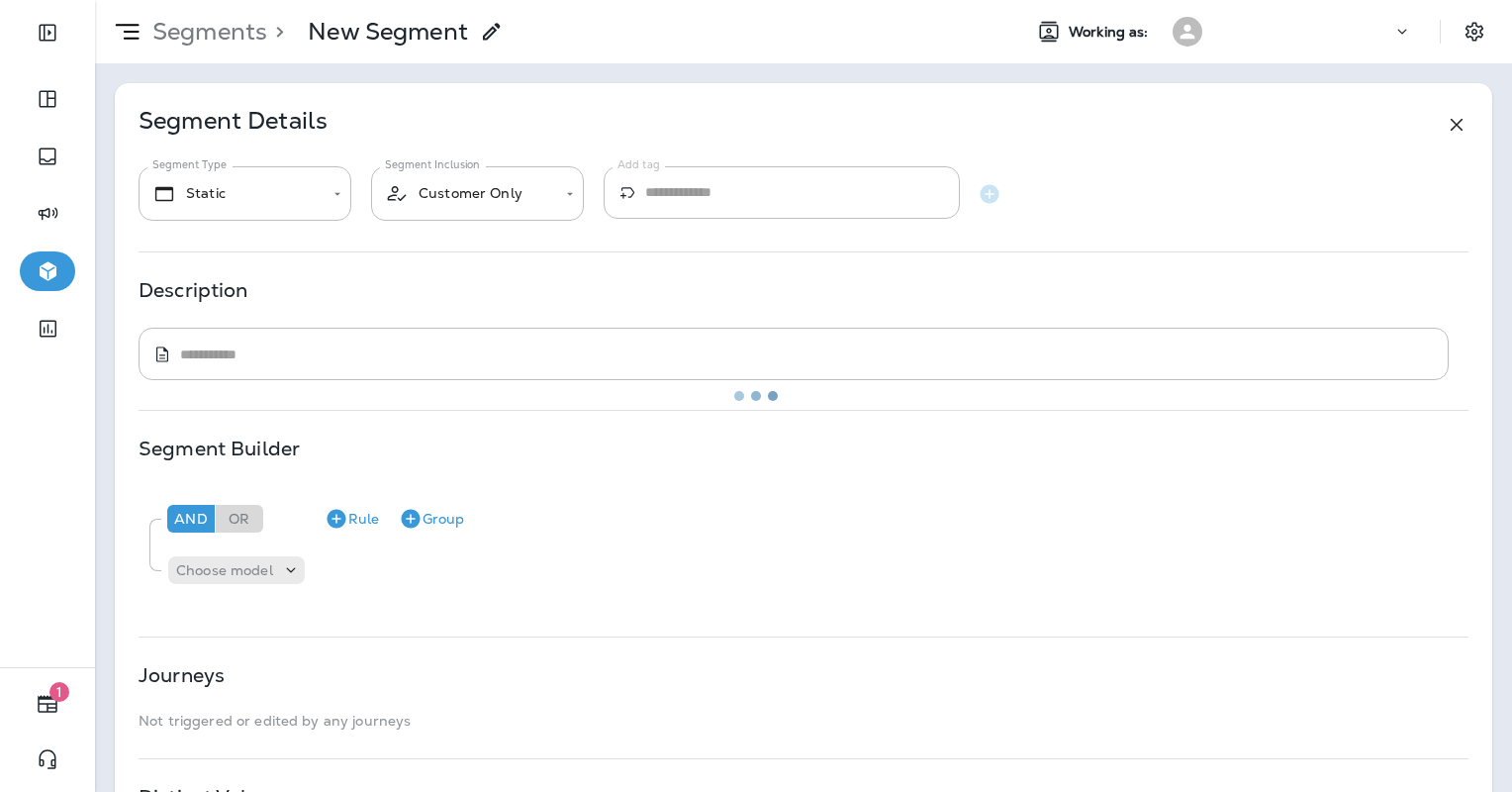 type on "**********" 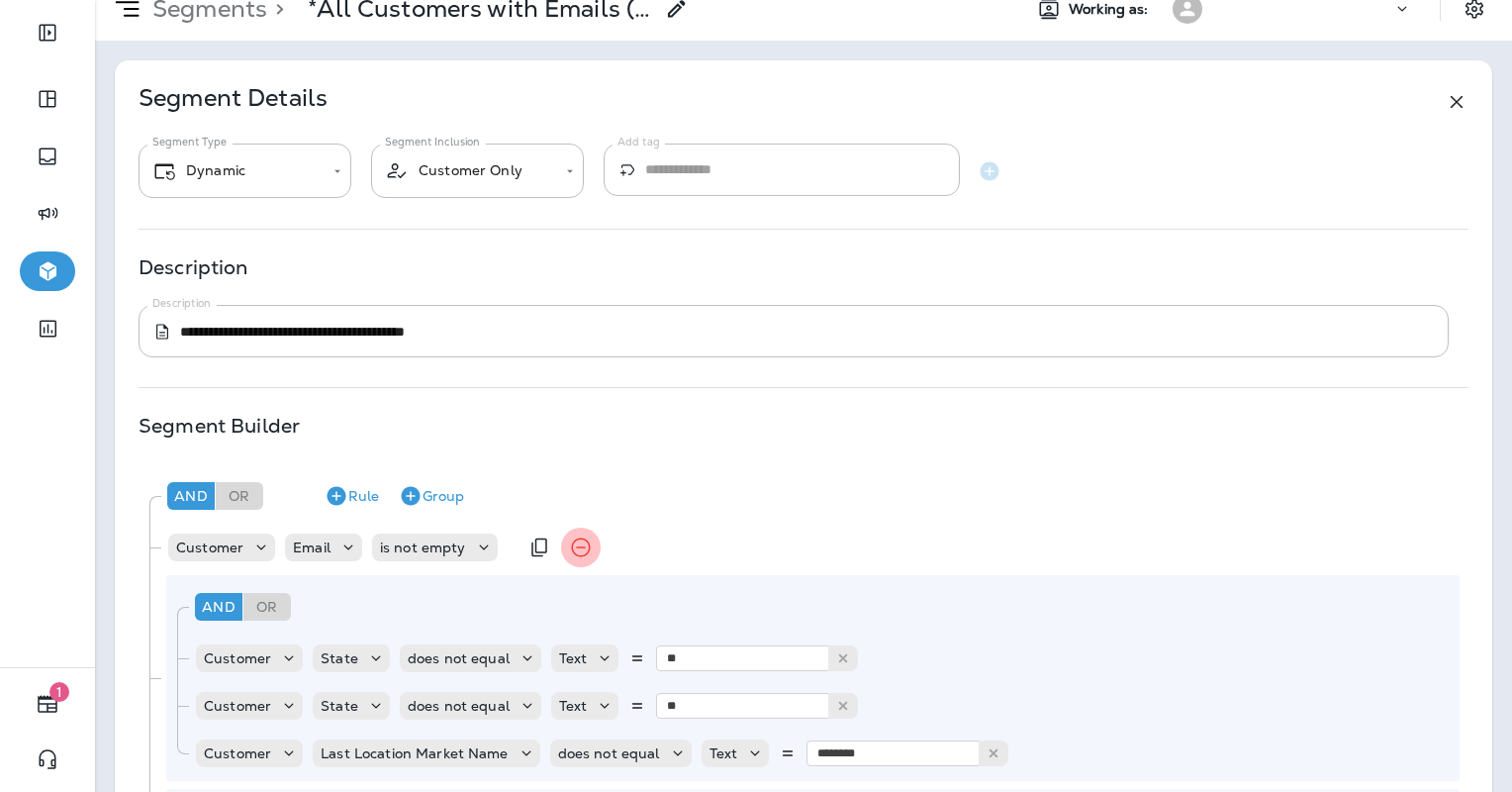 scroll, scrollTop: 0, scrollLeft: 0, axis: both 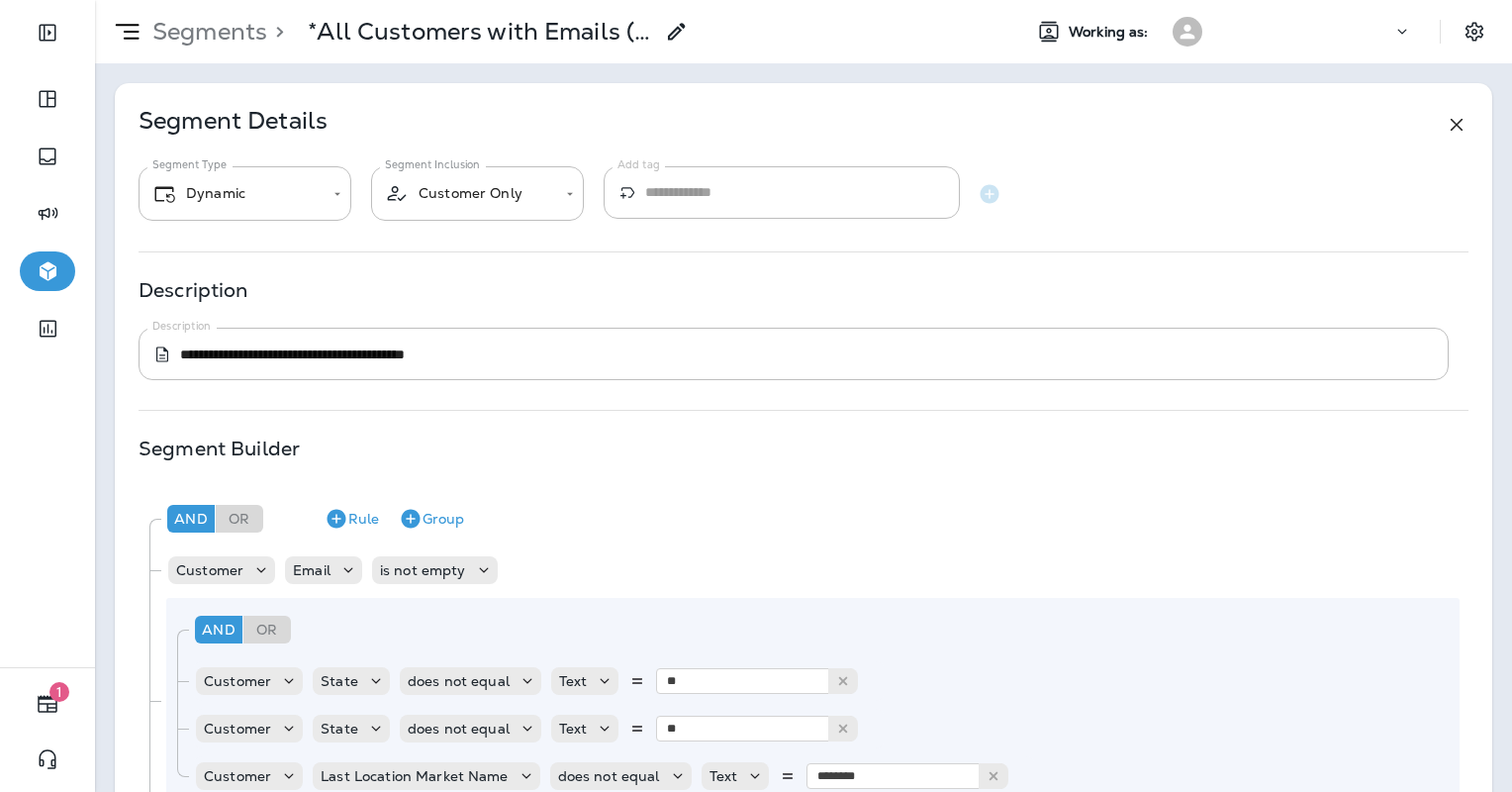 click 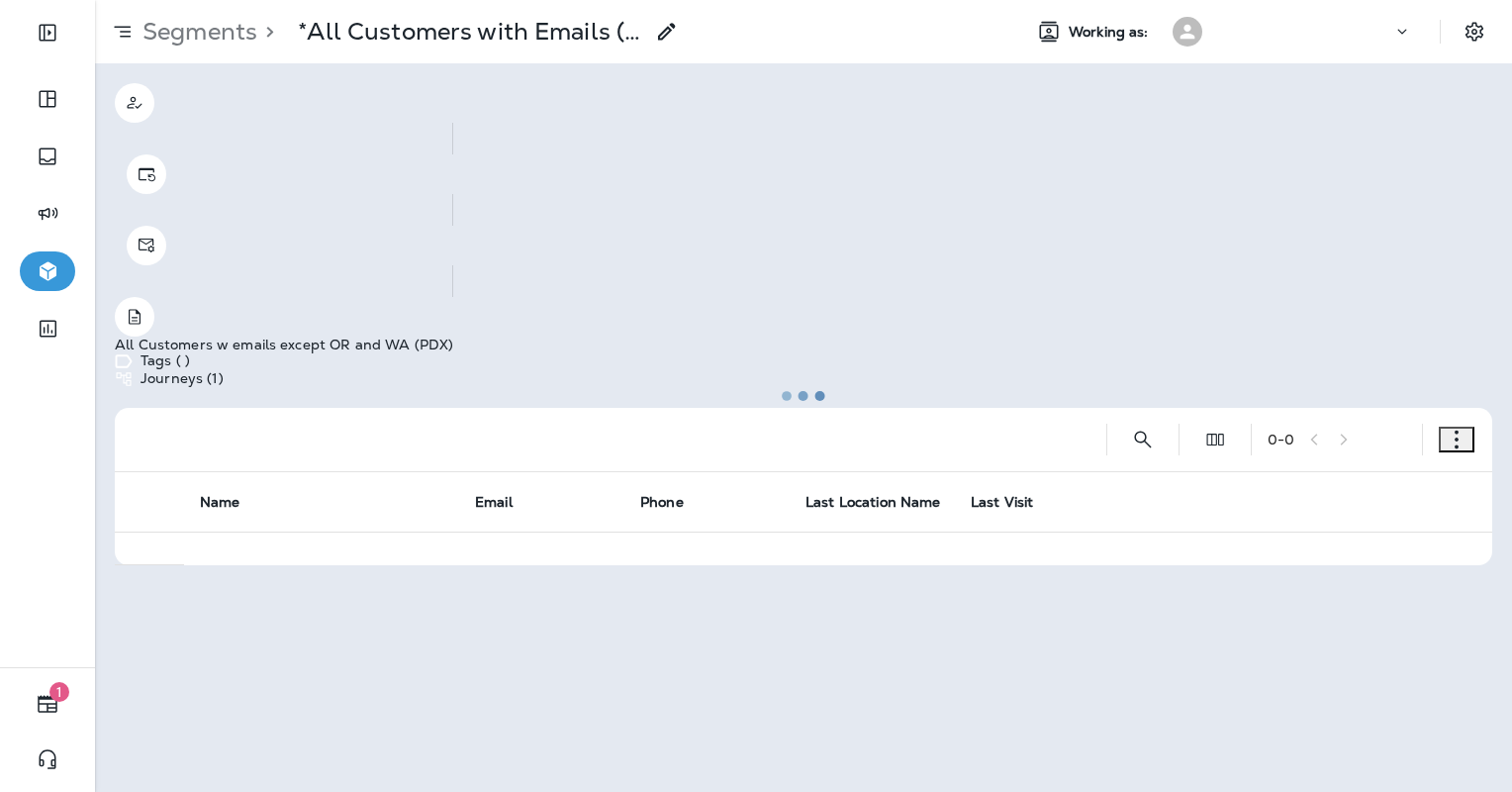 click 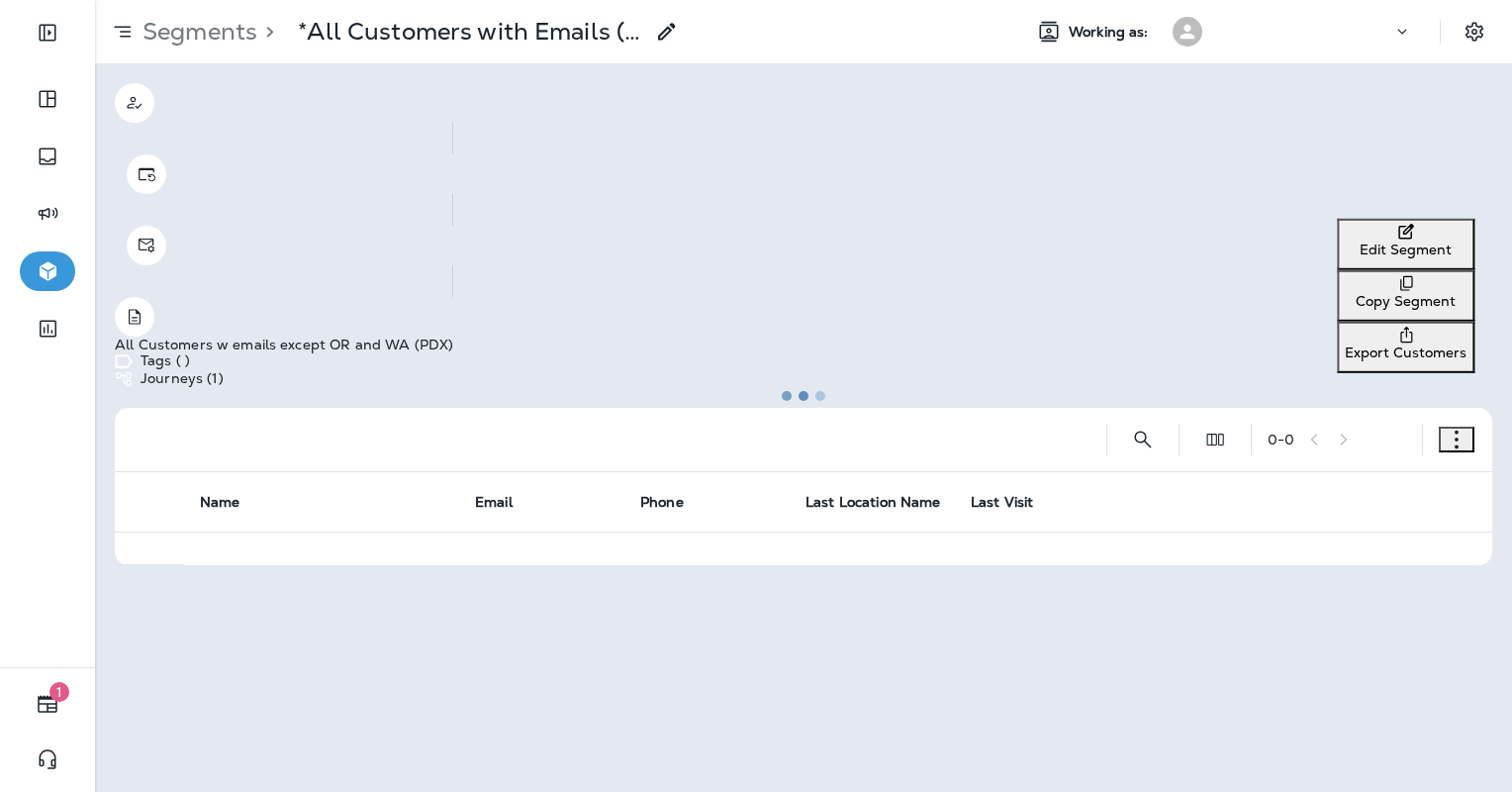 click on "Export Customers" at bounding box center [1405, 352] 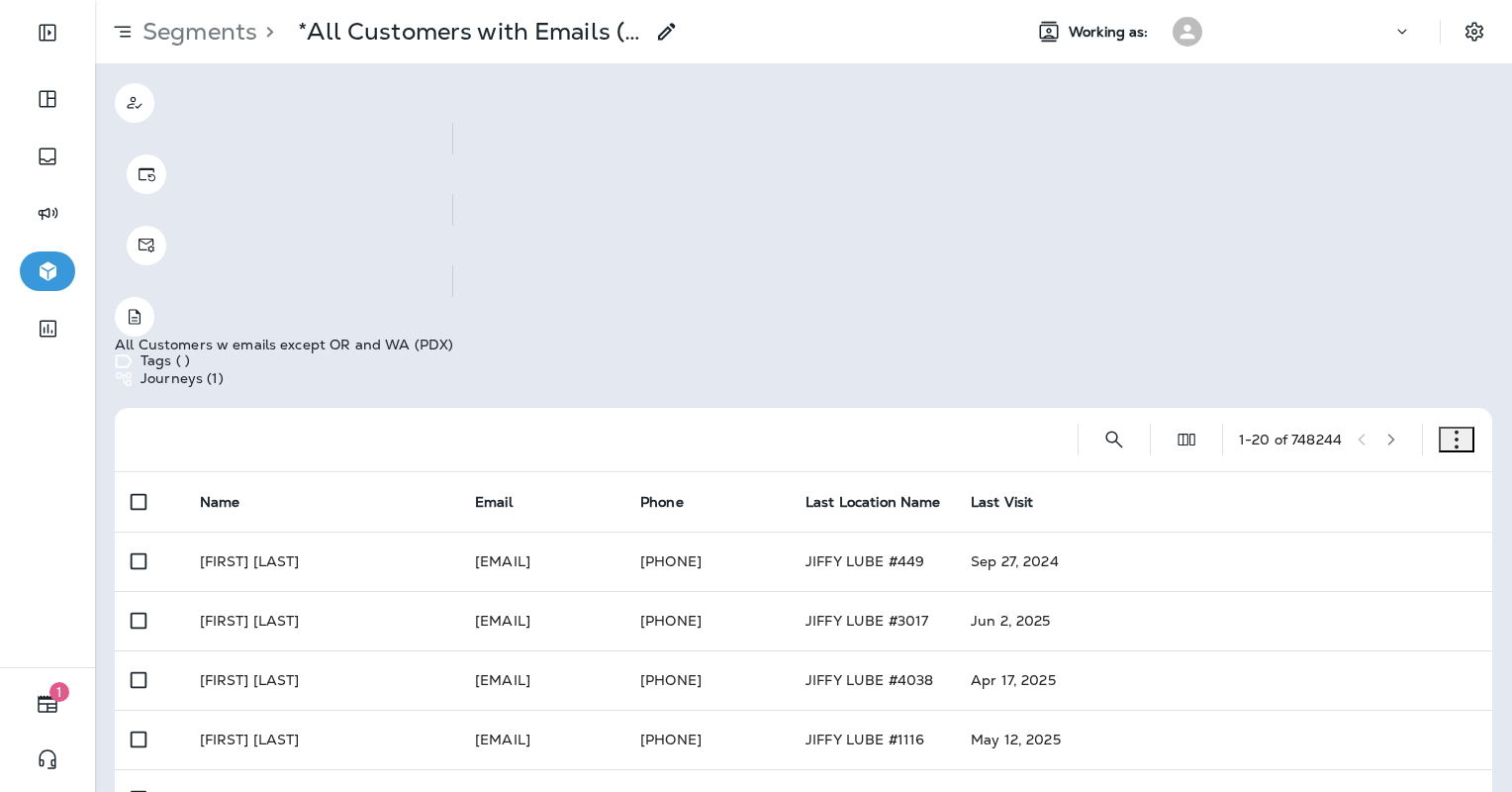 click 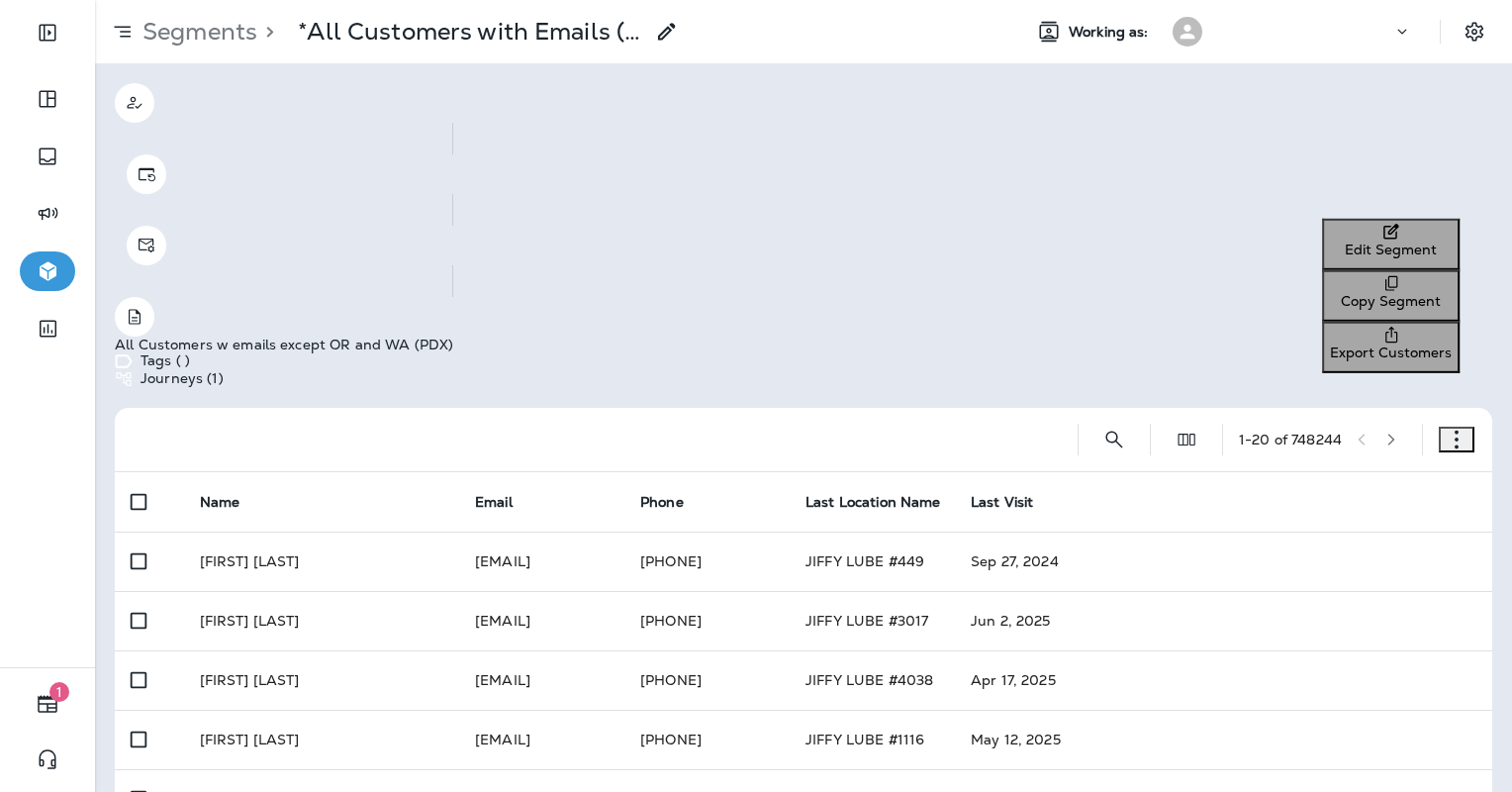 click on "1 Segments > *All Customers with Emails (minus OR, WA) Working as: All Customers w emails except OR and WA (PDX)    Tags ( )    Journeys (  1  )   1  -  20   of 748244 Name Email Phone Last Location Name Last Visit Joyce Miller 00047010jm@gmail.com +1 (781) 645-8262 JIFFY LUBE #449 Sep 27, 2024 Wanda Martin 000wmartin@gmail.com +1 (773) 972-7818 JIFFY LUBE #3017 Jun 2, 2025 Angela Wilson 001aannette@gmail.com +1 (817) 455-7875 JIFFY LUBE #4038 Apr 17, 2025 Rodney Bland 001rbland@gmail.com +1 (816) 510-5714 JIFFY LUBE #1116 May 12, 2025 TIAN YU 001usa@live.com +1 (210) 323-5555 JIFFY LUBE #1369 Apr 5, 2024 Eric Weber 007alr964@gmail.com +1 (518) 696-3399 JIFFY LUBE #3055 Nov 11, 2024 Lorence Ballow 007lacb@gmaiul.com +1 (504) 247-8628 JIFFY LUBE #773 Dec 16, 2022 Linda Long 007llong@gmail.com +1 (301) 919-9844 JIFFY LUBE #427 Aug 1, 2025 Pedro Garcia 007pgarcia@gmail.com +1 (406) 849-4437 JIFFY LUBE #4063 Jun 9, 2025 Paul Bradley 007pwb@gmail.com +1 (210) 687-6915 JIFFY LUBE #3898 Mar 22, 2023 Tiago Lima  --" at bounding box center (756, 0) 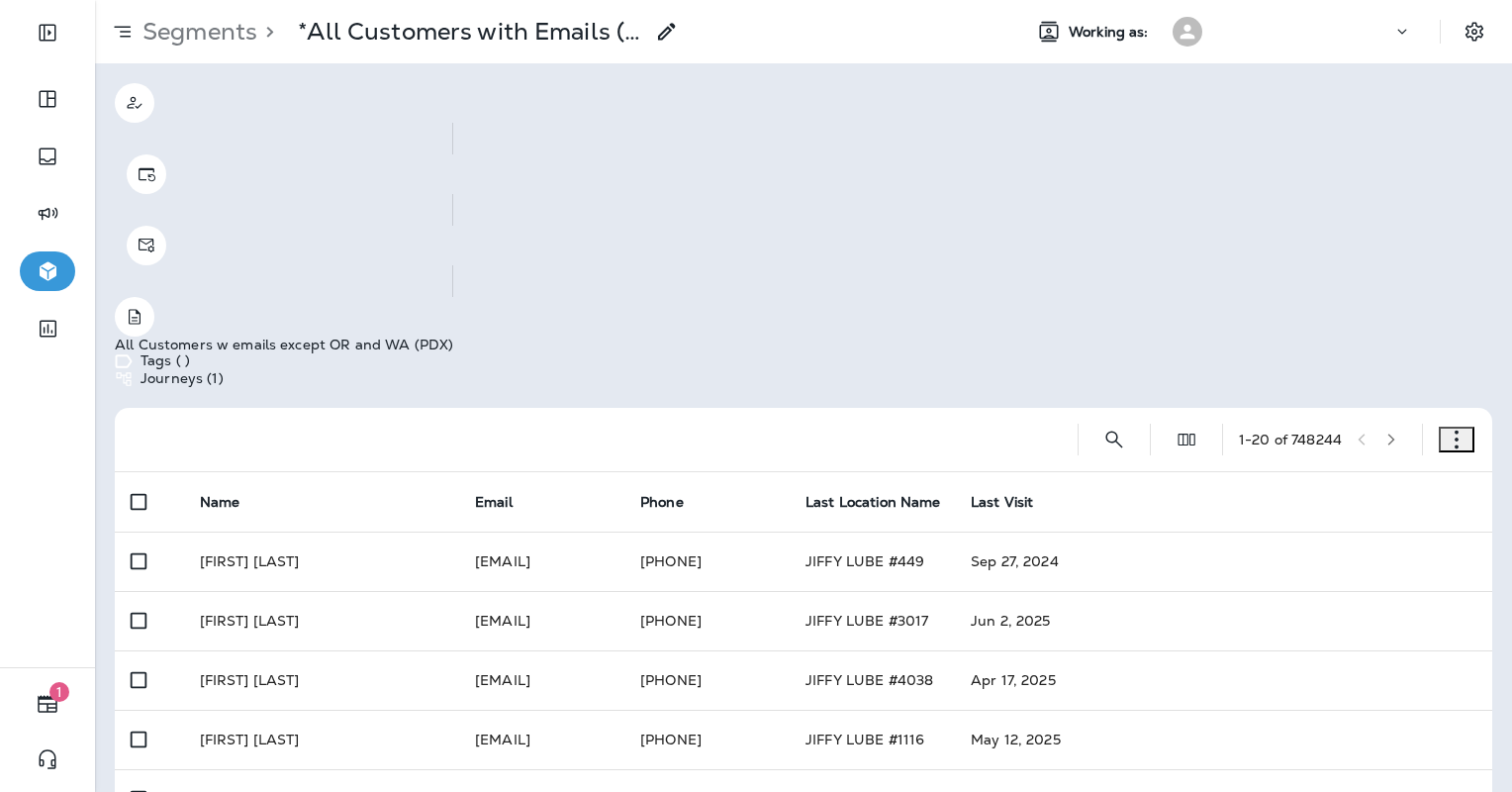 click on "Confirm" at bounding box center [35, 91] 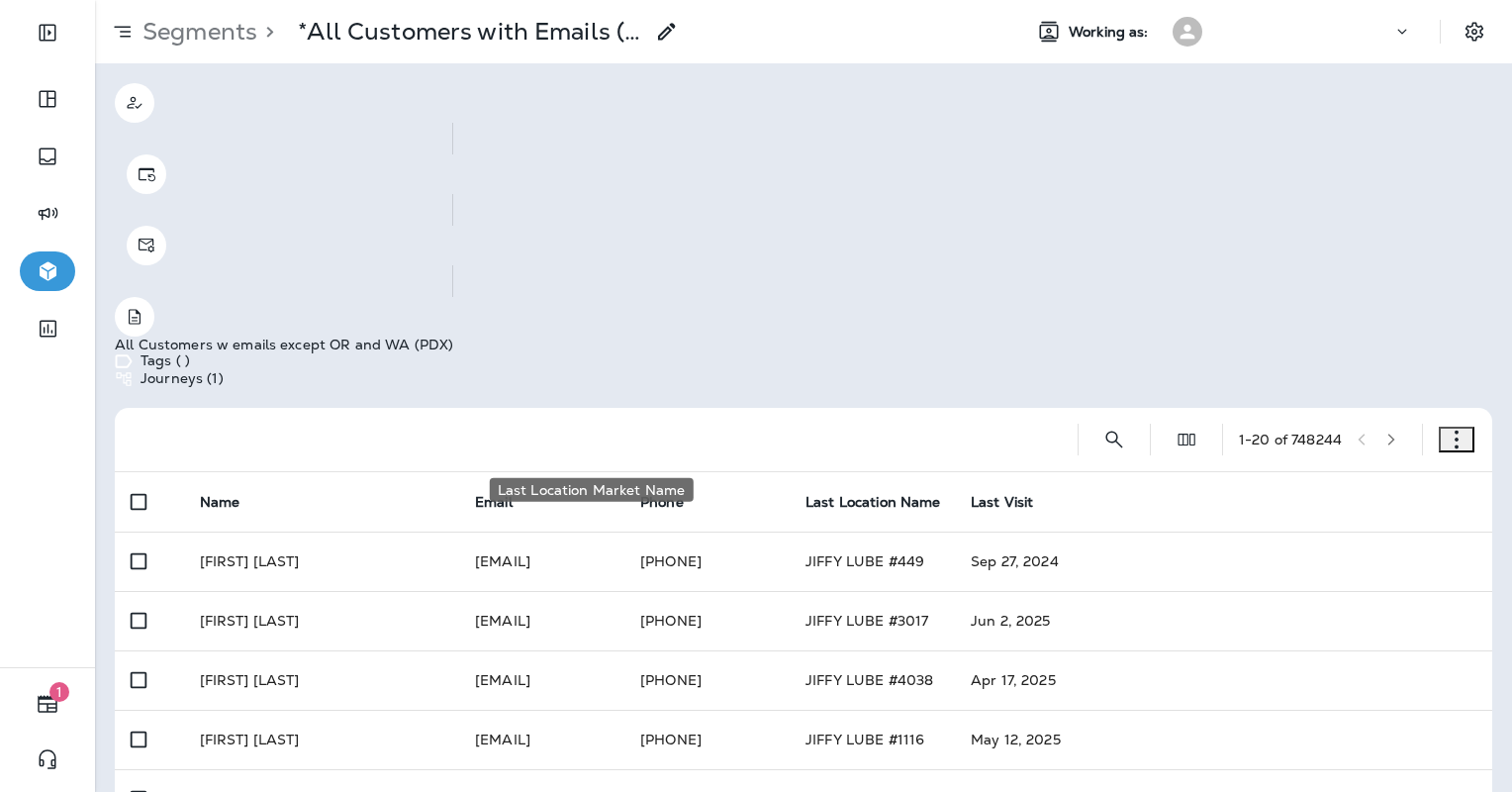 click on "Last Location Market N..." at bounding box center [110, 1129] 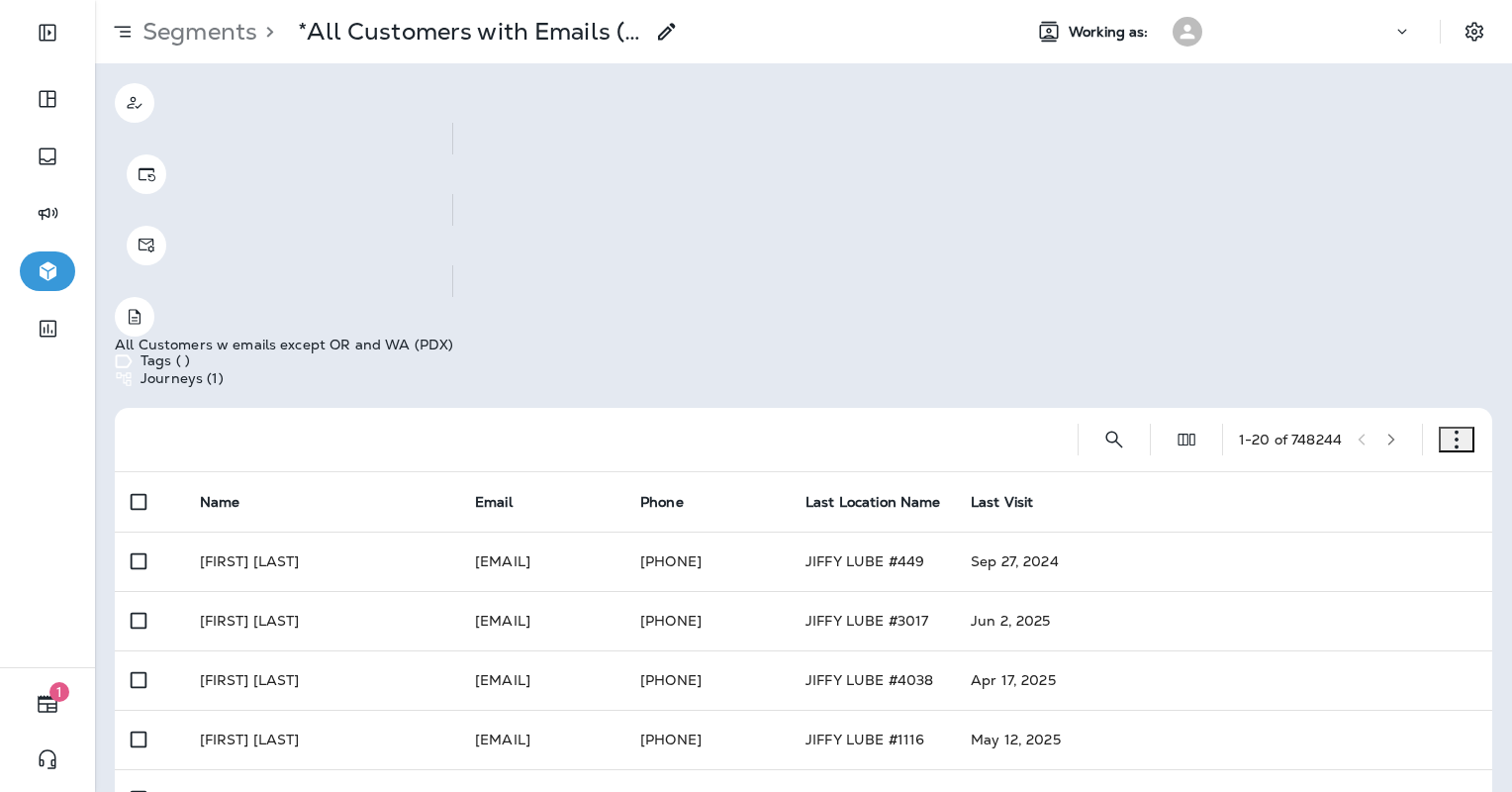 click on "Export" at bounding box center [91, 1476] 